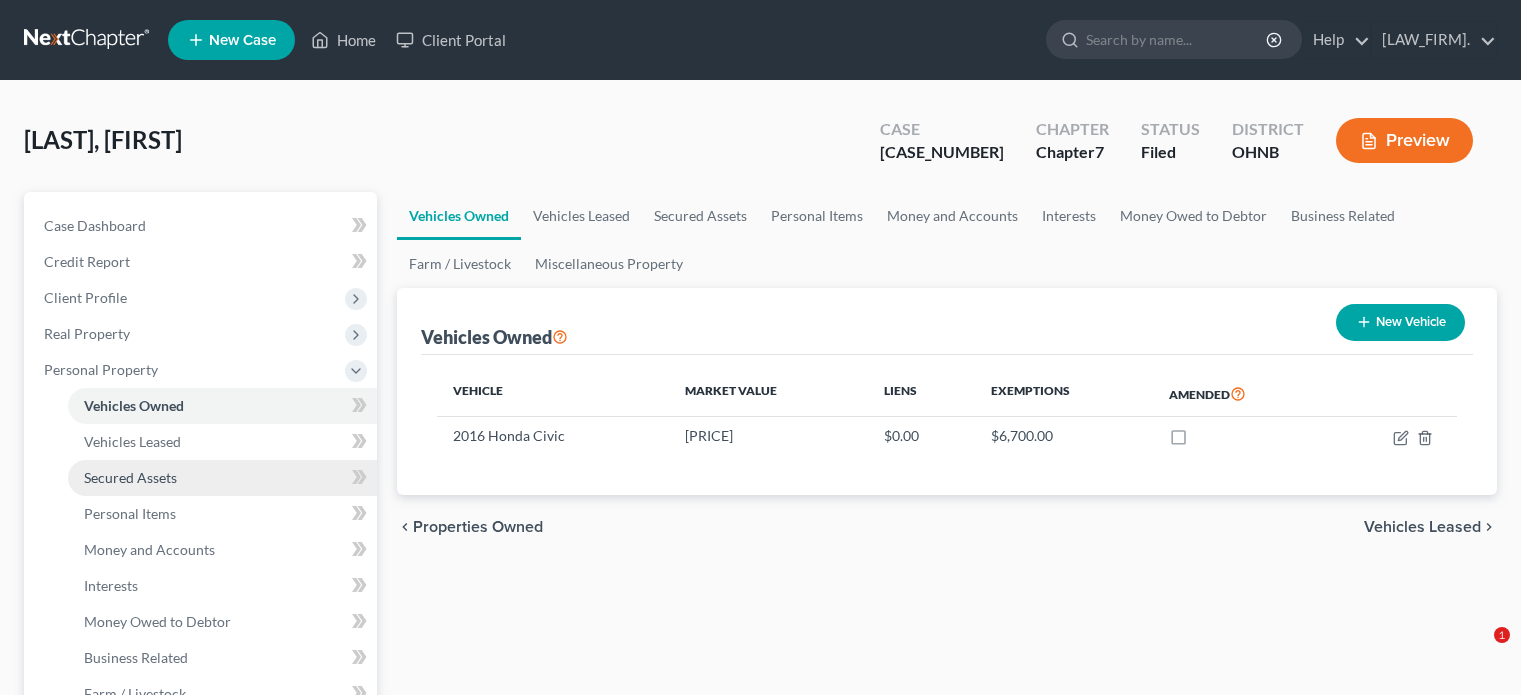 scroll, scrollTop: 0, scrollLeft: 0, axis: both 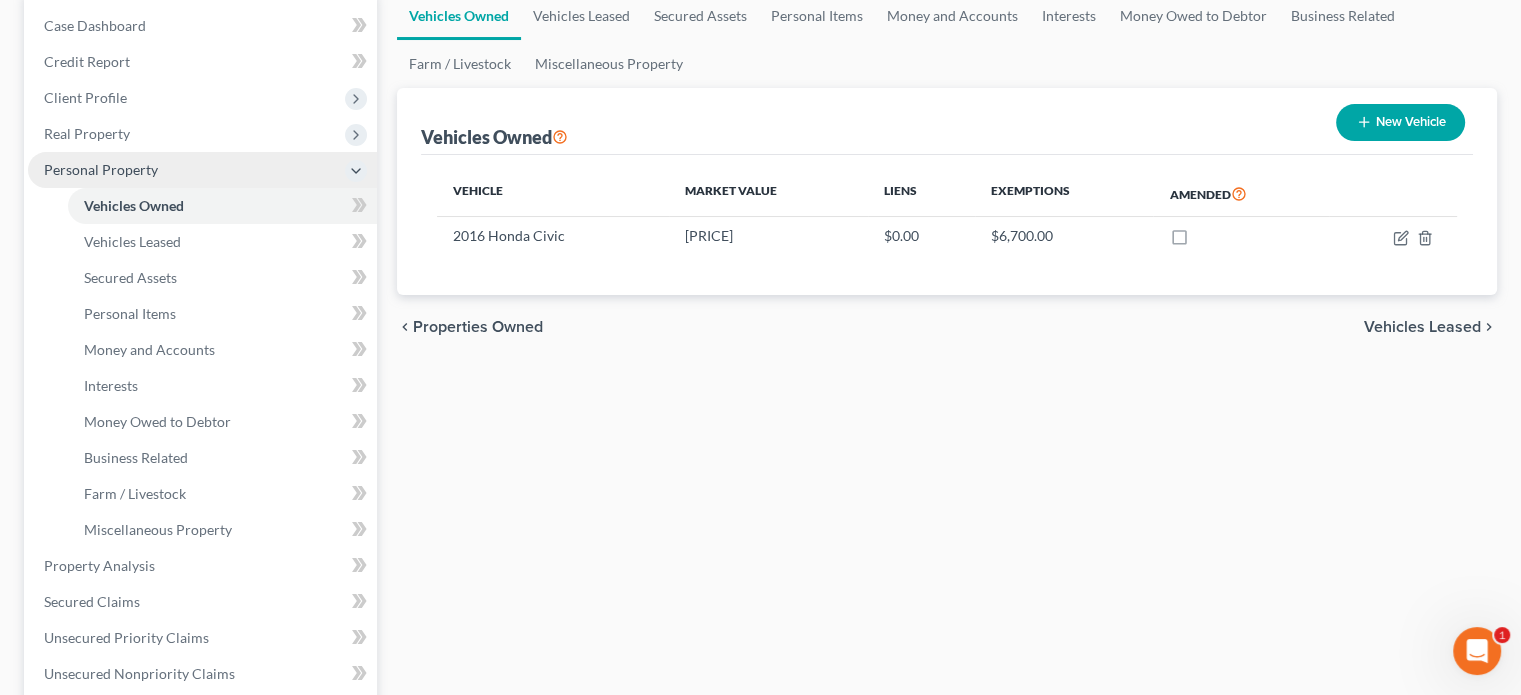 click on "Personal Property" at bounding box center (101, 169) 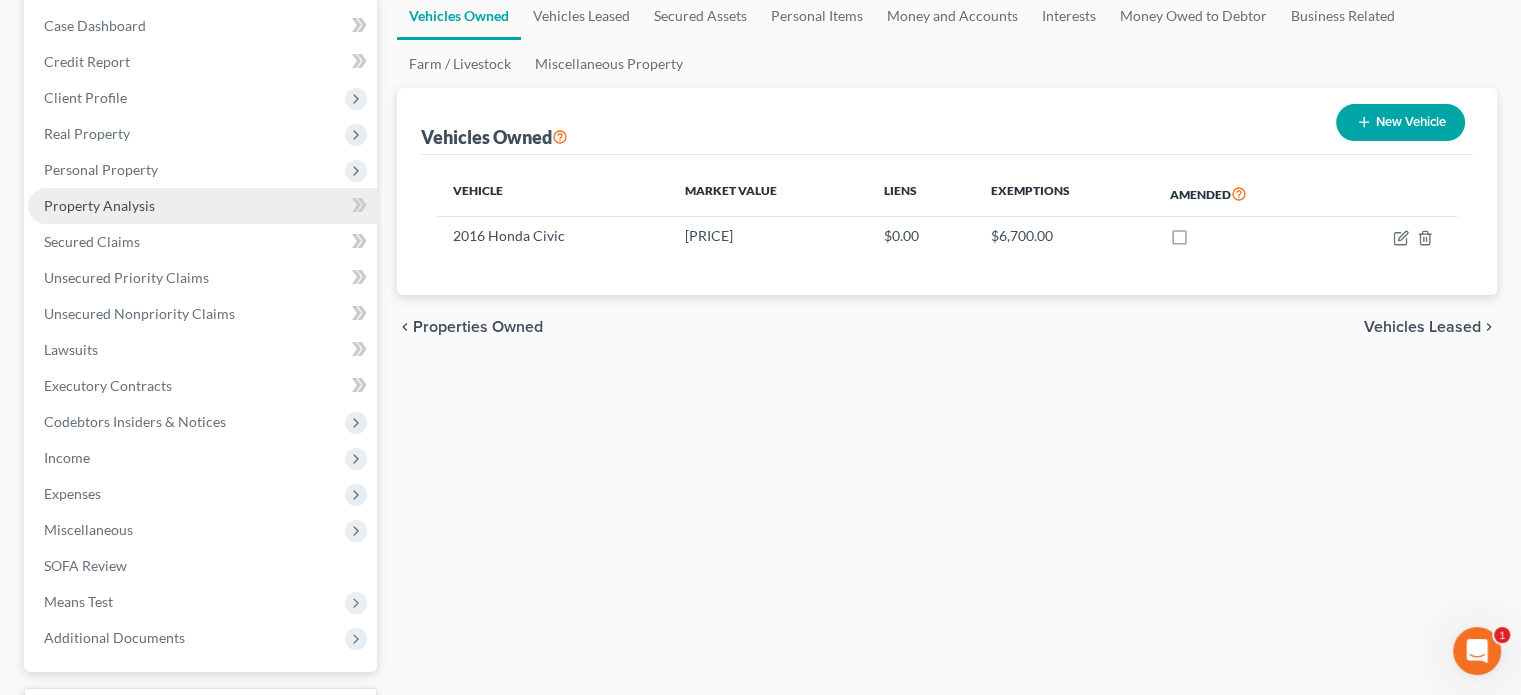 click on "Property Analysis" at bounding box center (99, 205) 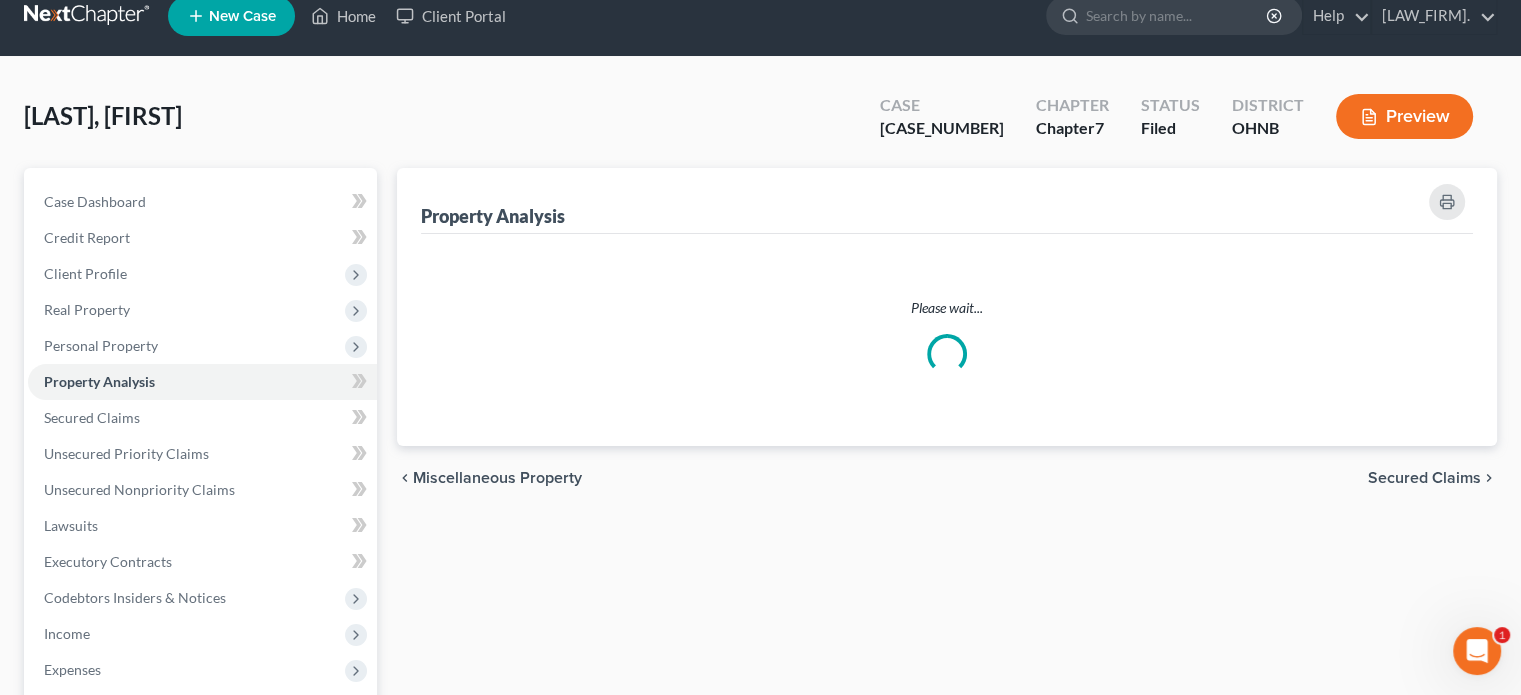 scroll, scrollTop: 0, scrollLeft: 0, axis: both 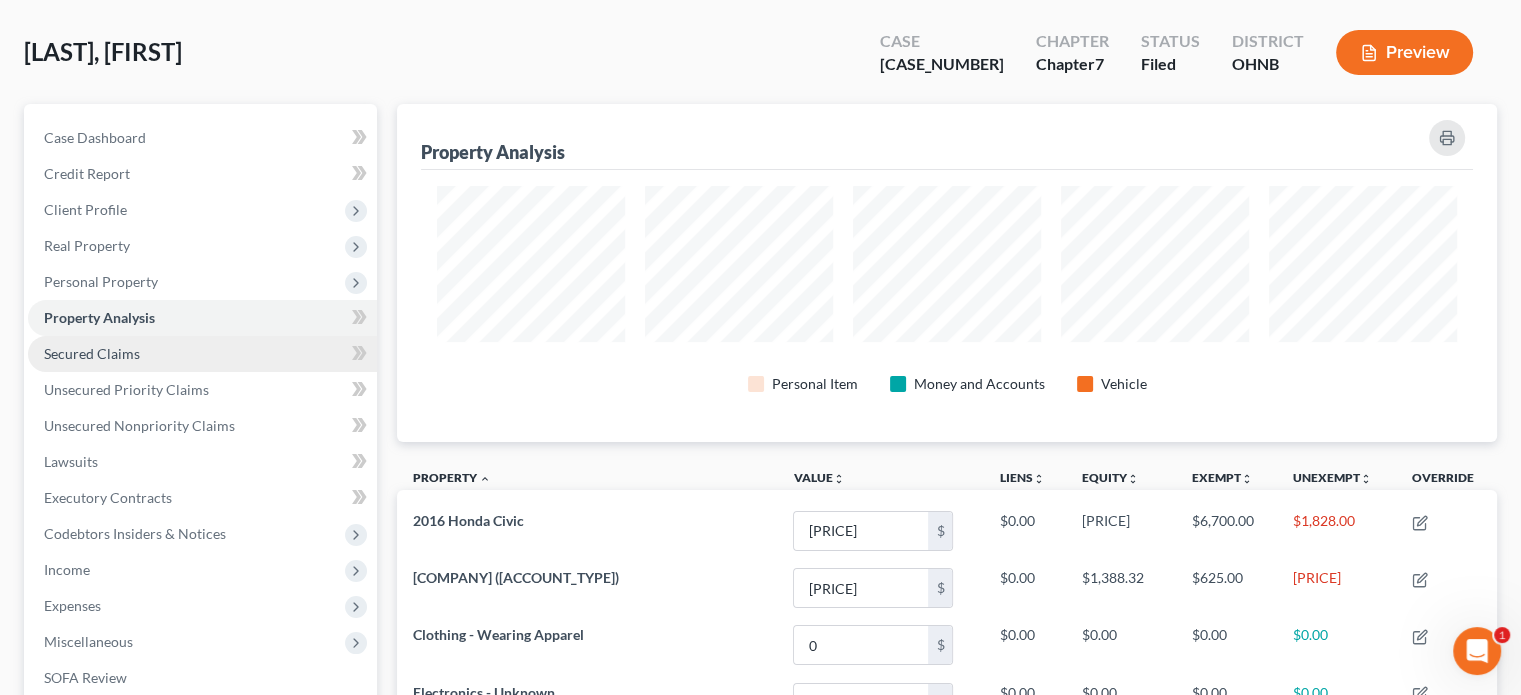 click on "Secured Claims" at bounding box center [92, 353] 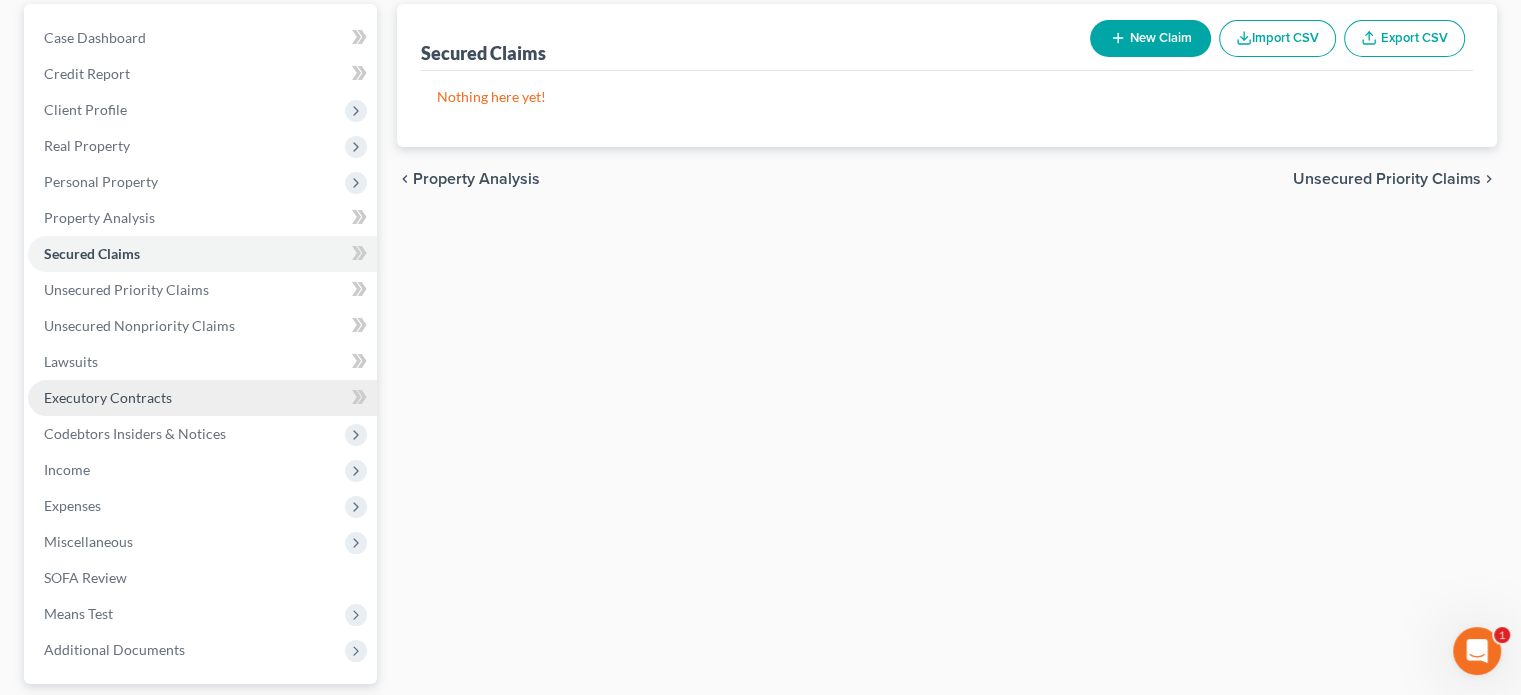 scroll, scrollTop: 200, scrollLeft: 0, axis: vertical 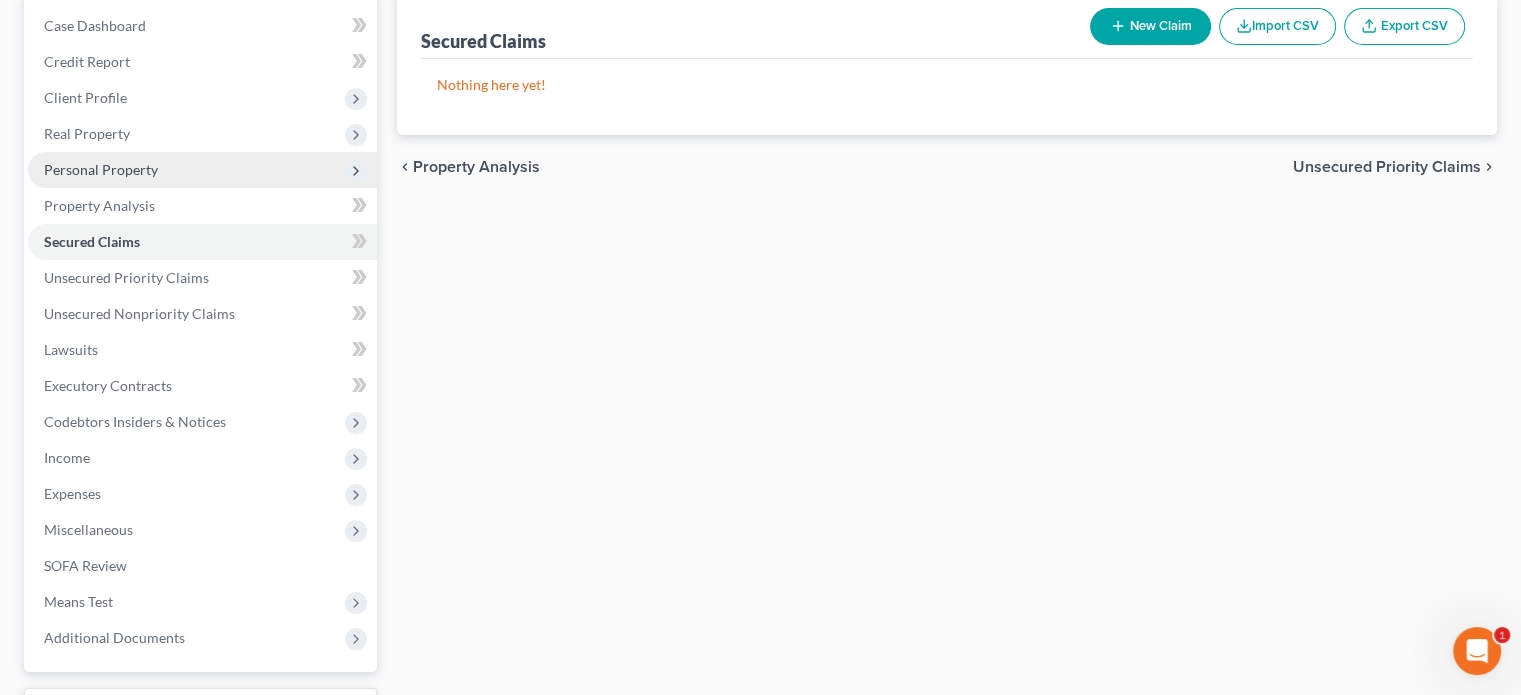 click on "Personal Property" at bounding box center (101, 169) 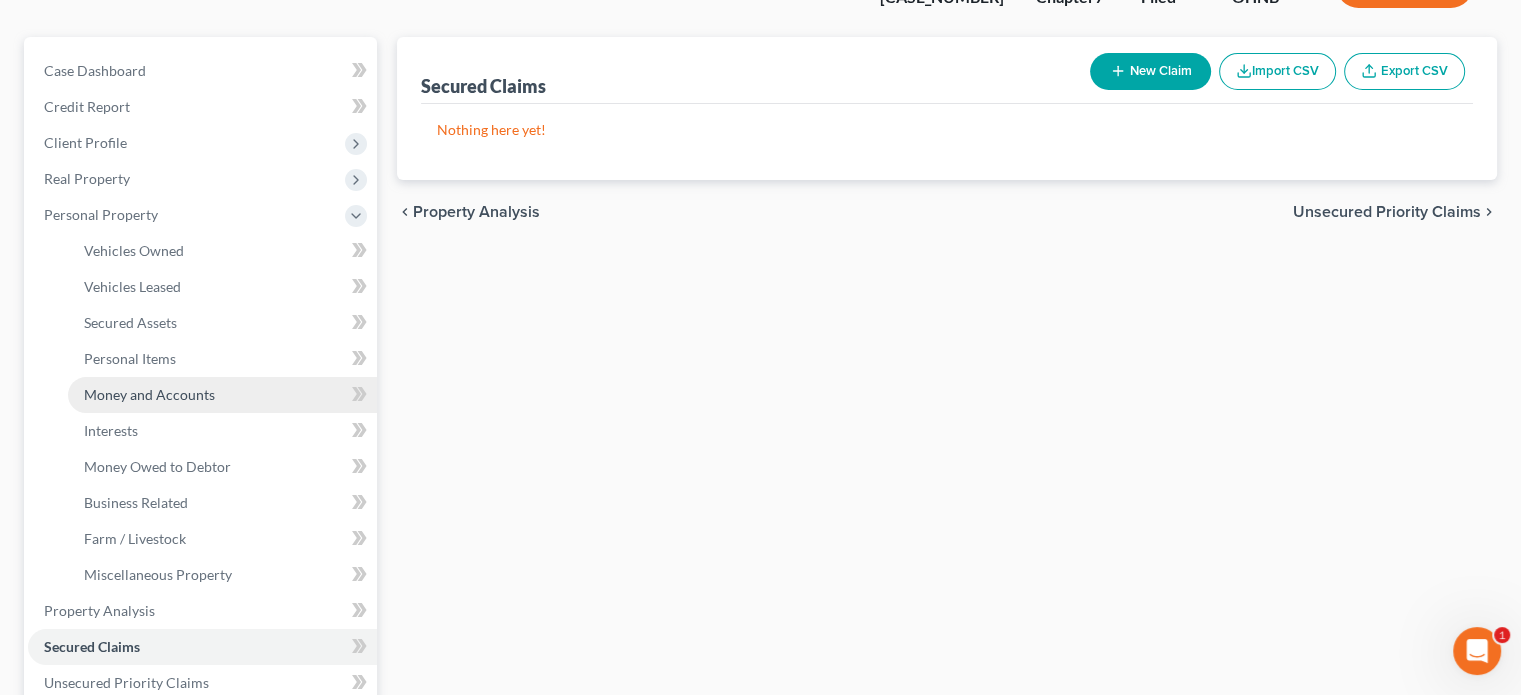 scroll, scrollTop: 200, scrollLeft: 0, axis: vertical 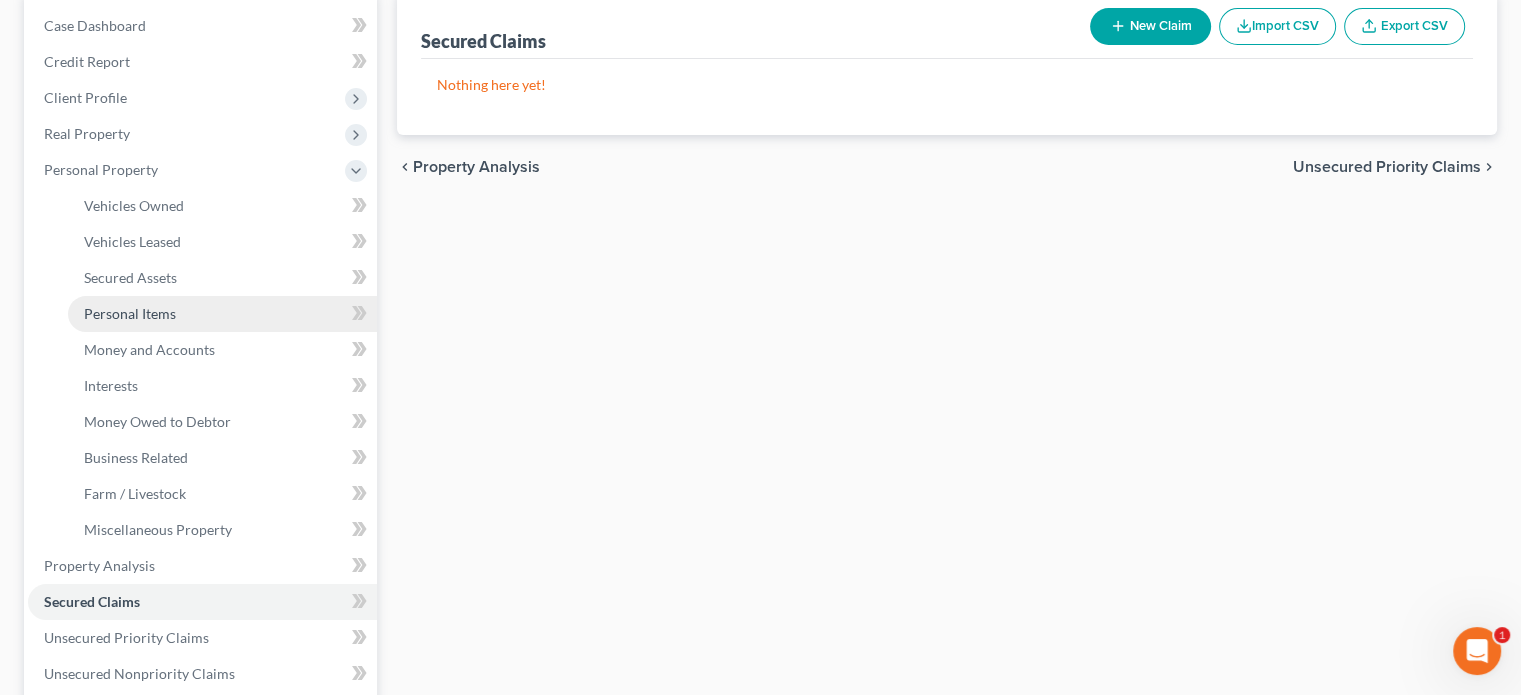 click on "Personal Items" at bounding box center [130, 313] 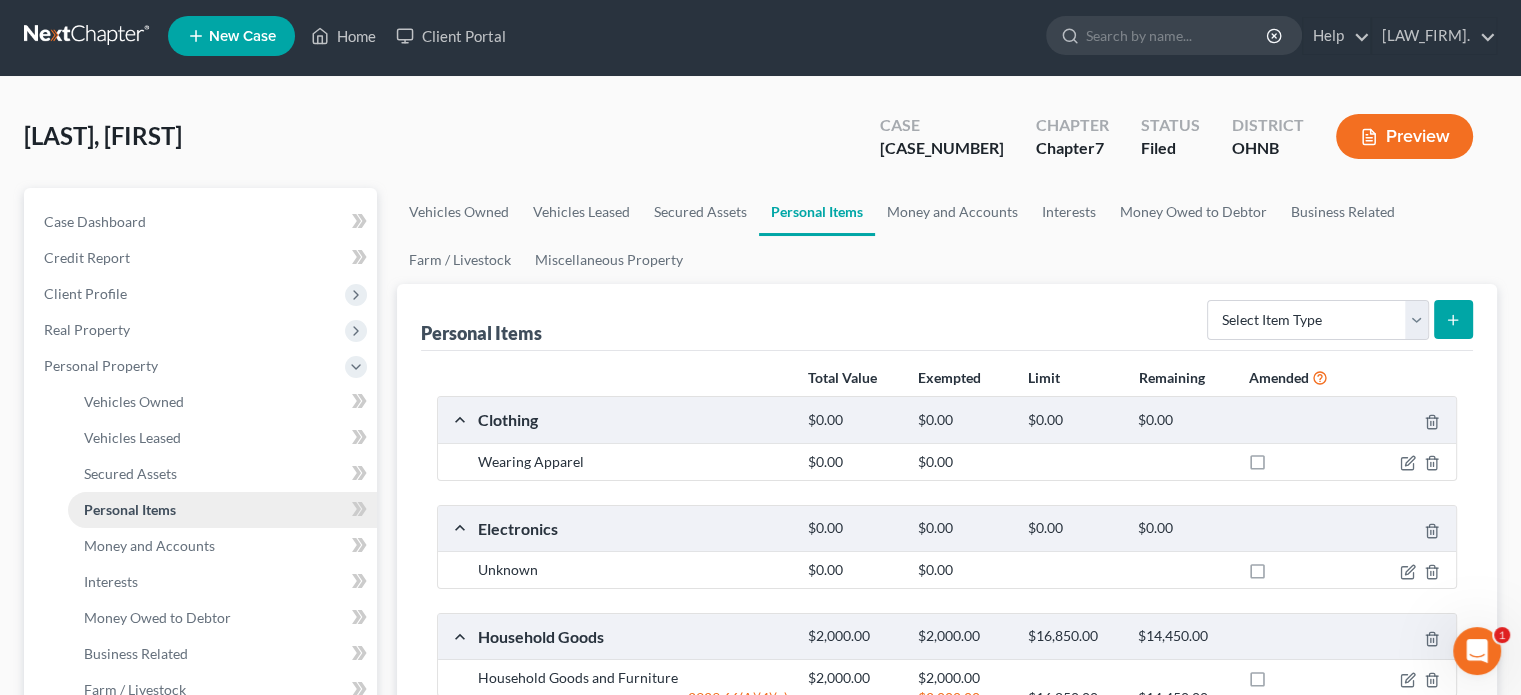scroll, scrollTop: 0, scrollLeft: 0, axis: both 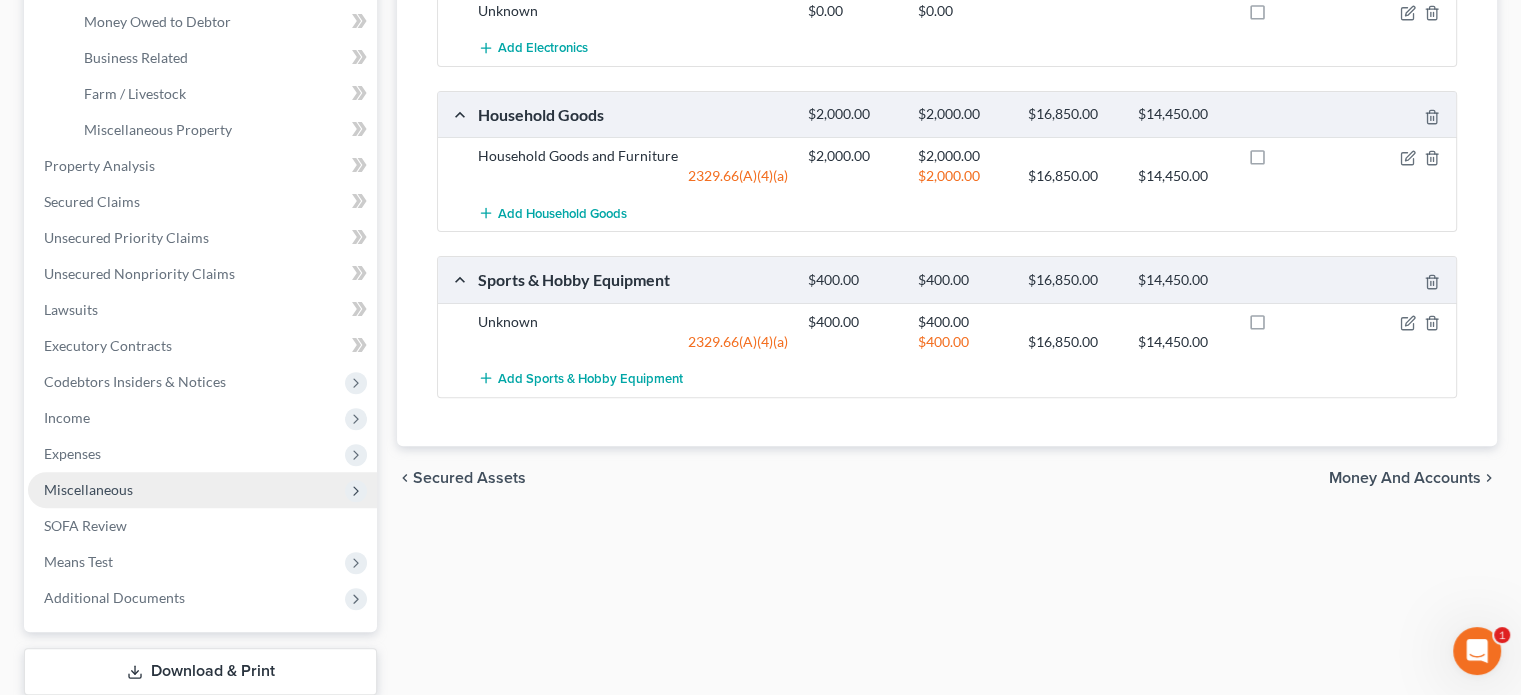 click on "Miscellaneous" at bounding box center (88, 489) 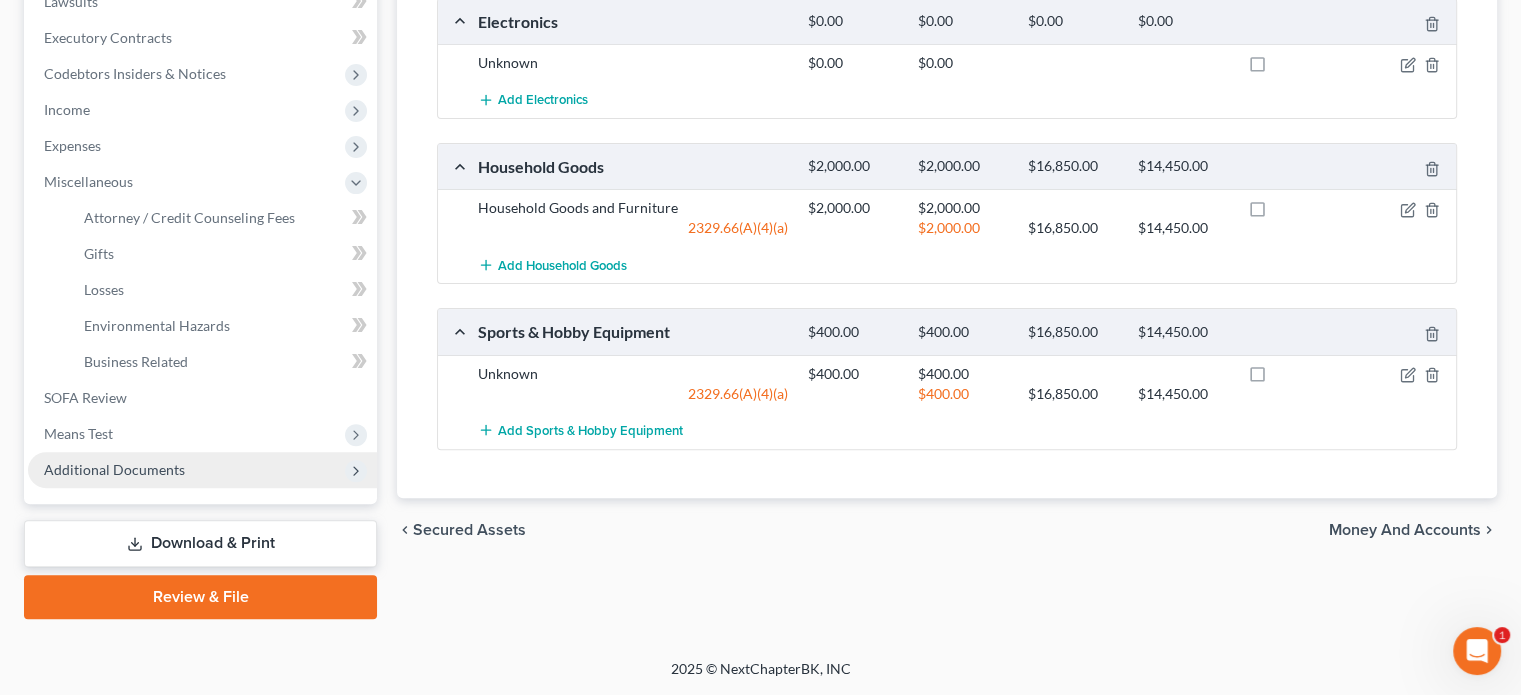 scroll, scrollTop: 546, scrollLeft: 0, axis: vertical 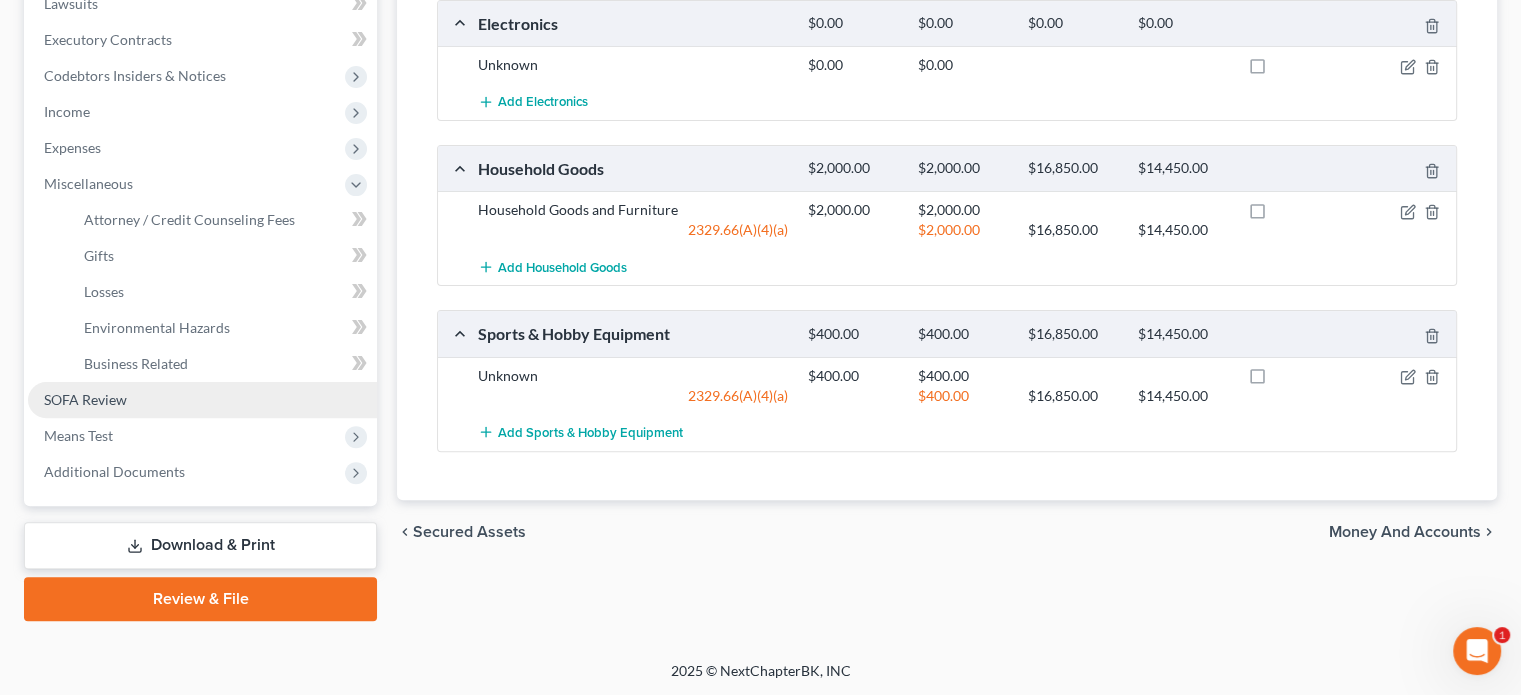 click on "SOFA Review" at bounding box center (85, 399) 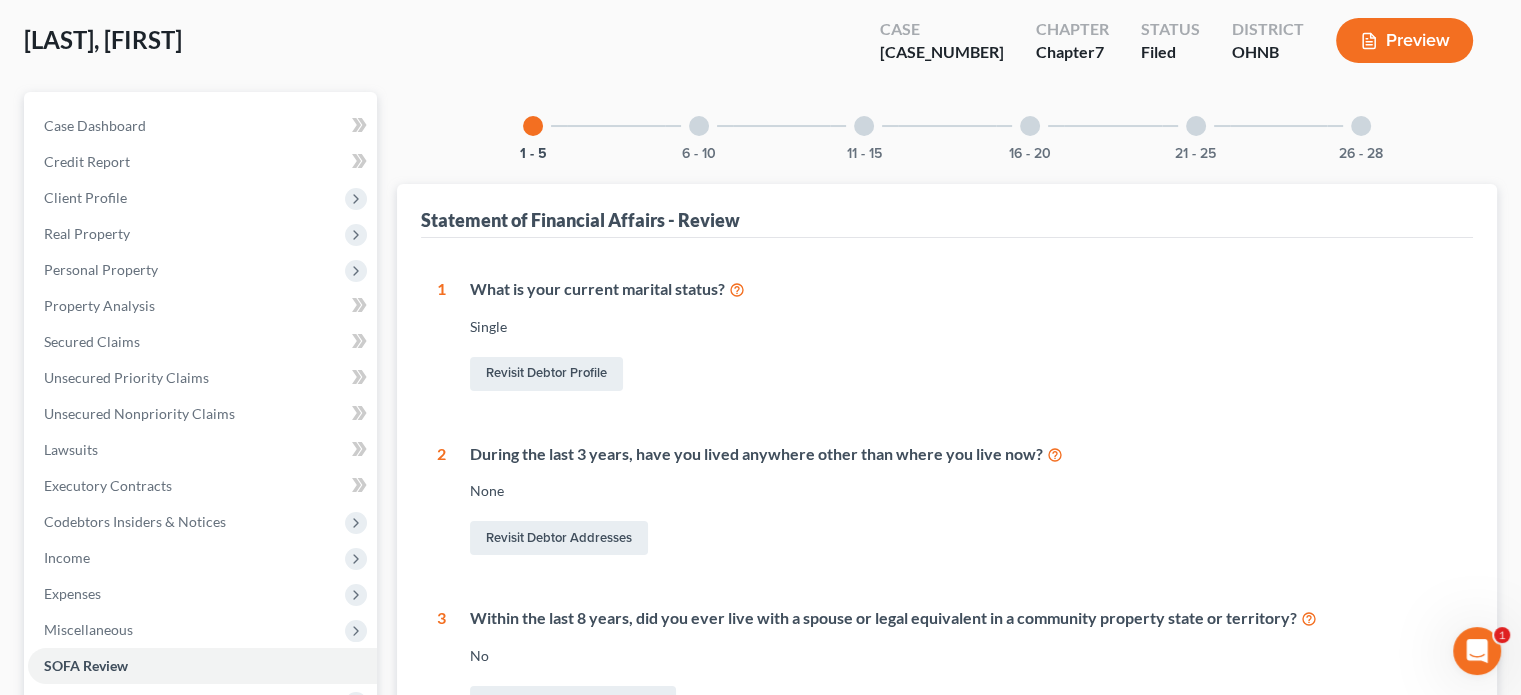 scroll, scrollTop: 100, scrollLeft: 0, axis: vertical 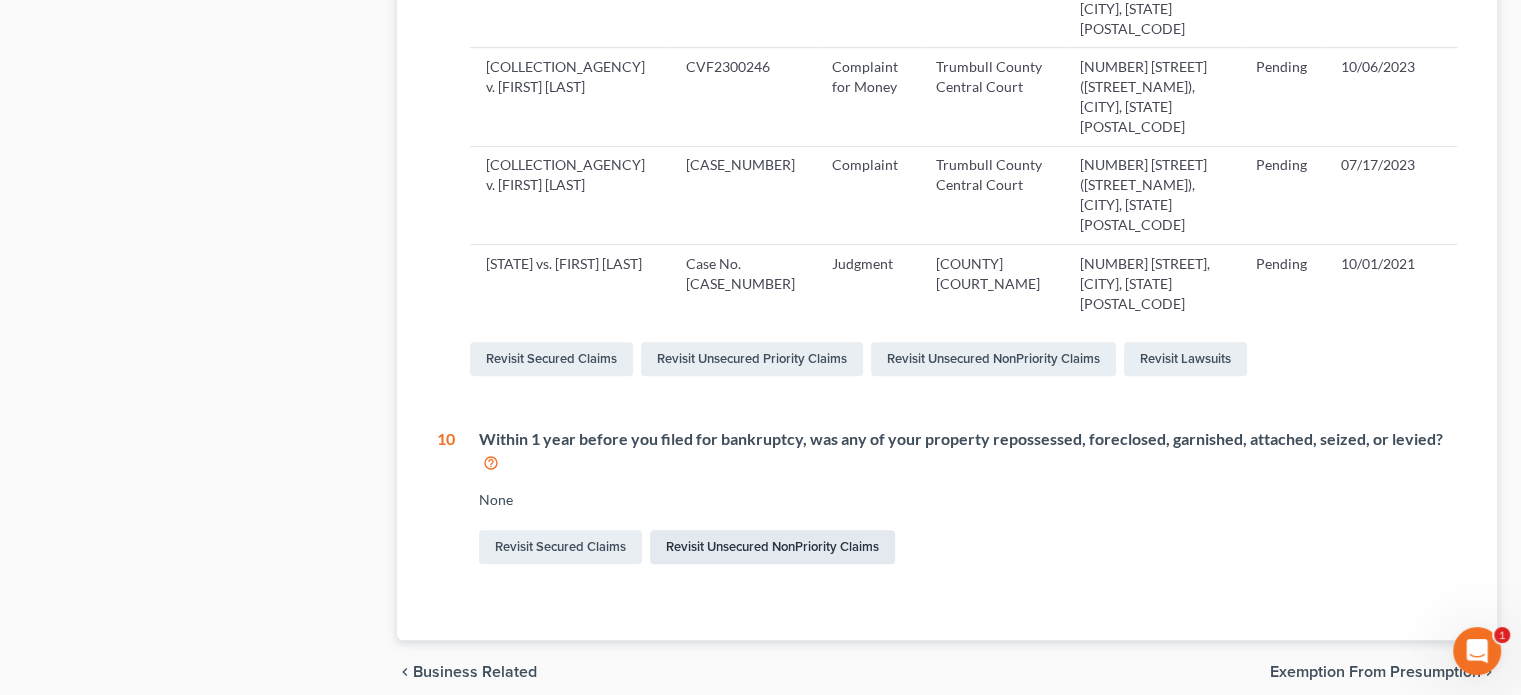 click on "Revisit Unsecured NonPriority Claims" at bounding box center [772, 547] 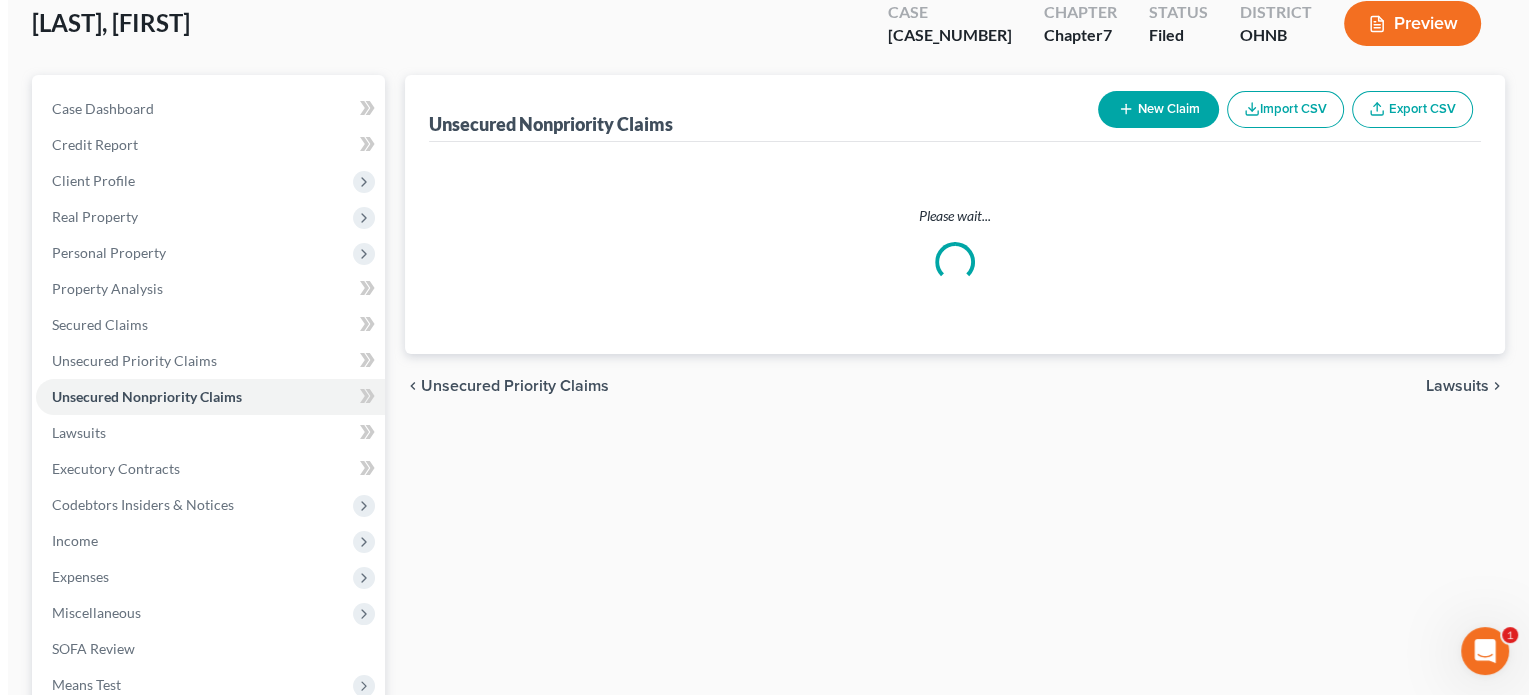 scroll, scrollTop: 0, scrollLeft: 0, axis: both 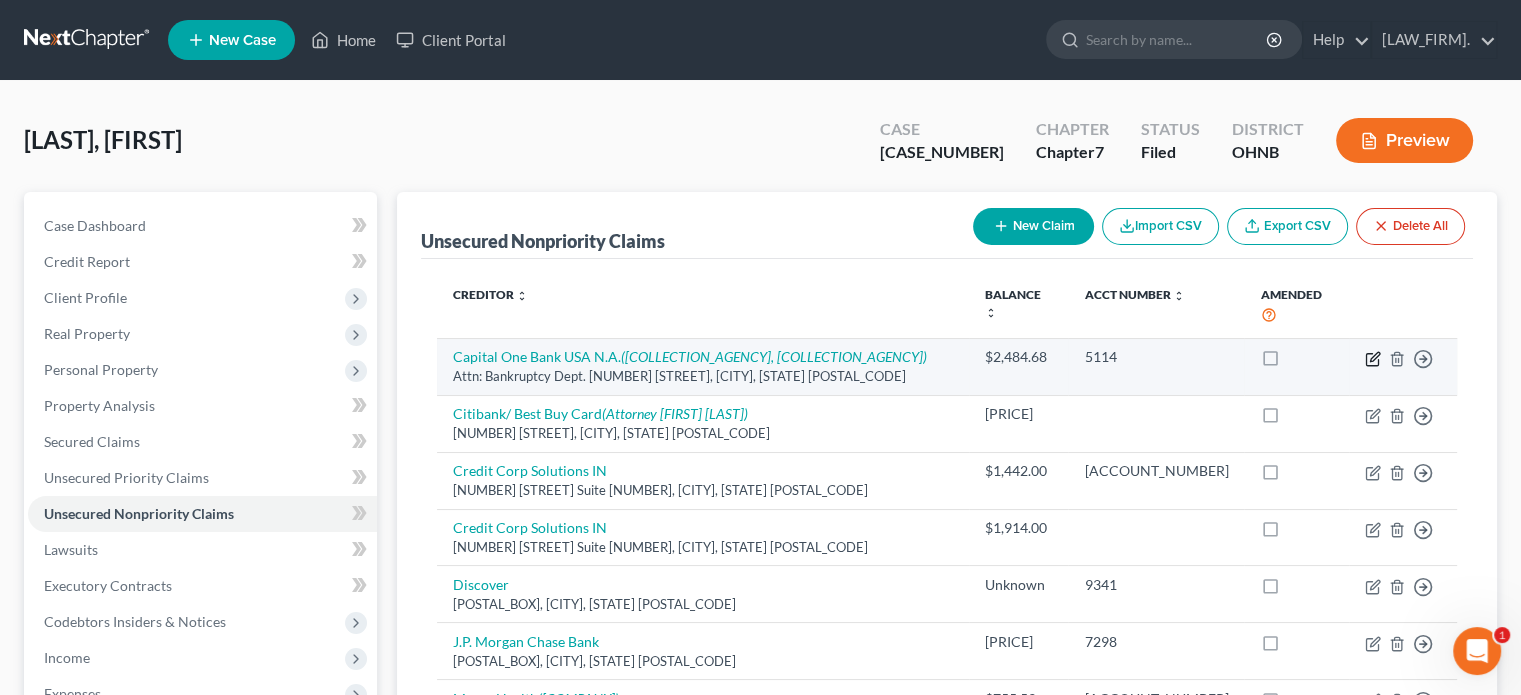 click 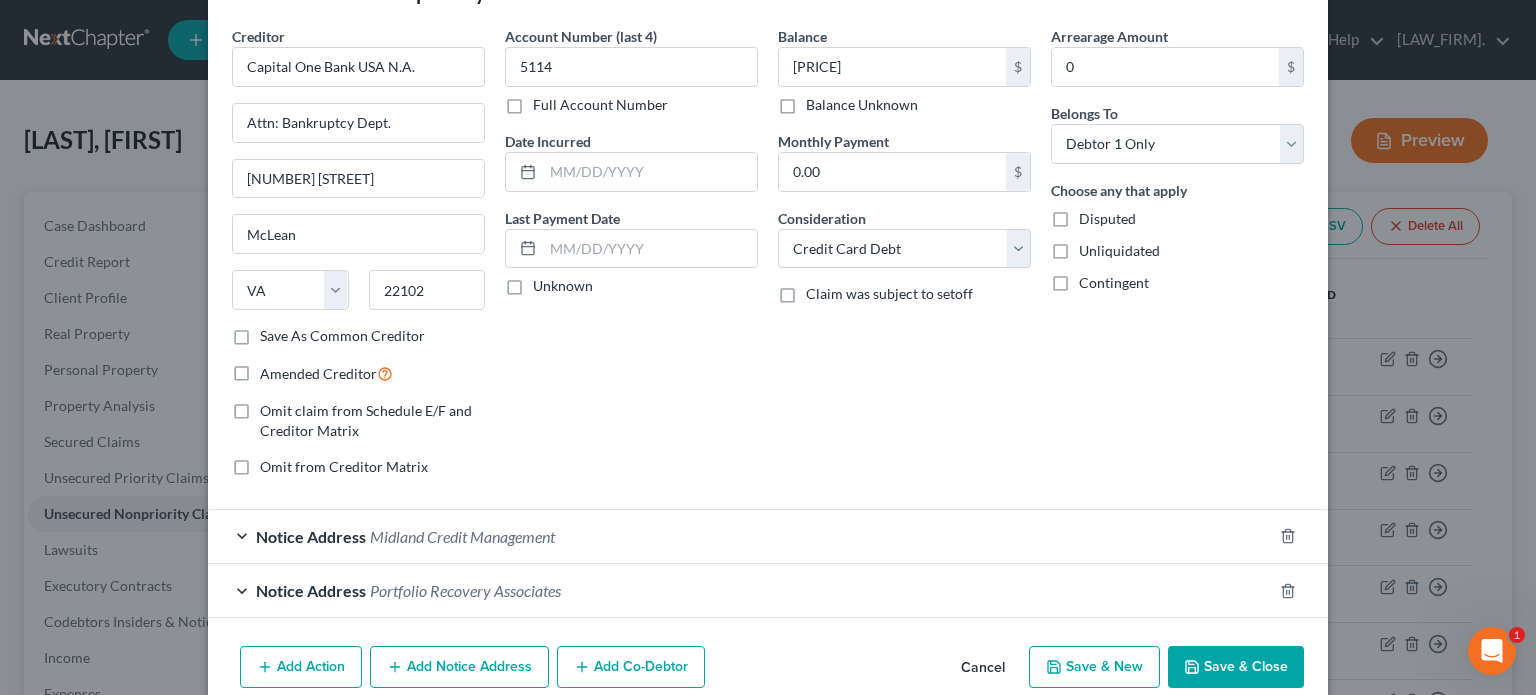 scroll, scrollTop: 100, scrollLeft: 0, axis: vertical 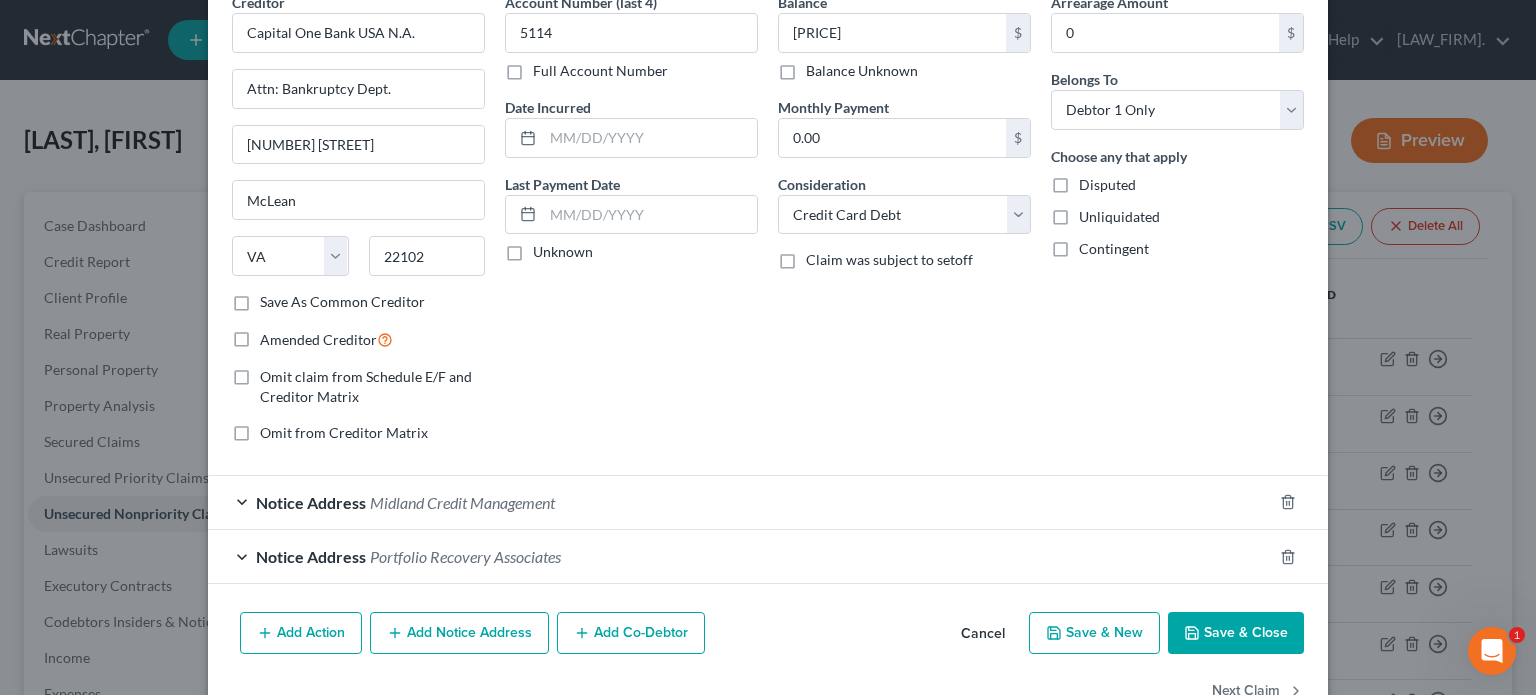 click on "Add Action" at bounding box center (301, 633) 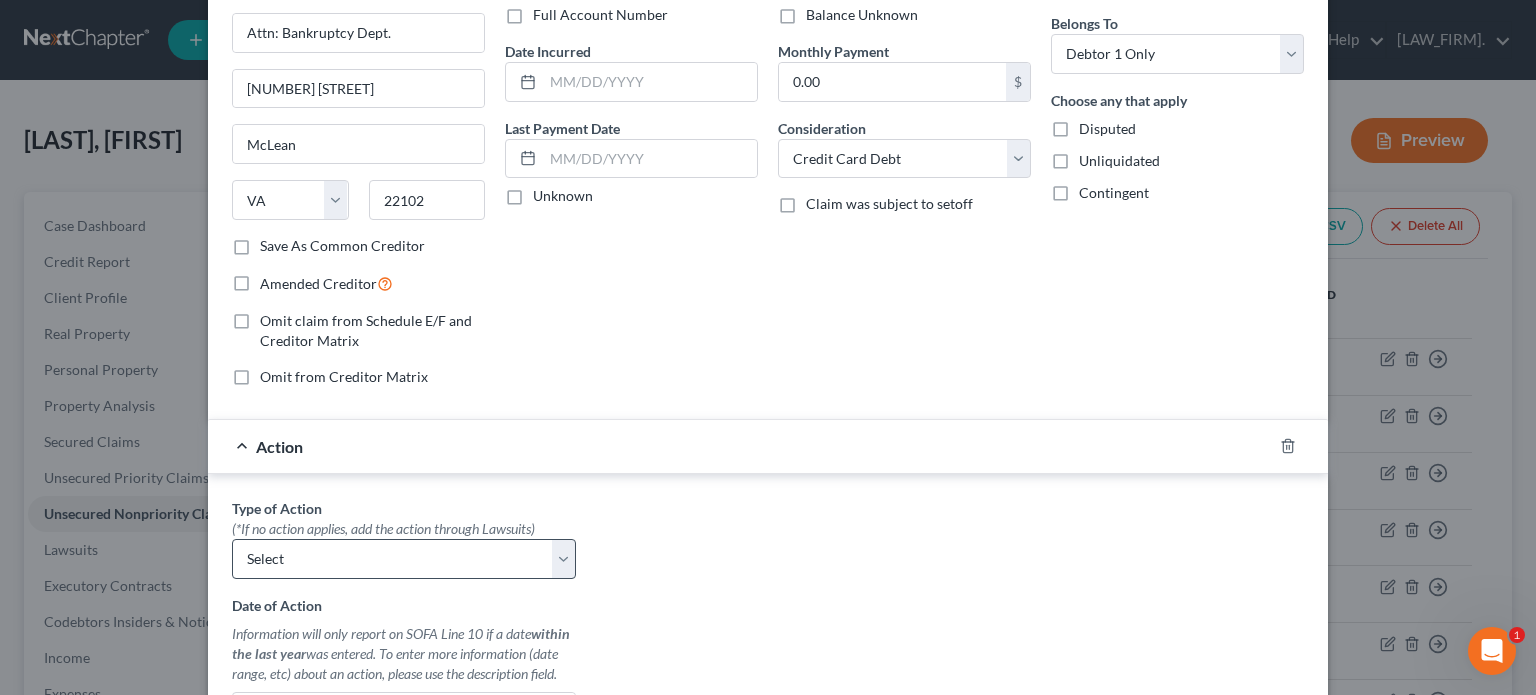 scroll, scrollTop: 200, scrollLeft: 0, axis: vertical 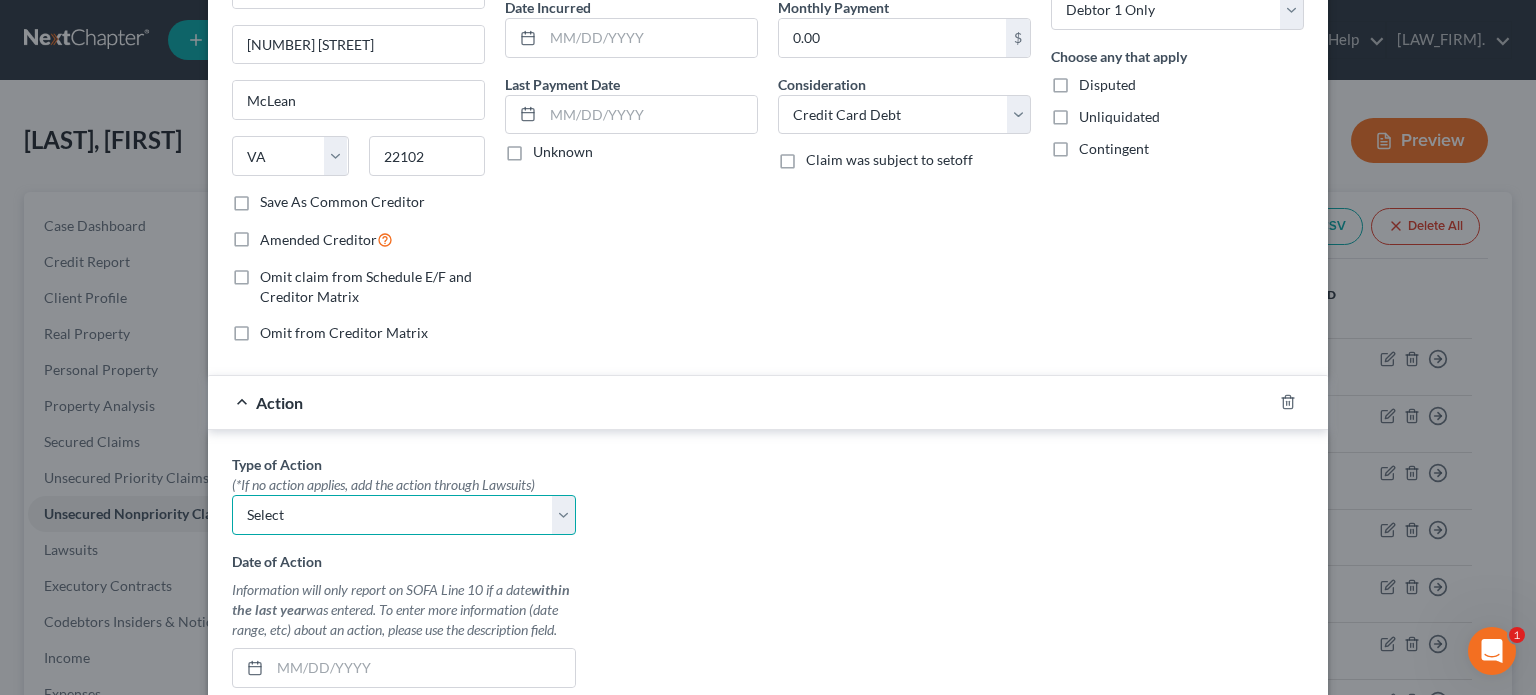 click on "Select Repossession Garnishment Foreclosure Personal Injury Attached, Seized, Or Levied" at bounding box center (404, 515) 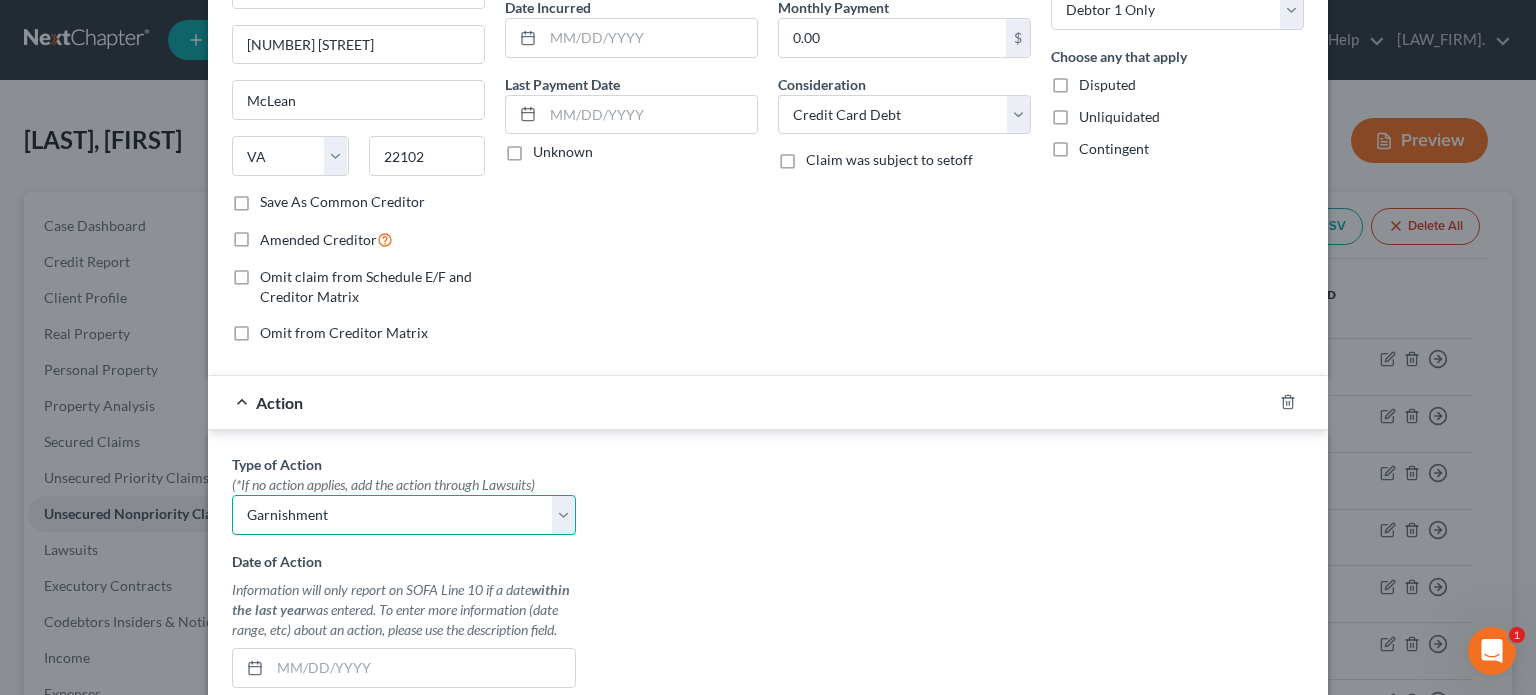 click on "Select Repossession Garnishment Foreclosure Personal Injury Attached, Seized, Or Levied" at bounding box center (404, 515) 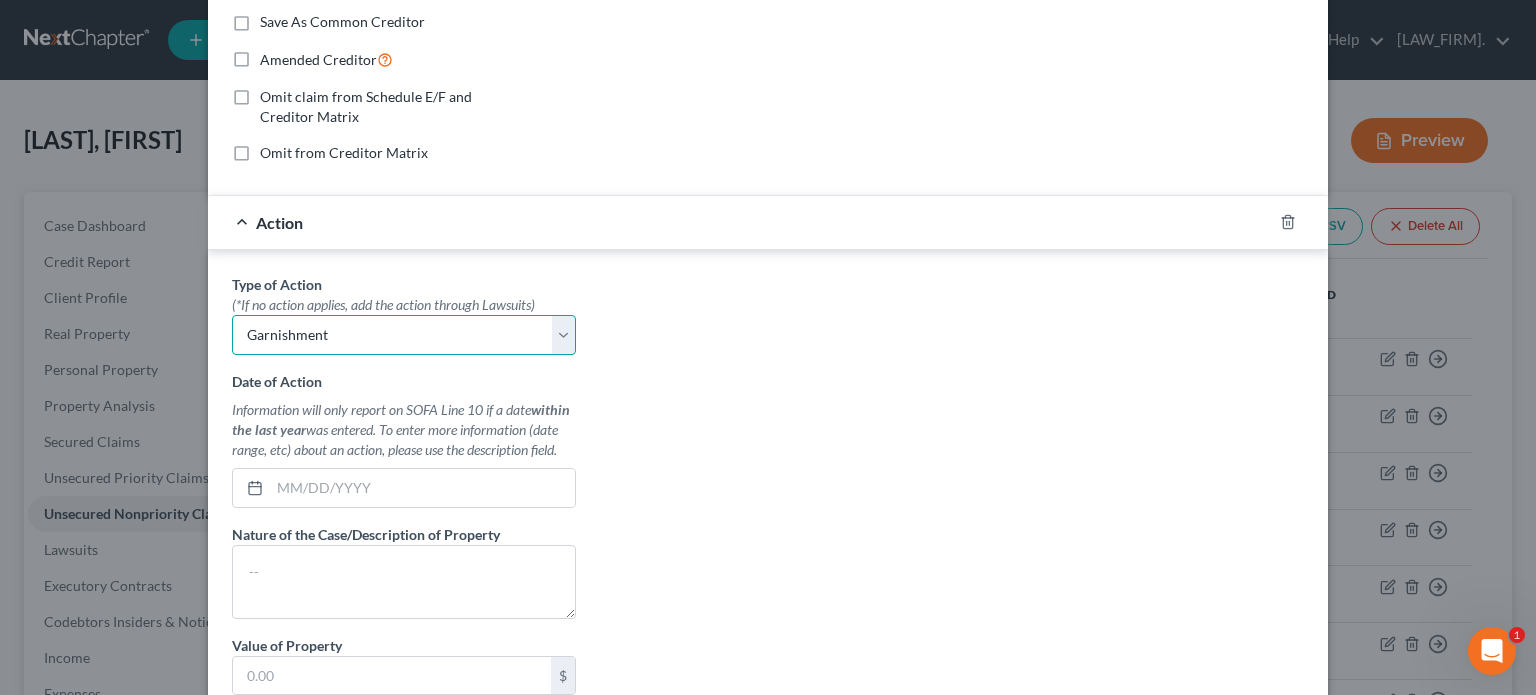 scroll, scrollTop: 400, scrollLeft: 0, axis: vertical 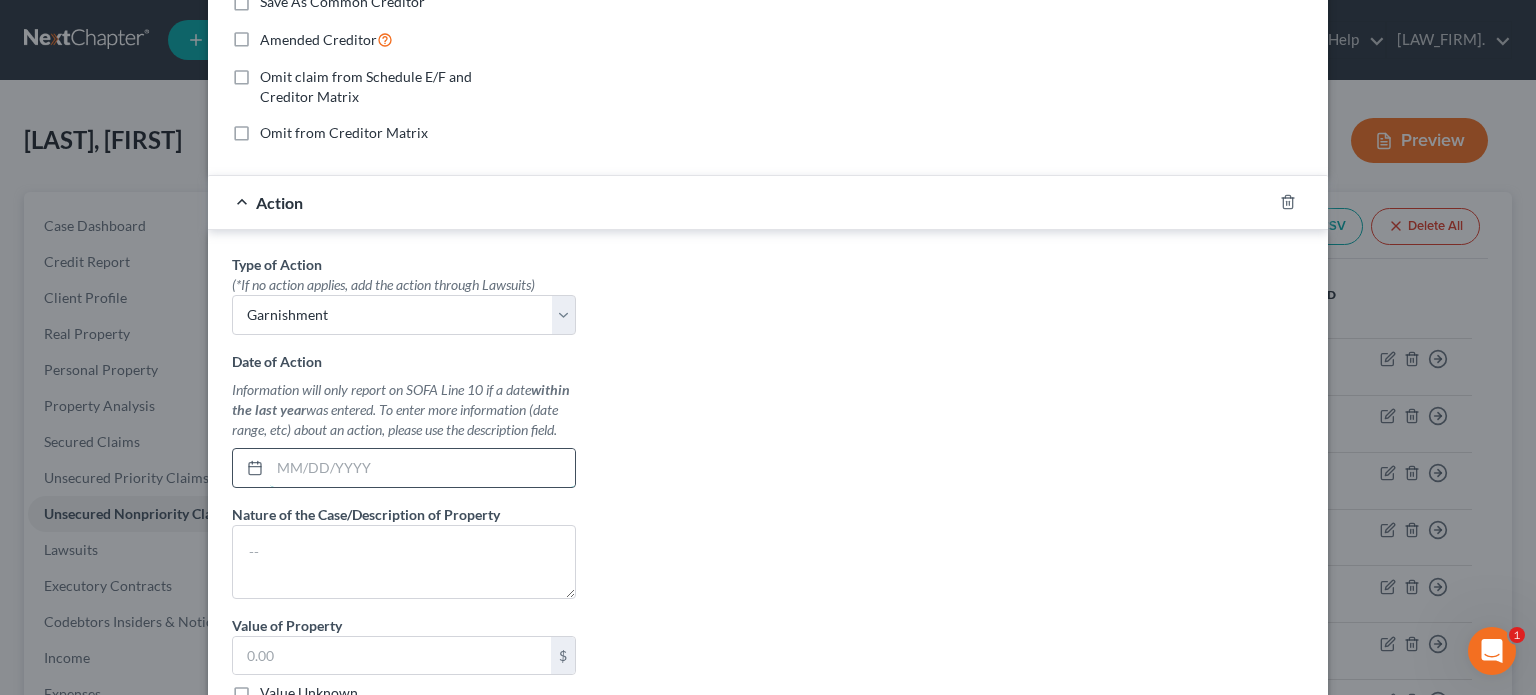click at bounding box center (422, 468) 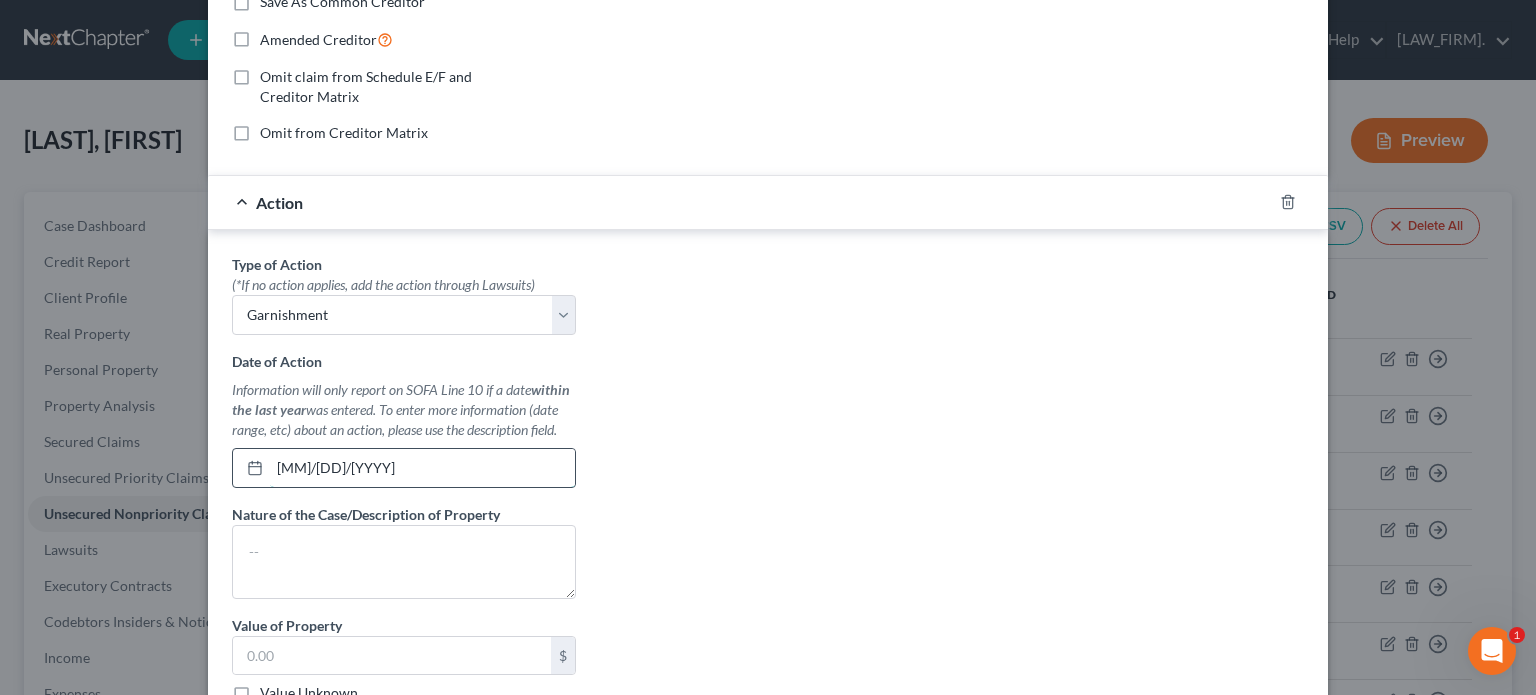 drag, startPoint x: 275, startPoint y: 463, endPoint x: 356, endPoint y: 461, distance: 81.02469 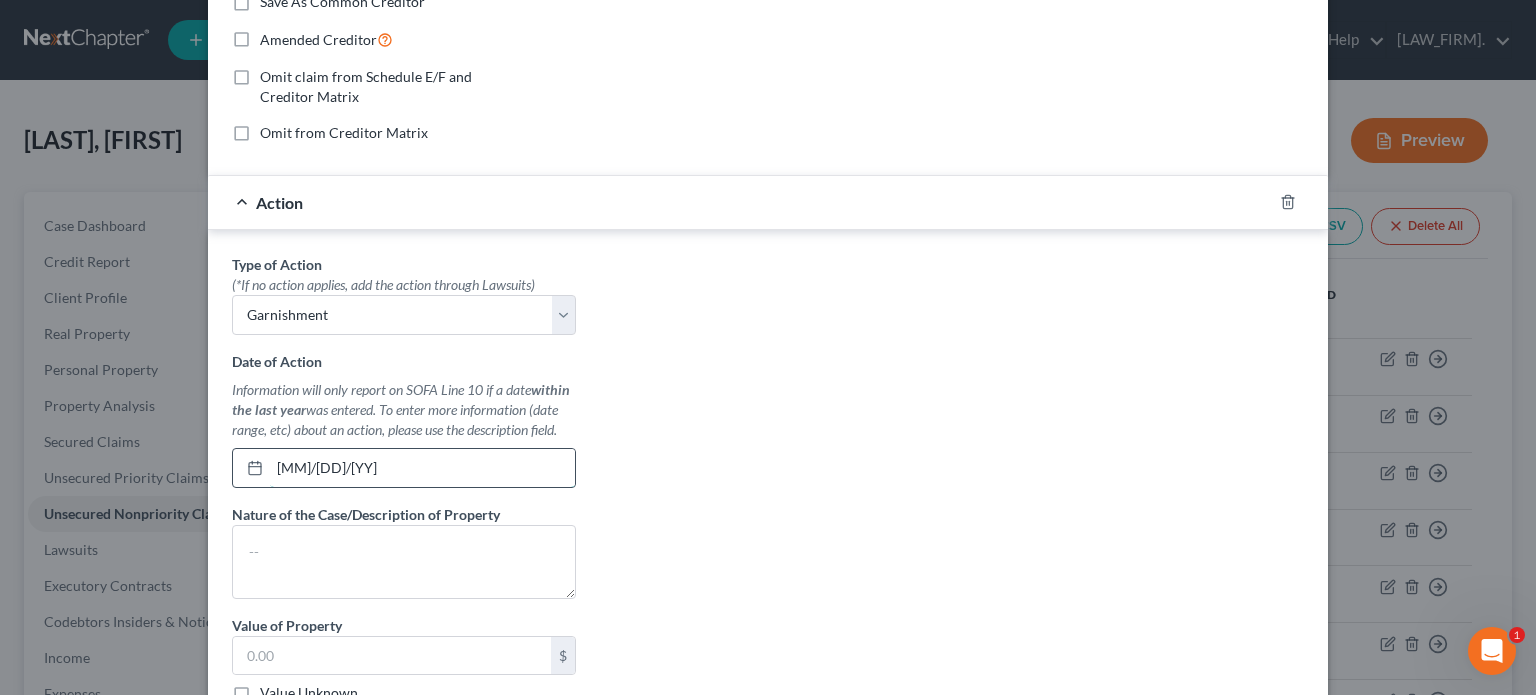 click on "[MM]/[DD]/[YY]" at bounding box center [422, 468] 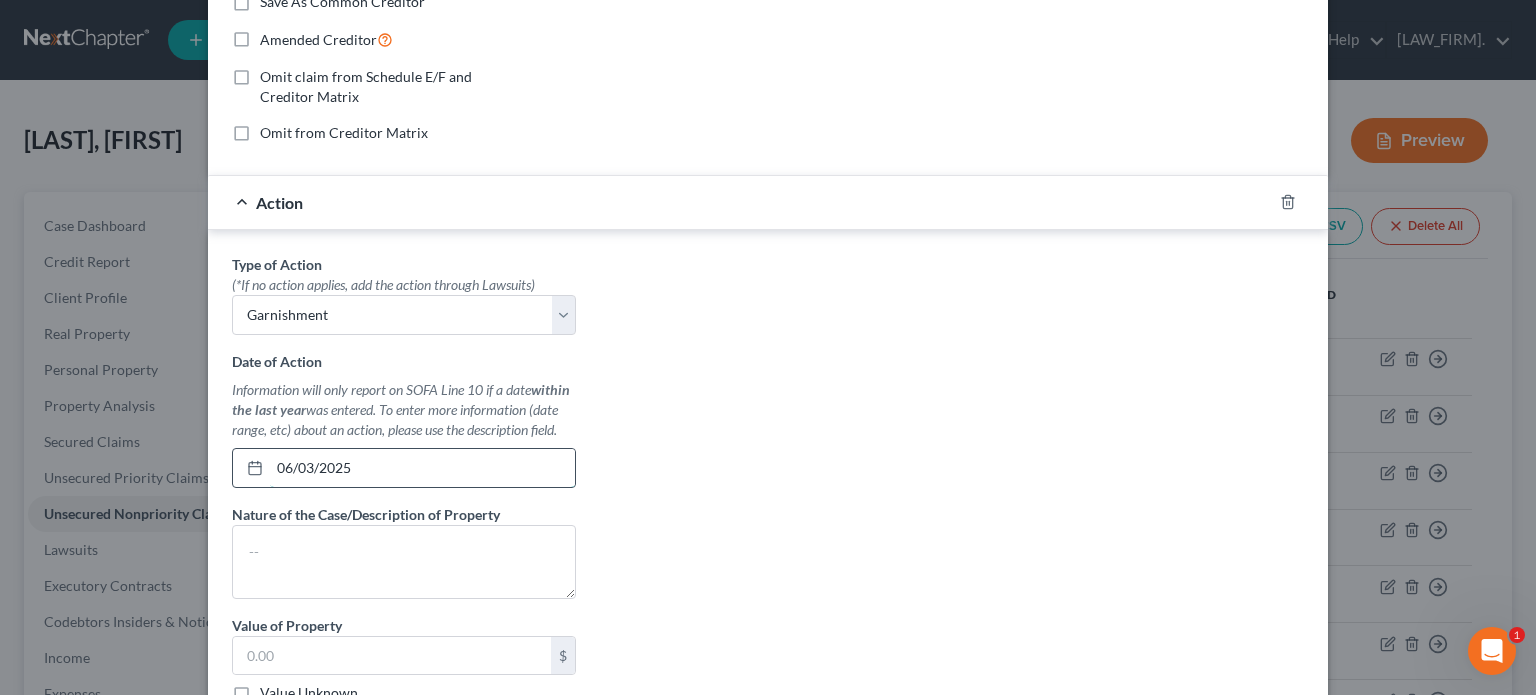 click on "06/03/2025" at bounding box center (422, 468) 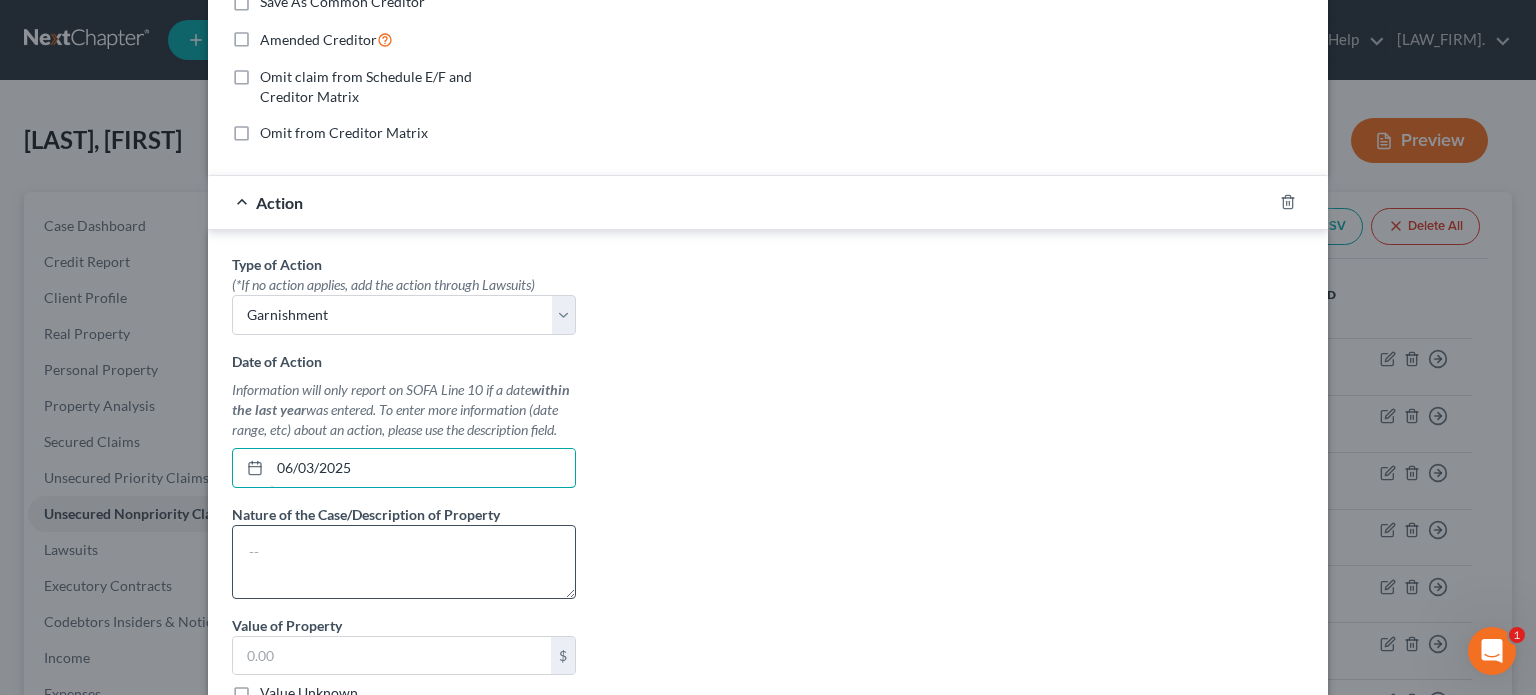 type on "06/03/2025" 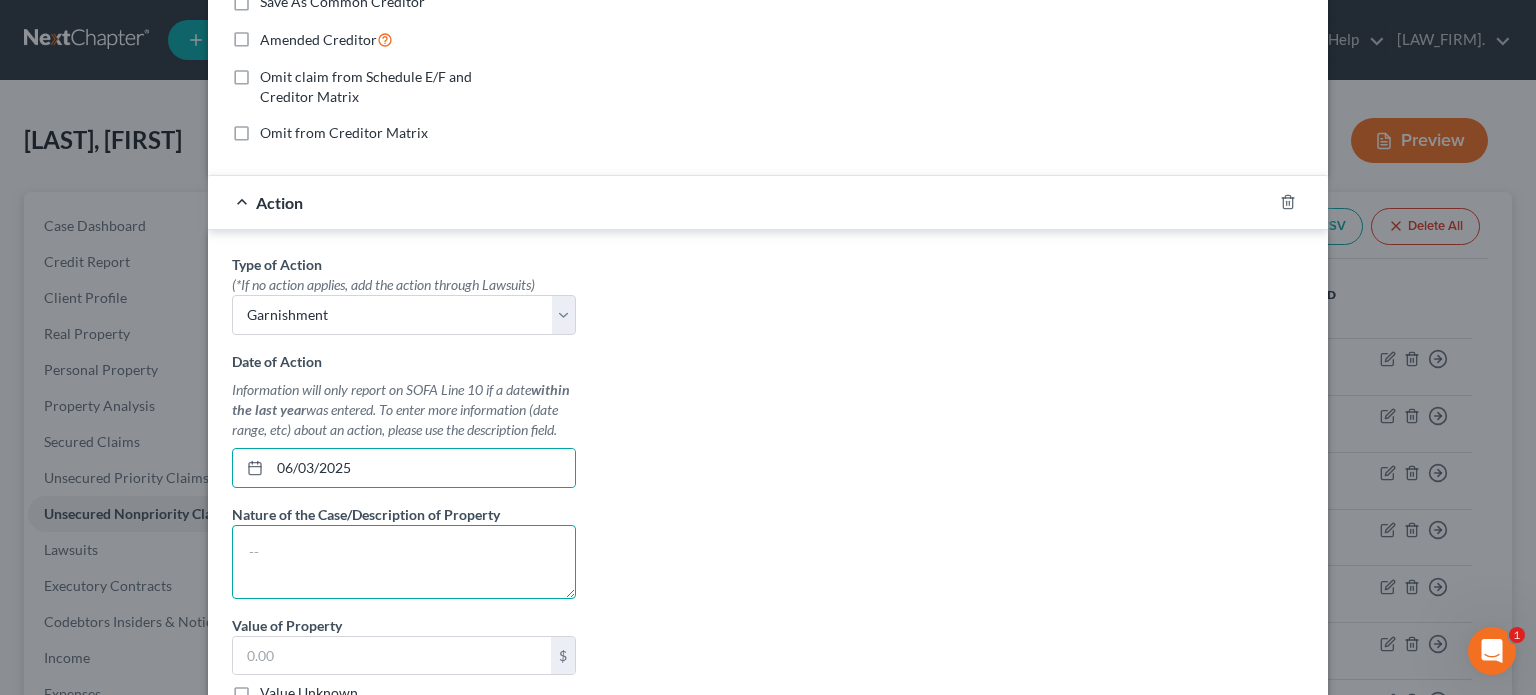 click at bounding box center (404, 562) 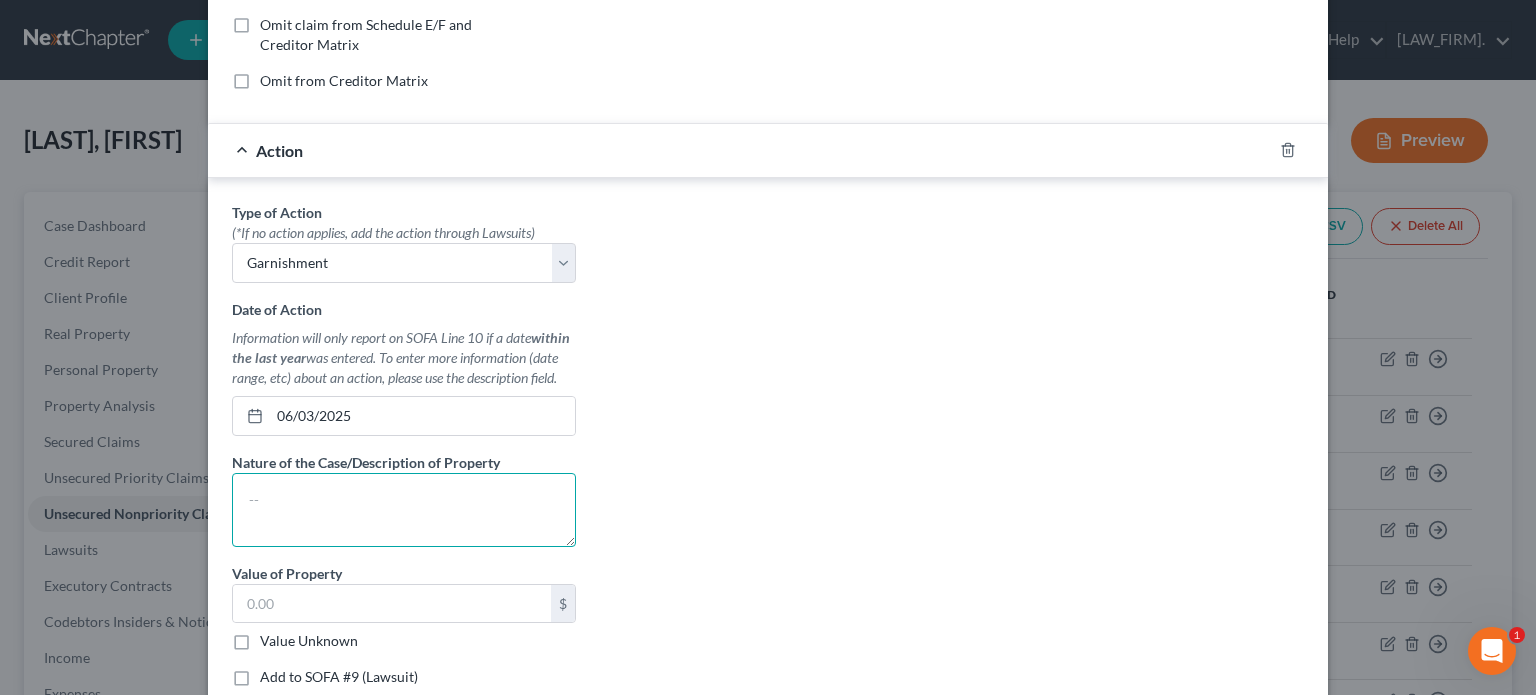 scroll, scrollTop: 500, scrollLeft: 0, axis: vertical 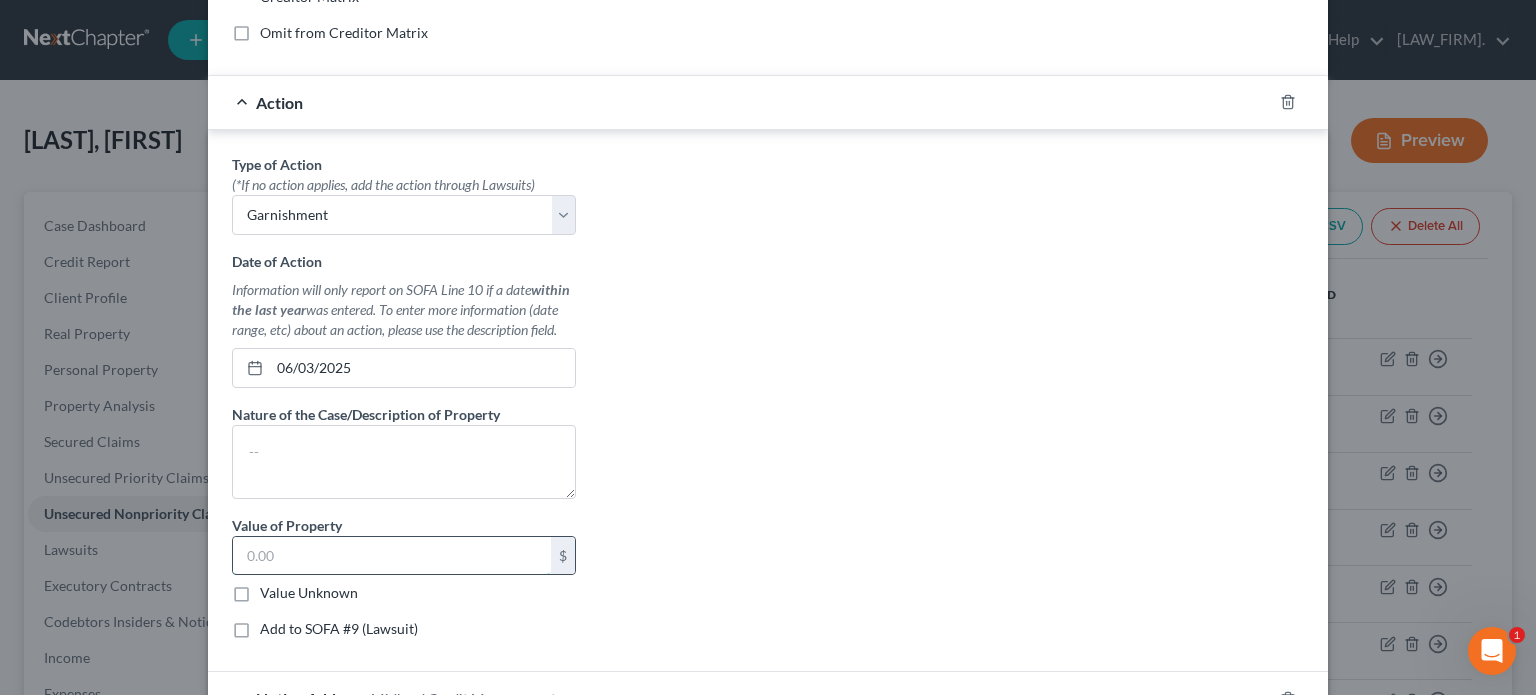 click at bounding box center [392, 556] 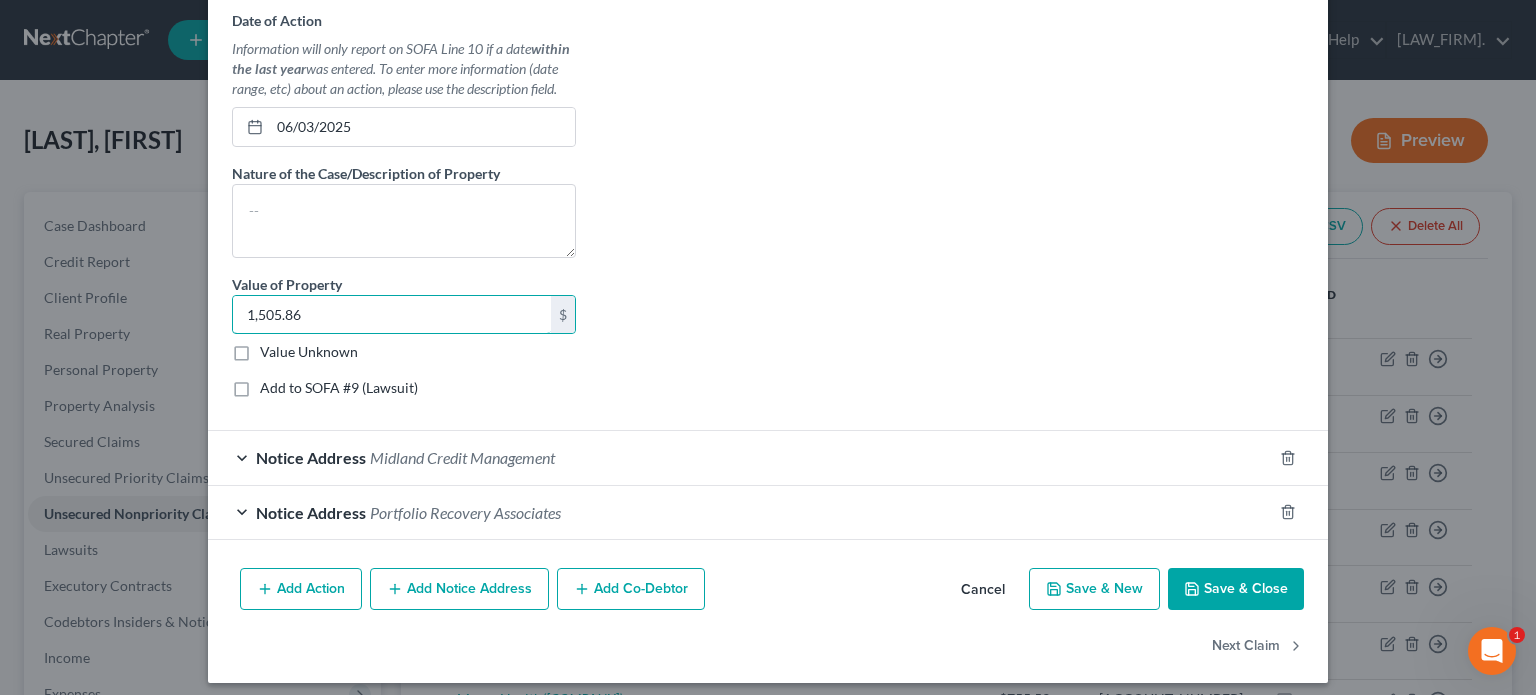 scroll, scrollTop: 748, scrollLeft: 0, axis: vertical 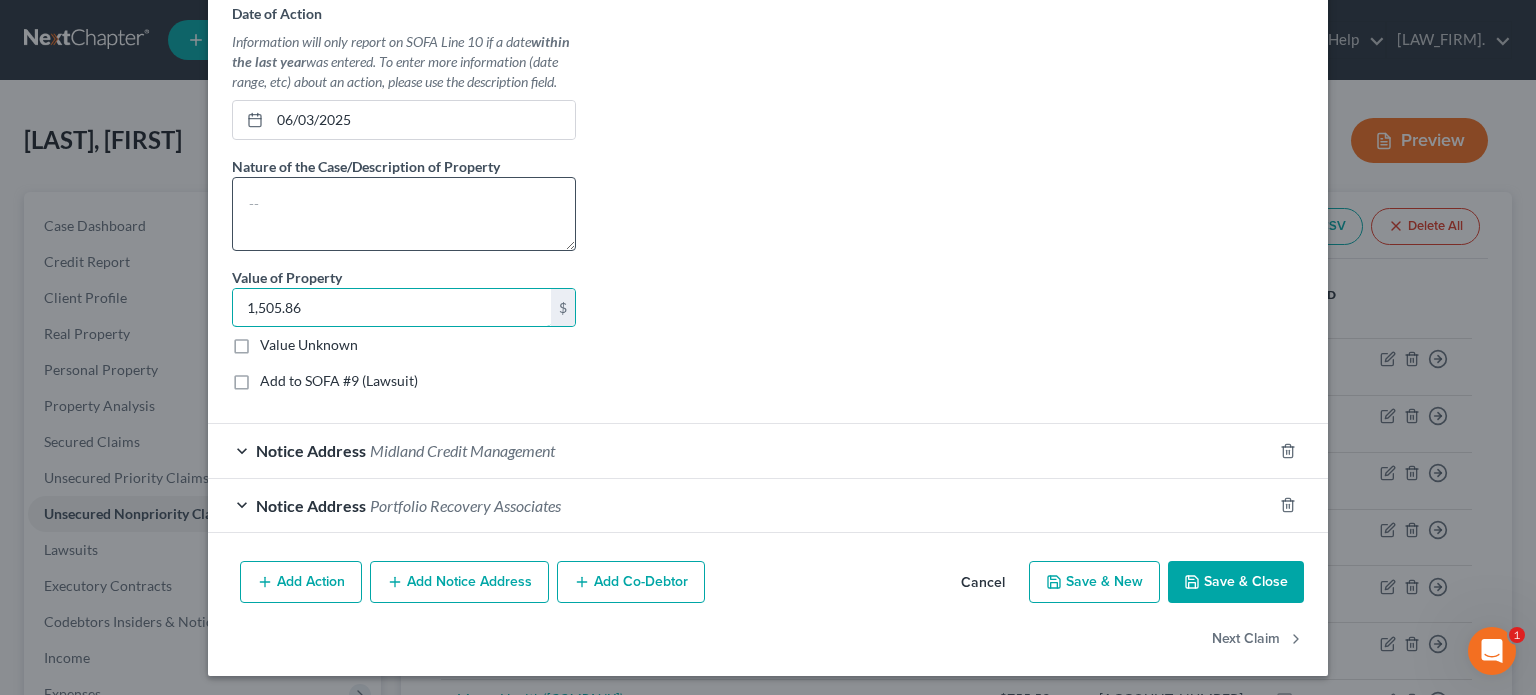 type on "1,505.86" 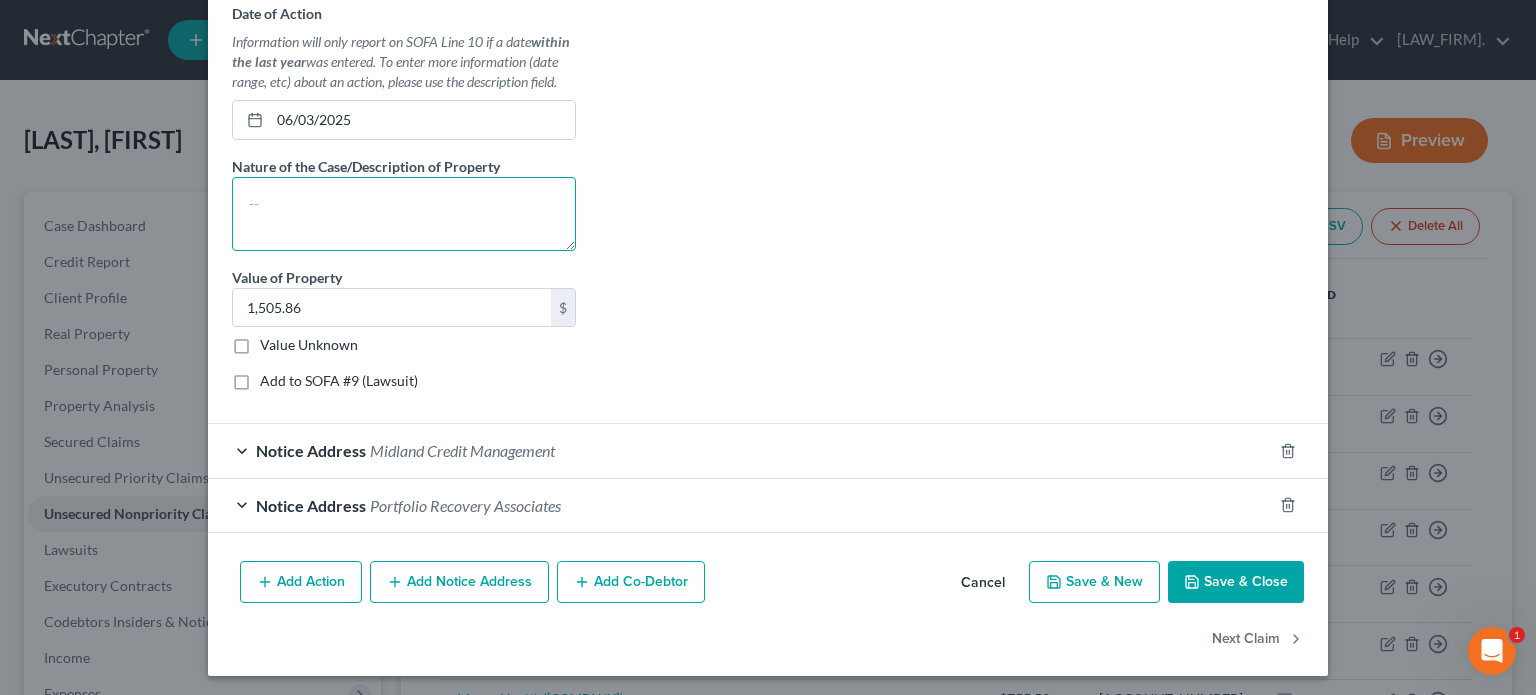 click at bounding box center (404, 214) 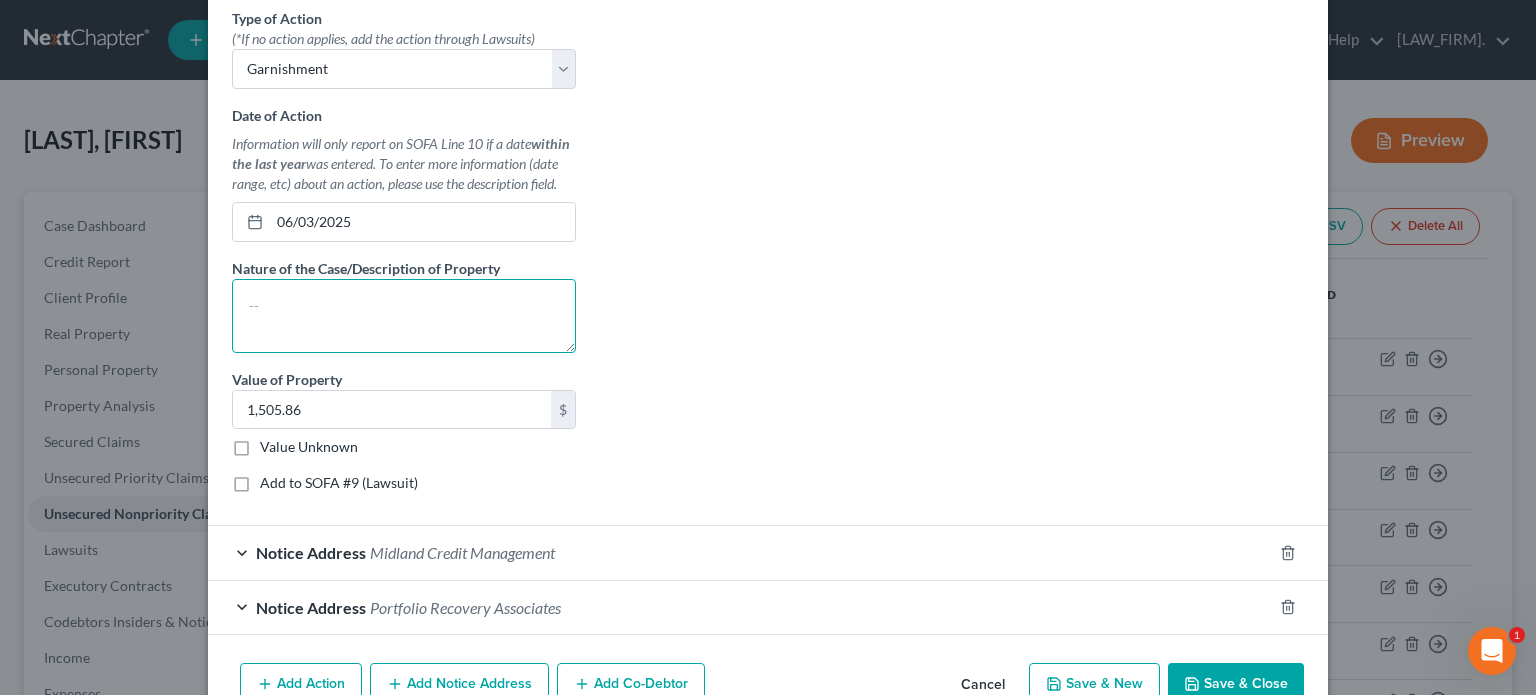 scroll, scrollTop: 748, scrollLeft: 0, axis: vertical 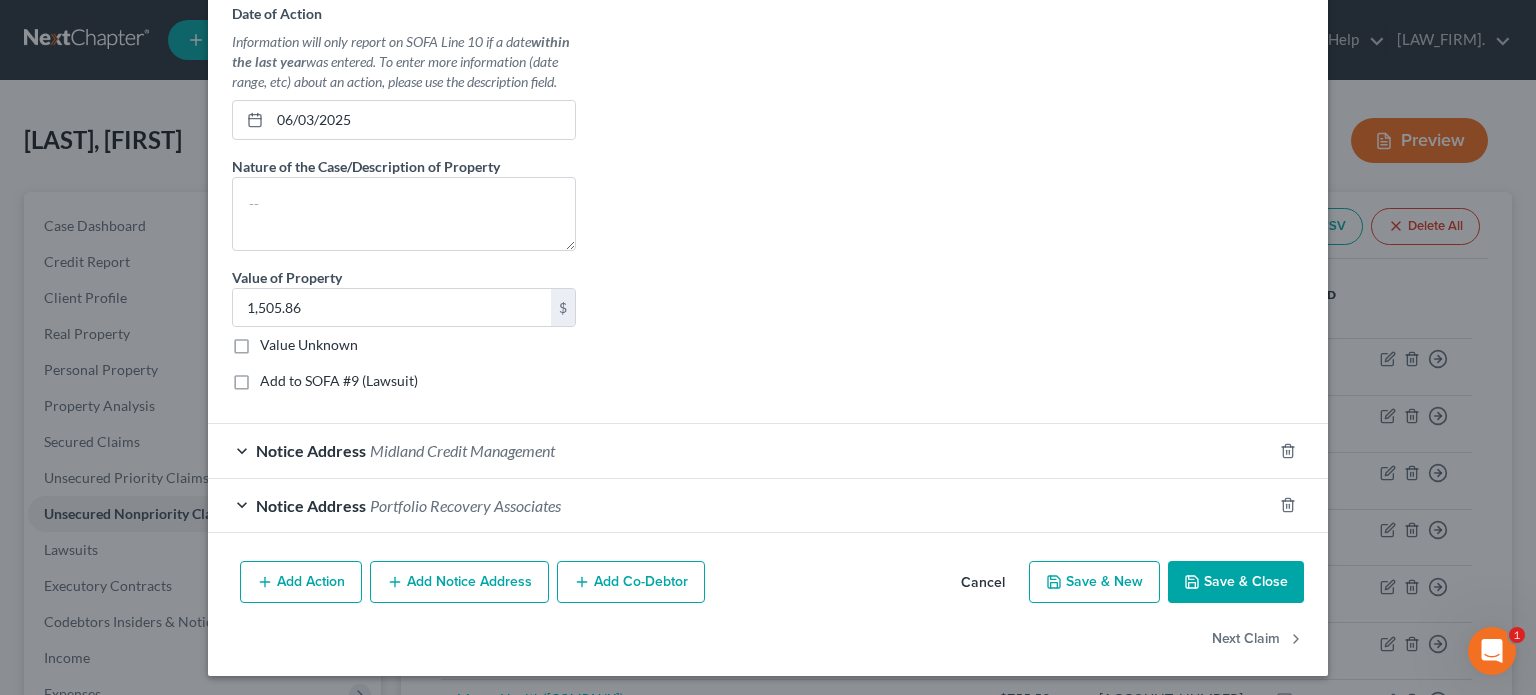 click on "Cancel" at bounding box center (983, 583) 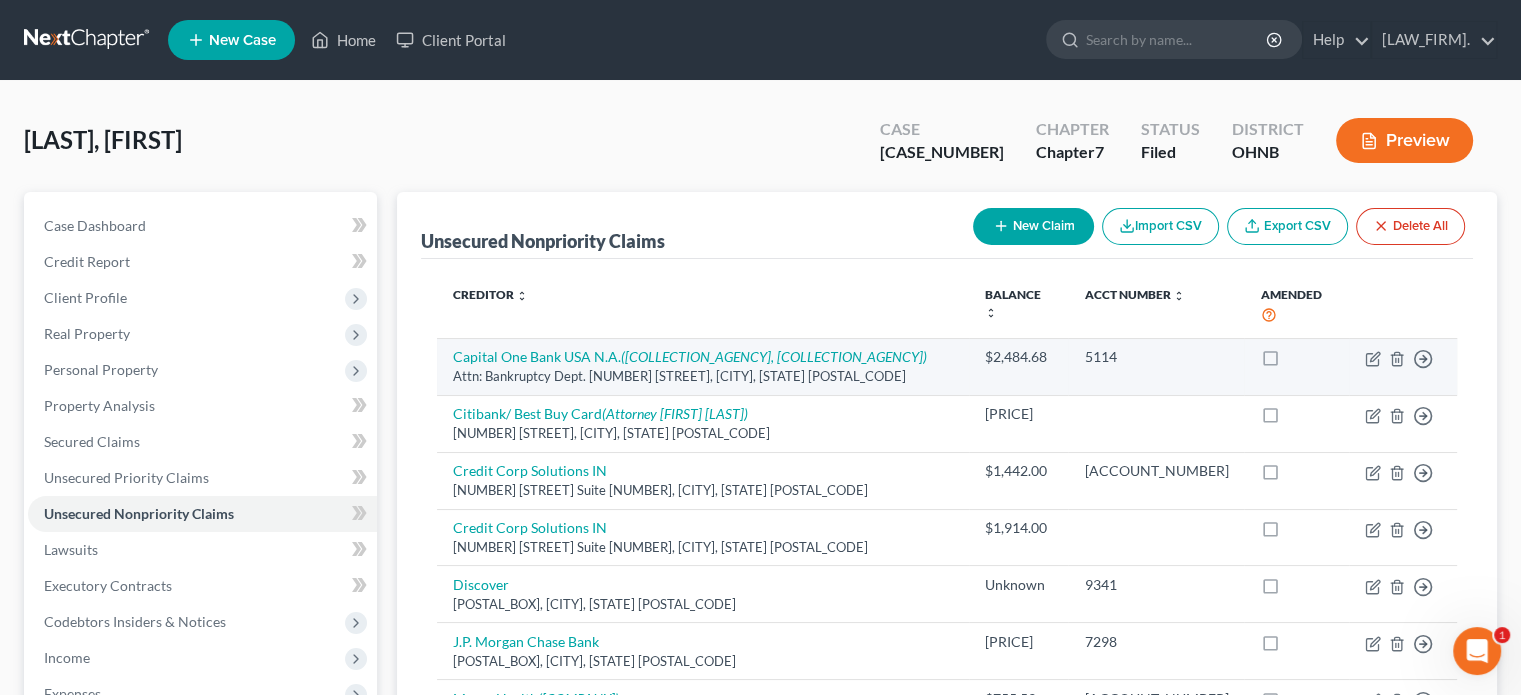 click on "Attn: Bankruptcy Dept. [NUMBER]  [STREET], [CITY], [STATE] [POSTAL_CODE]" at bounding box center [702, 376] 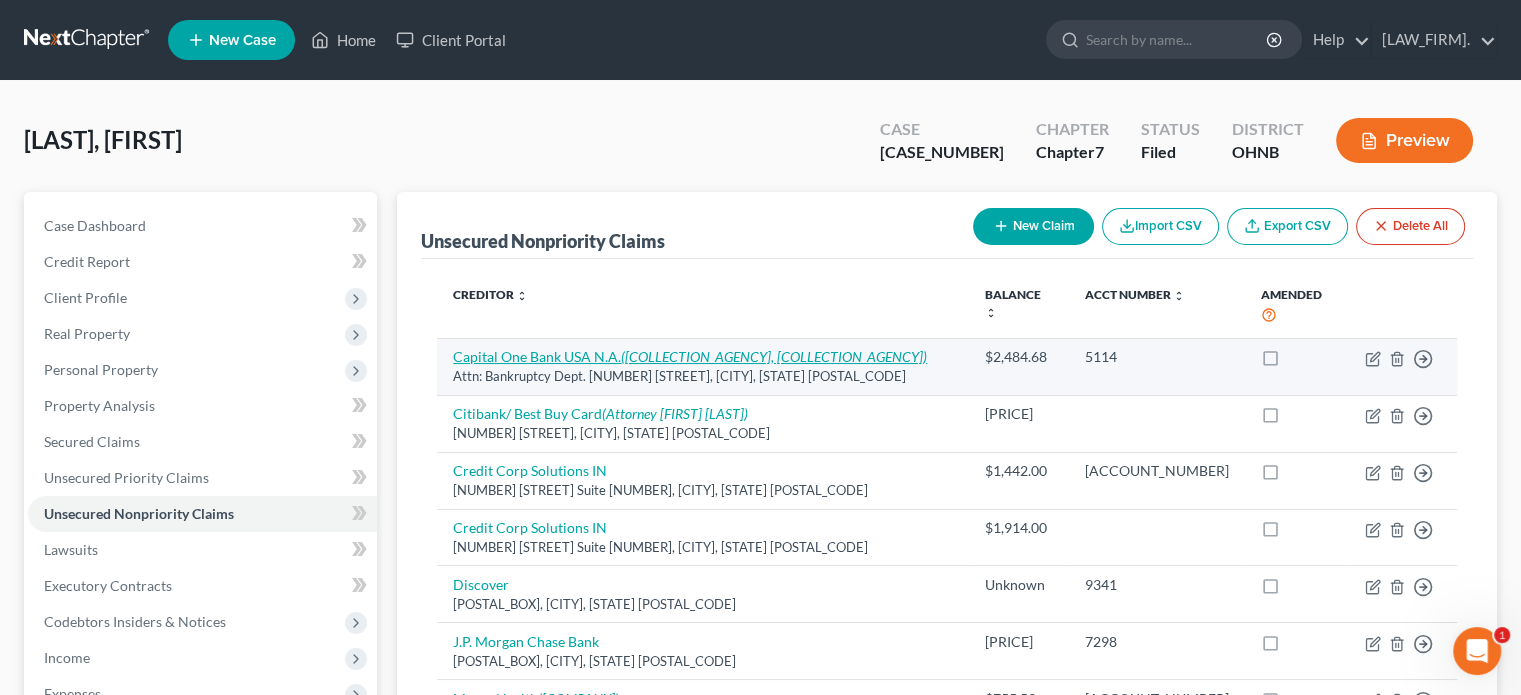click on "[BANK] [MERCHANT]  ([COLLECTION_AGENCY], [COLLECTION_AGENCY])" at bounding box center (690, 356) 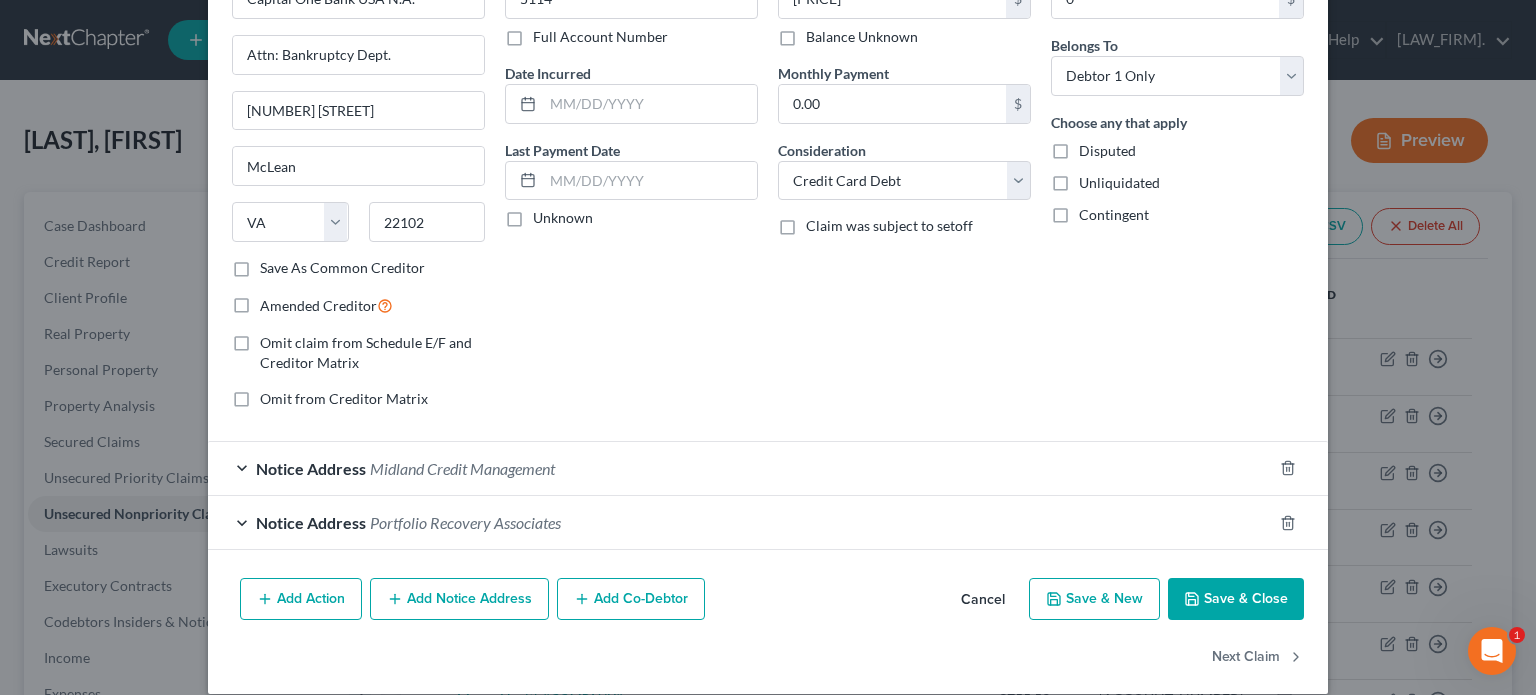 scroll, scrollTop: 153, scrollLeft: 0, axis: vertical 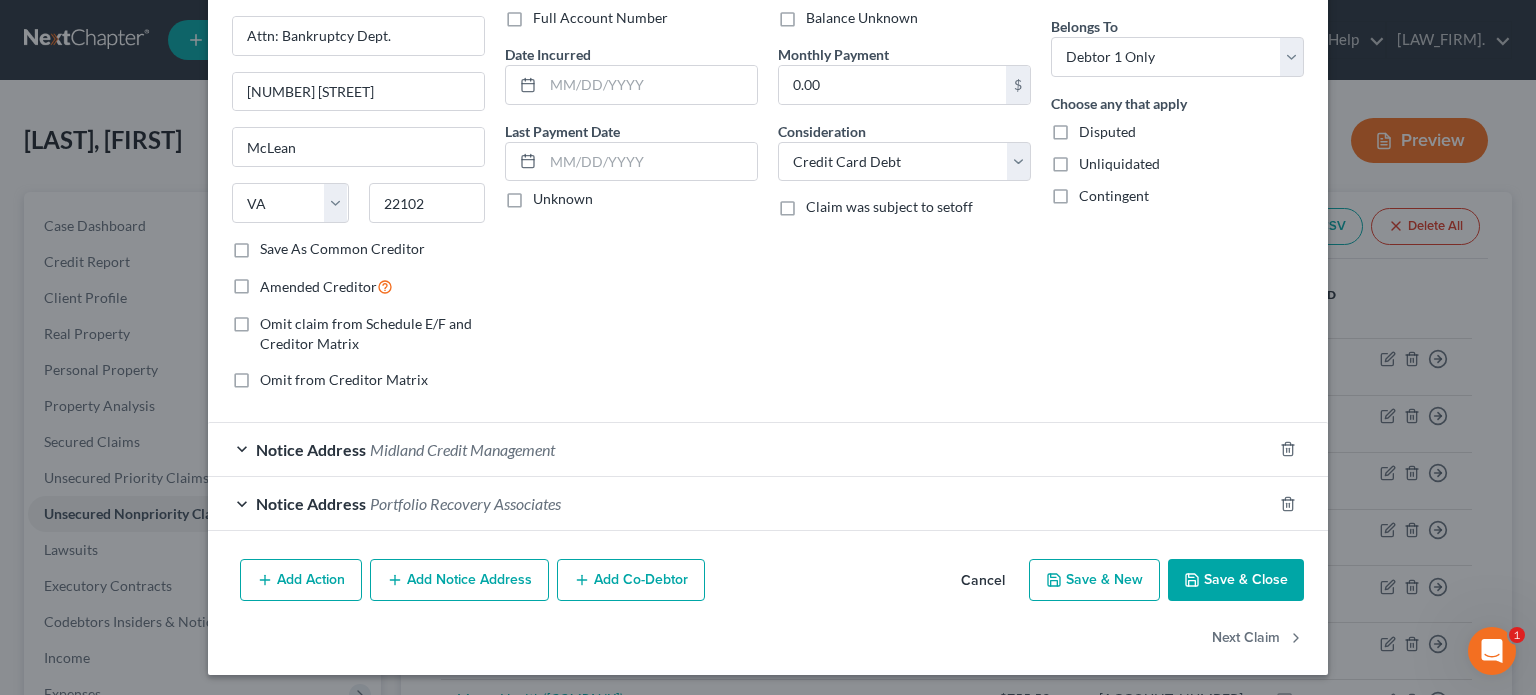 click on "Portfolio Recovery Associates" at bounding box center [465, 503] 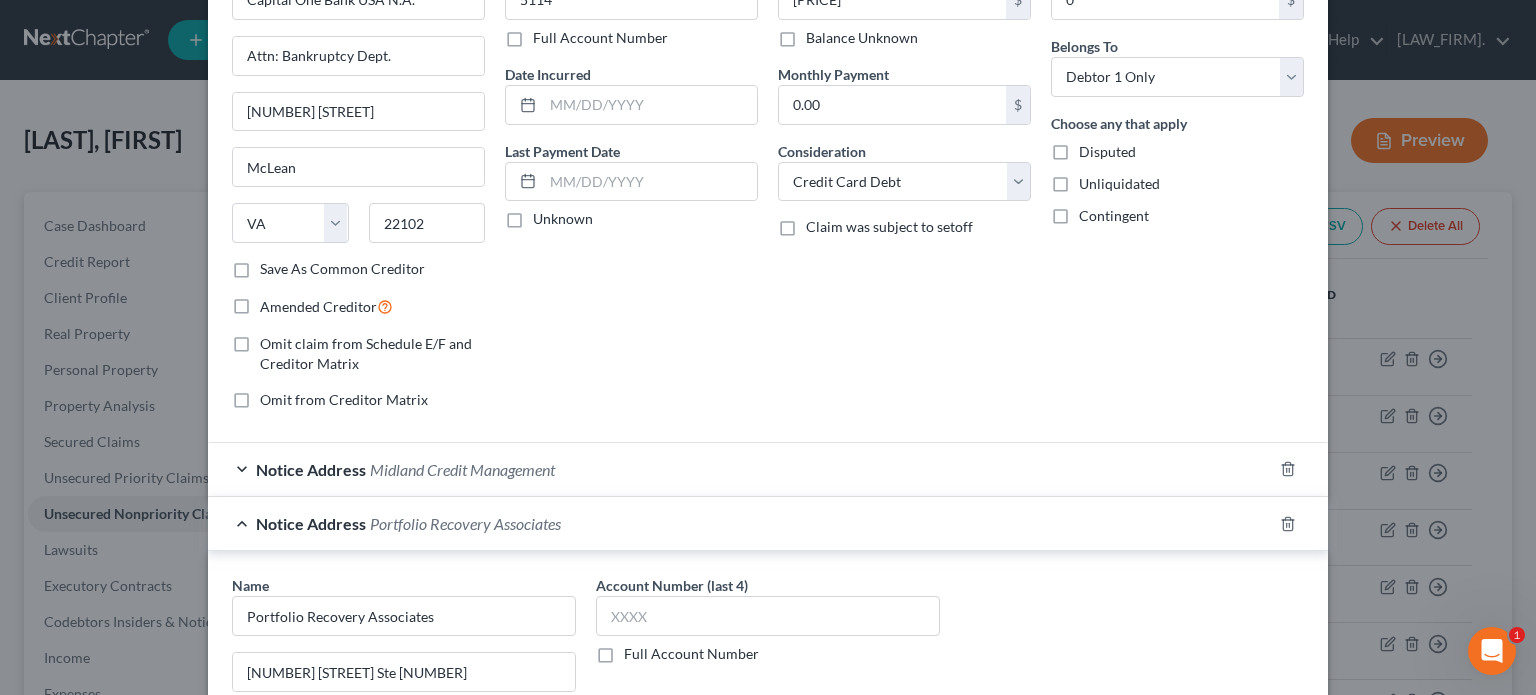 scroll, scrollTop: 0, scrollLeft: 0, axis: both 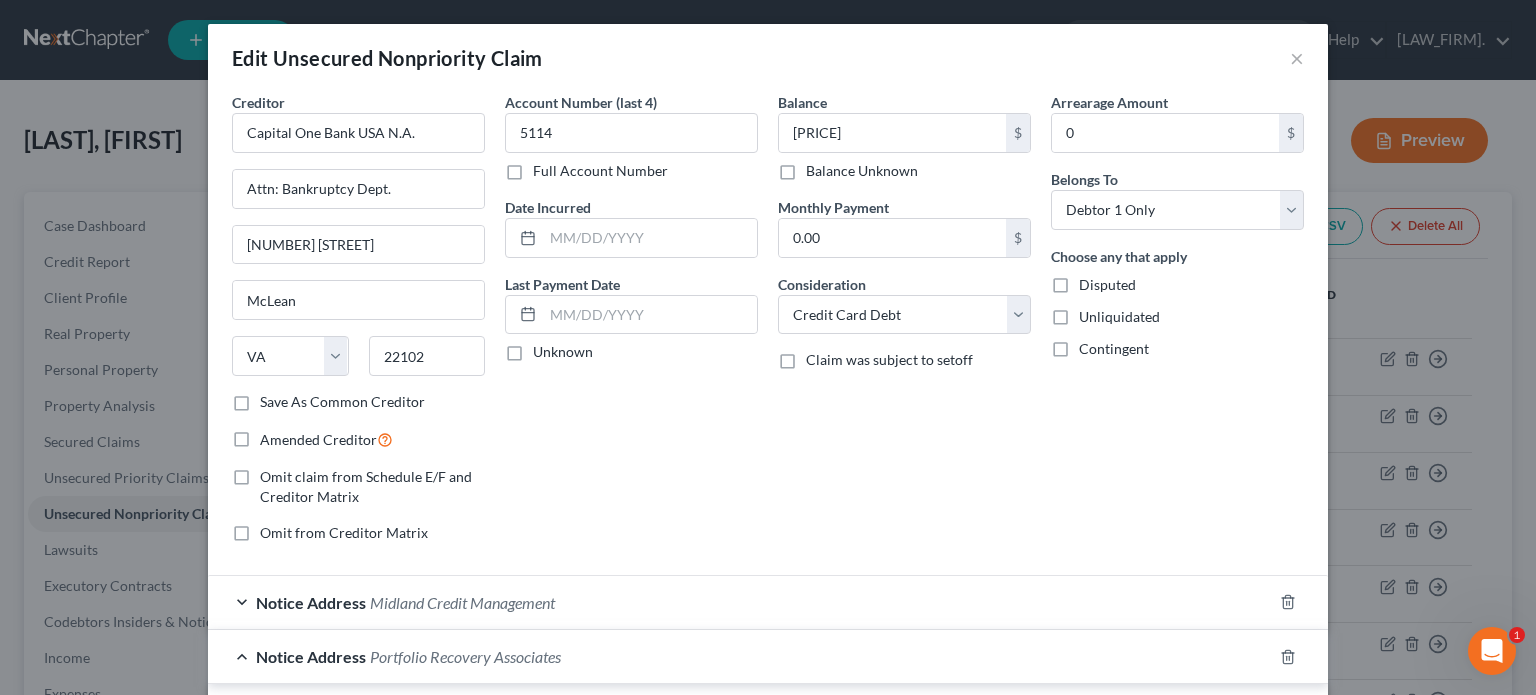 click on "Midland Credit Management" at bounding box center (462, 602) 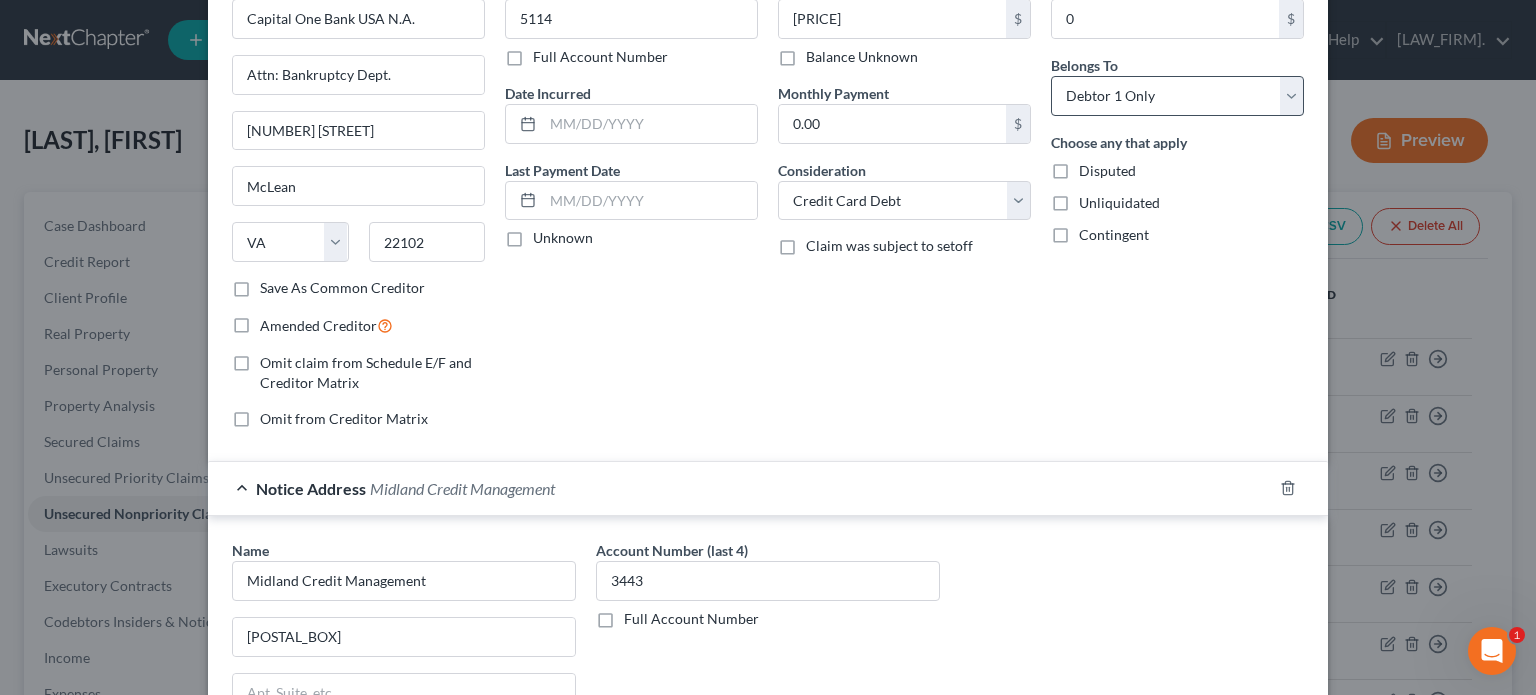scroll, scrollTop: 0, scrollLeft: 0, axis: both 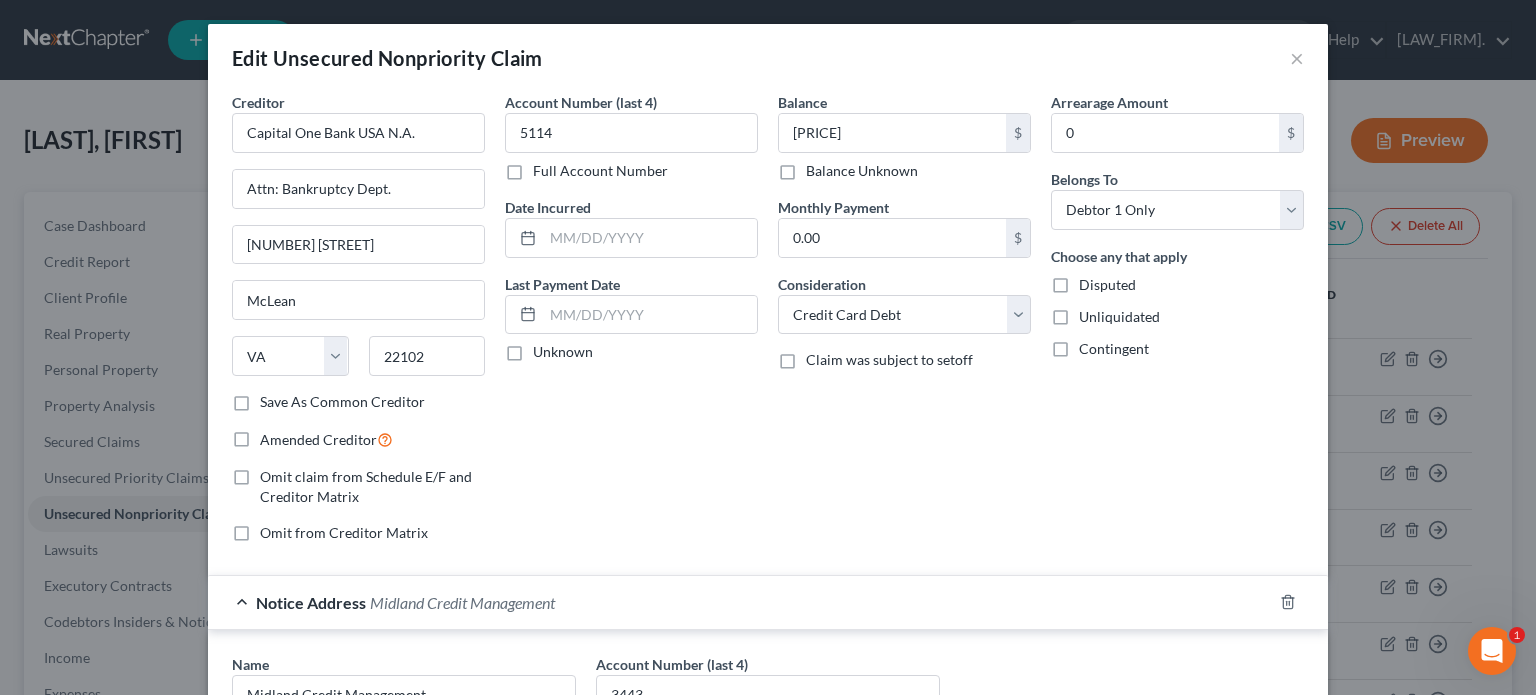 click on "Edit Unsecured Nonpriority Claim  ×" at bounding box center [768, 58] 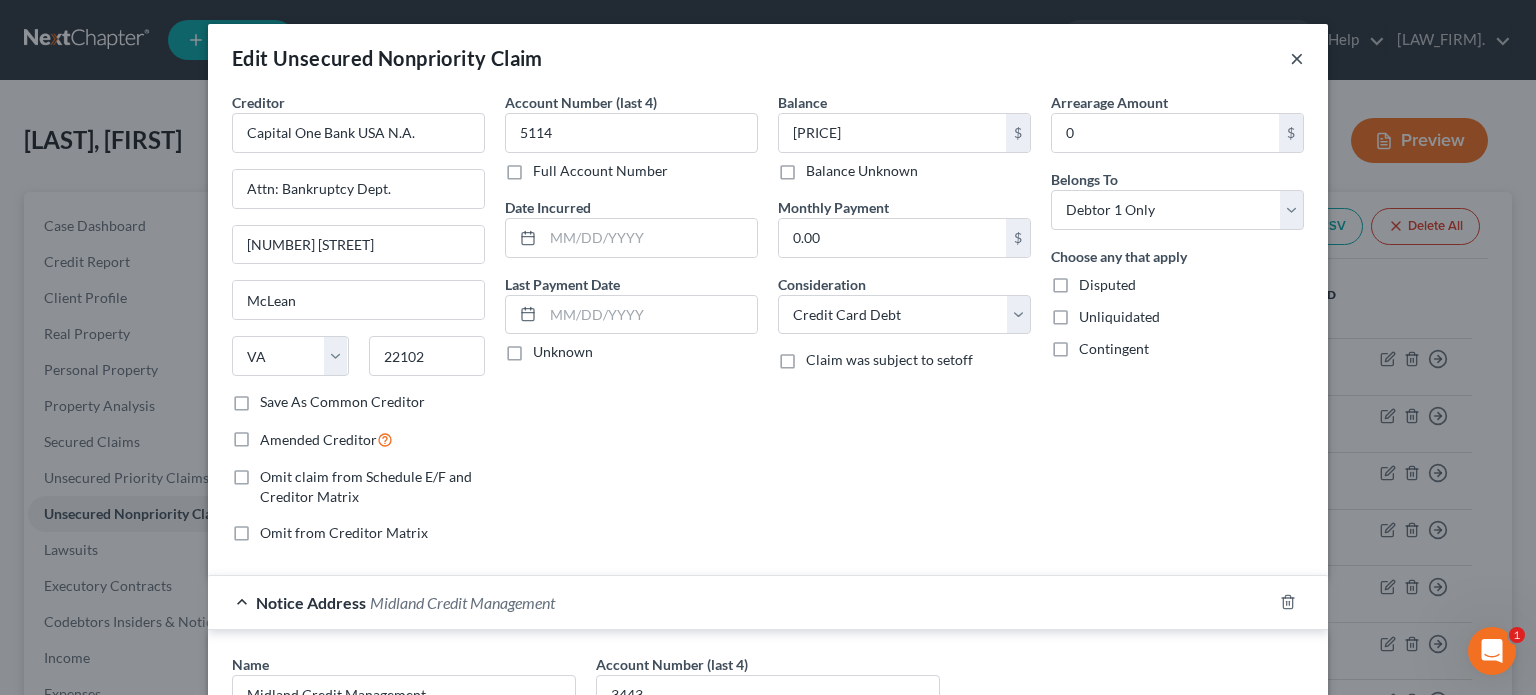click on "×" at bounding box center [1297, 58] 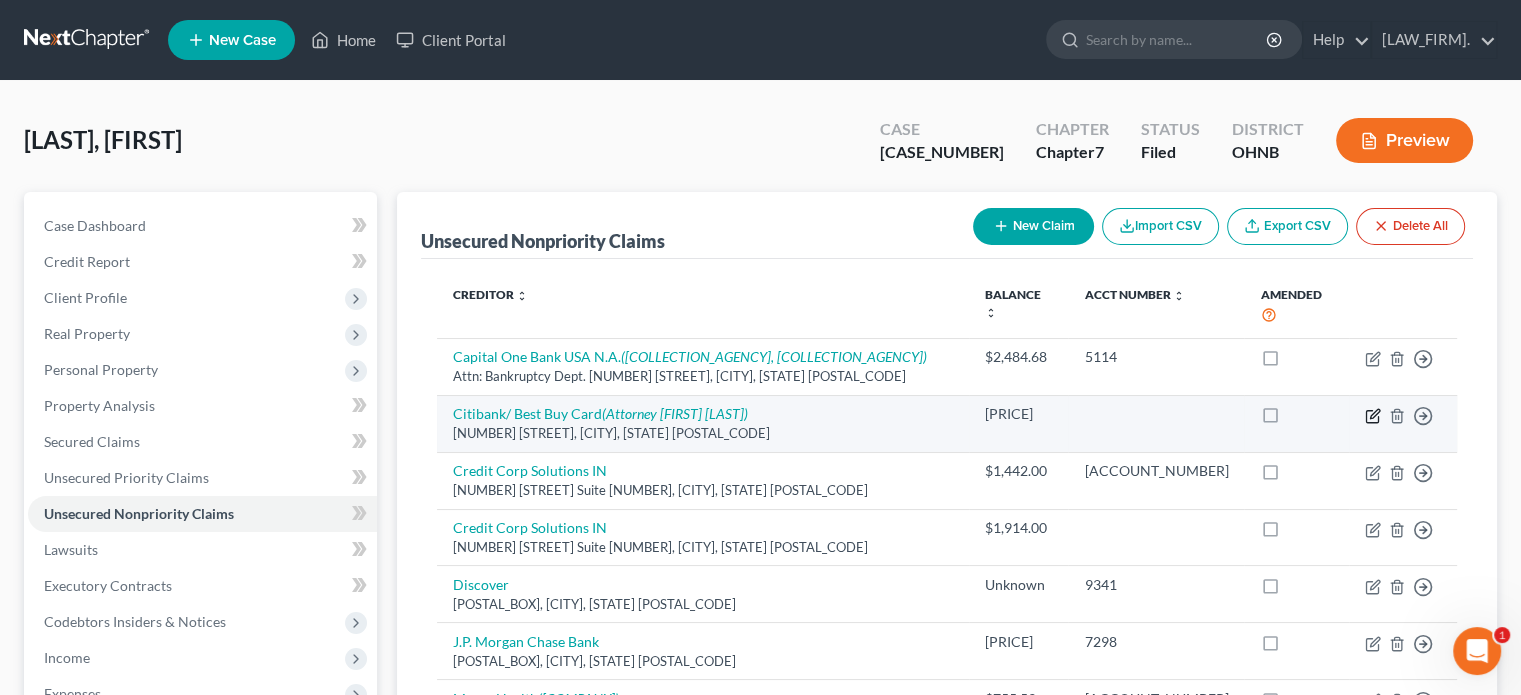 click 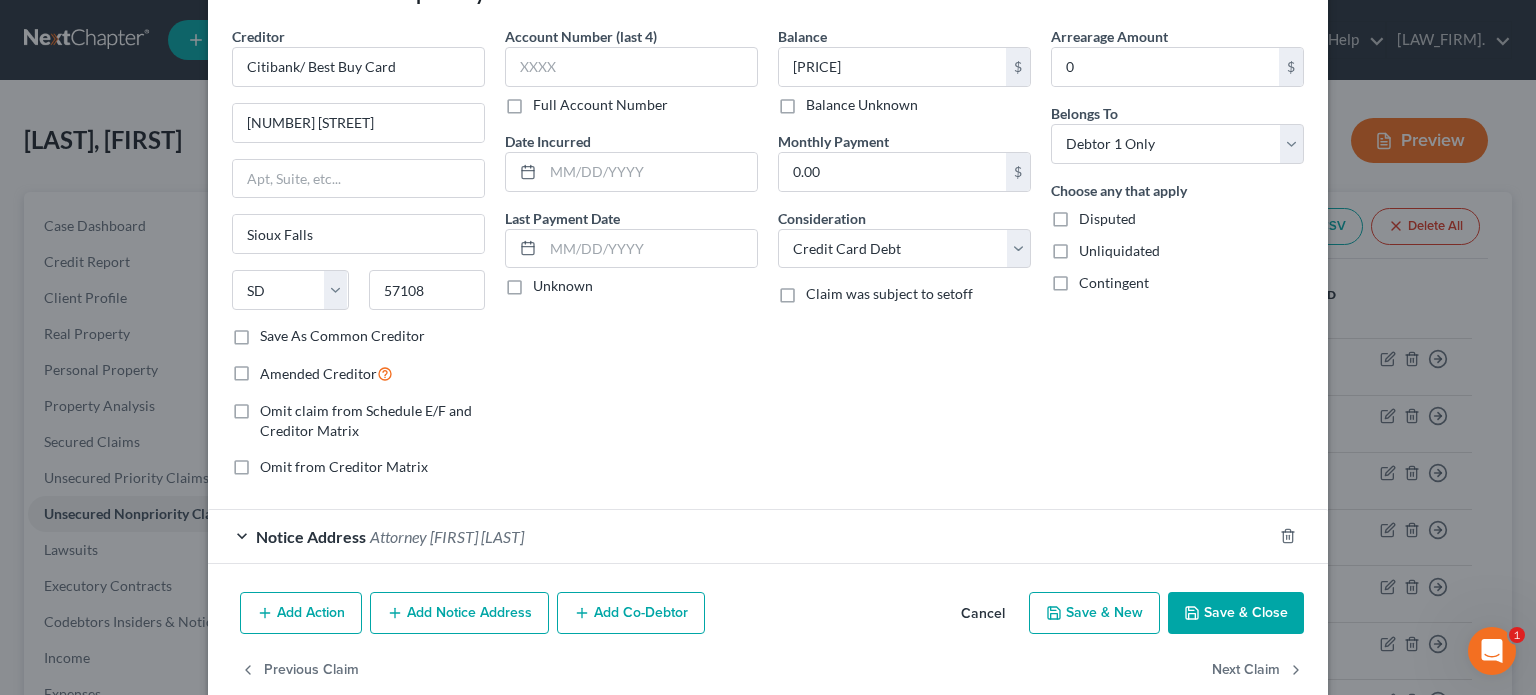 scroll, scrollTop: 100, scrollLeft: 0, axis: vertical 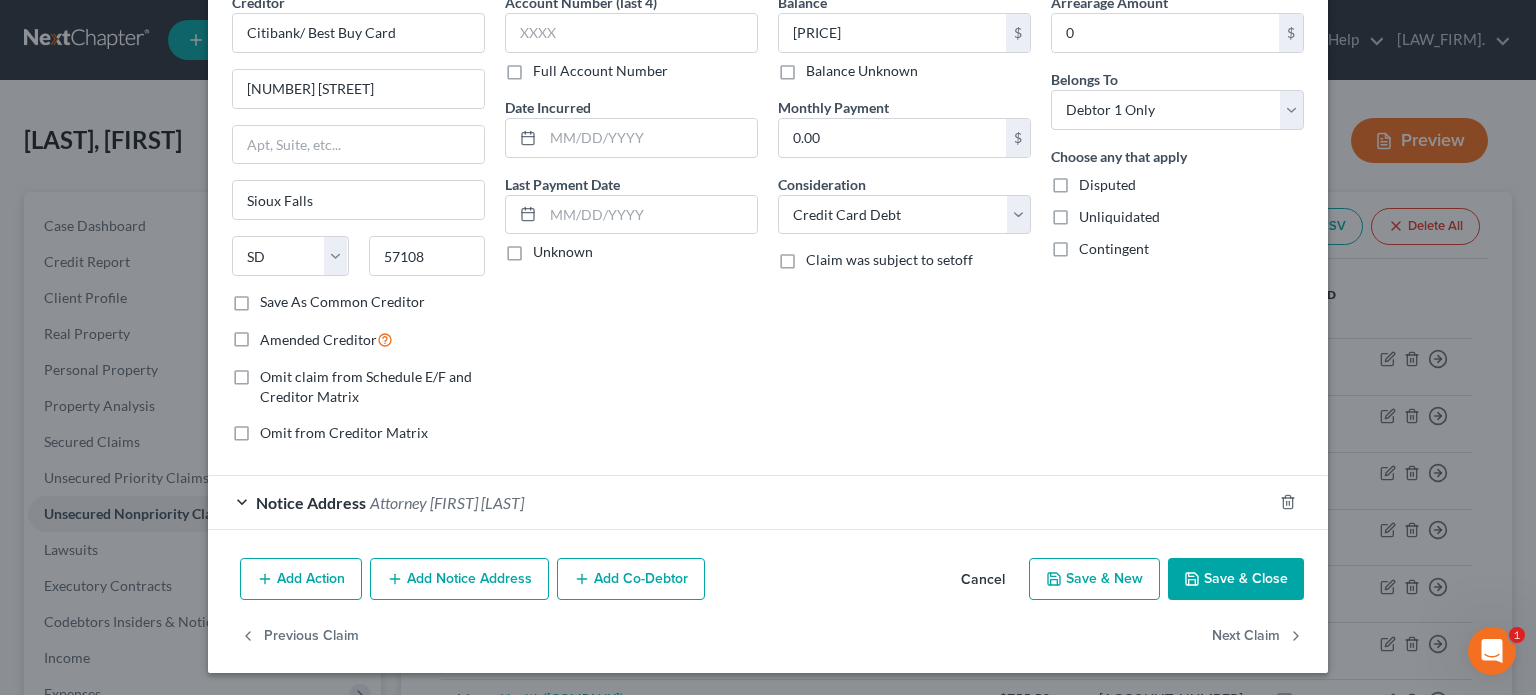 click on "Attorney [FIRST] [LAST]" at bounding box center [447, 502] 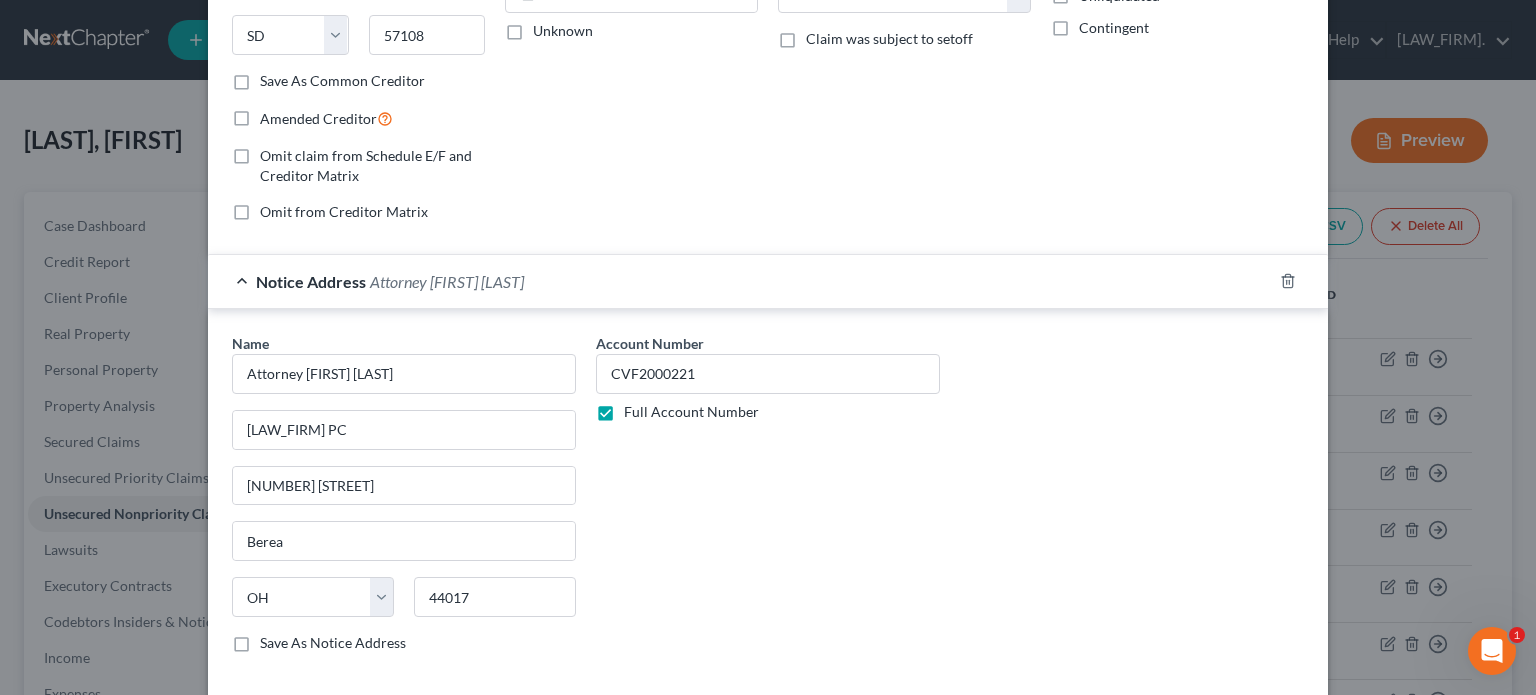 scroll, scrollTop: 400, scrollLeft: 0, axis: vertical 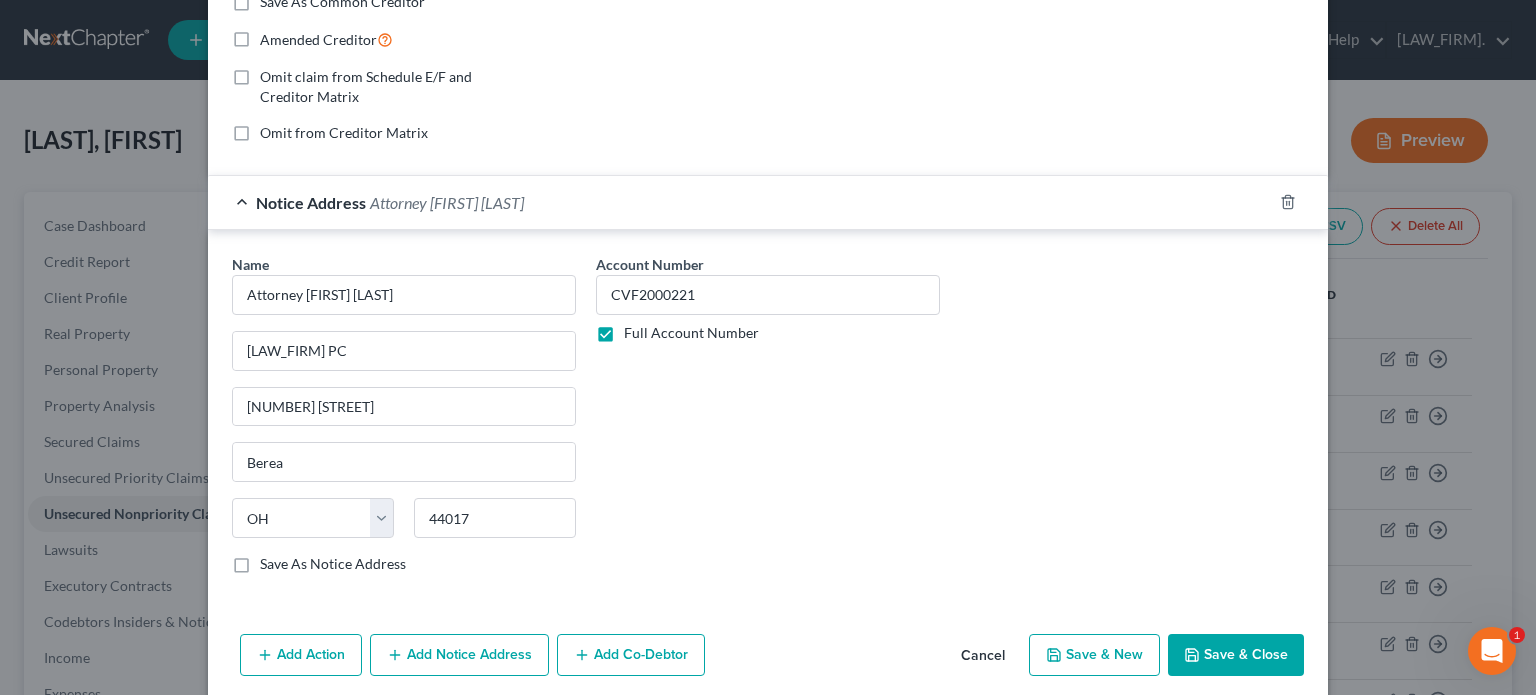 click on "Add Action" at bounding box center [301, 655] 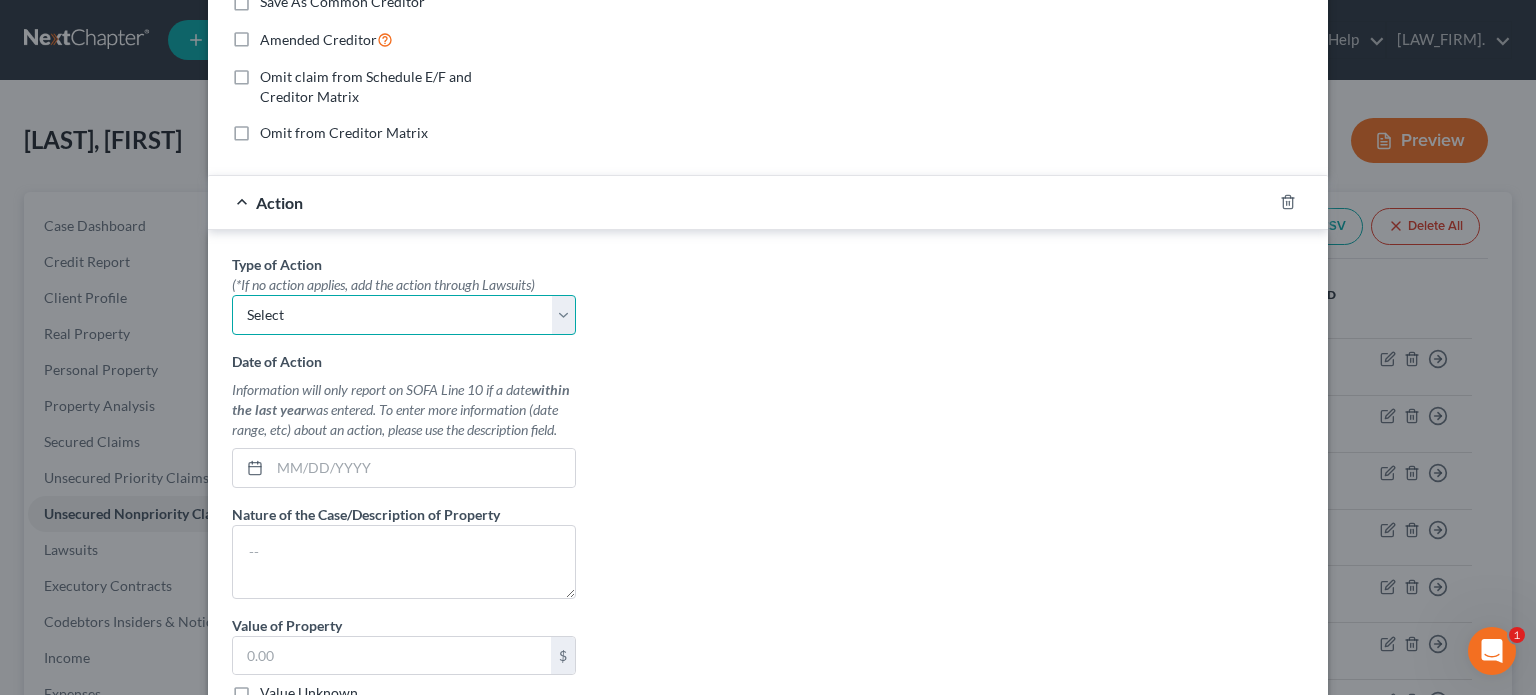 click on "Select Repossession Garnishment Foreclosure Personal Injury Attached, Seized, Or Levied" at bounding box center (404, 315) 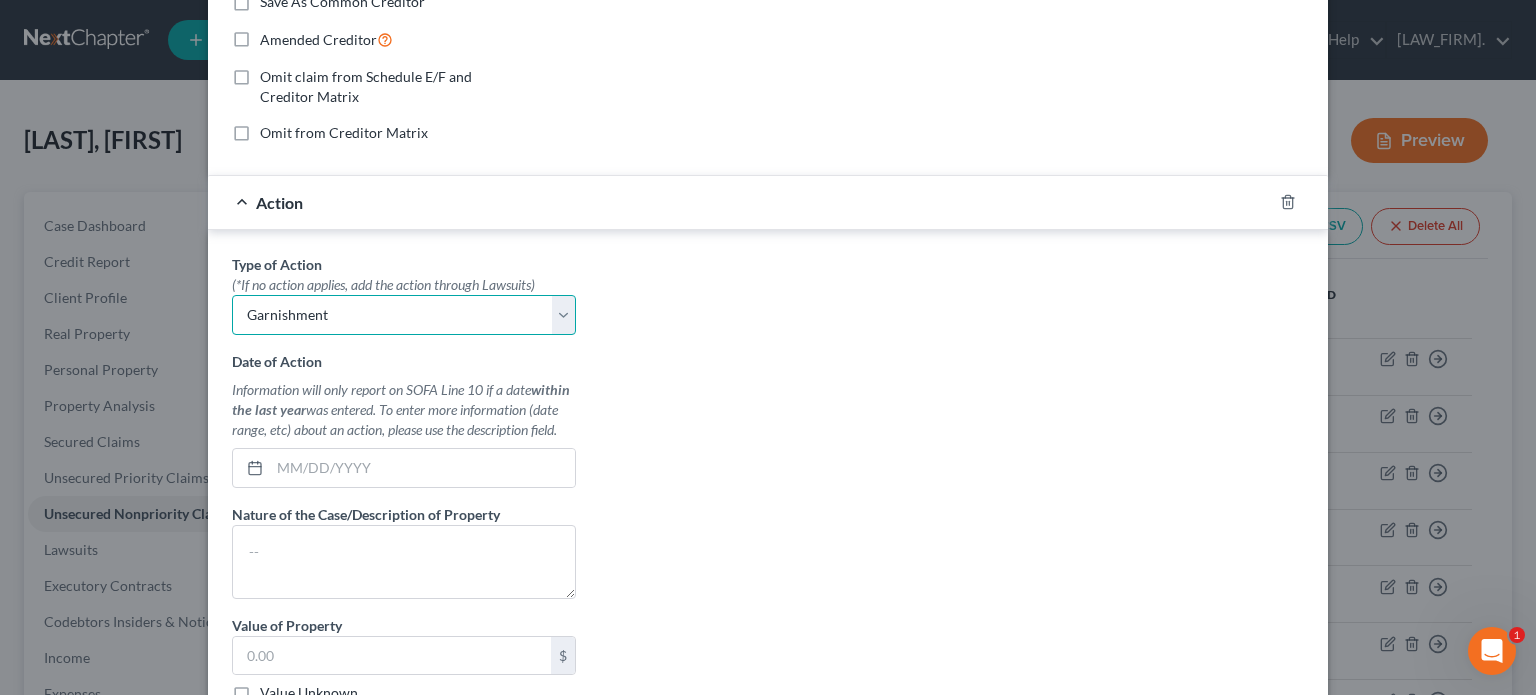 click on "Select Repossession Garnishment Foreclosure Personal Injury Attached, Seized, Or Levied" at bounding box center (404, 315) 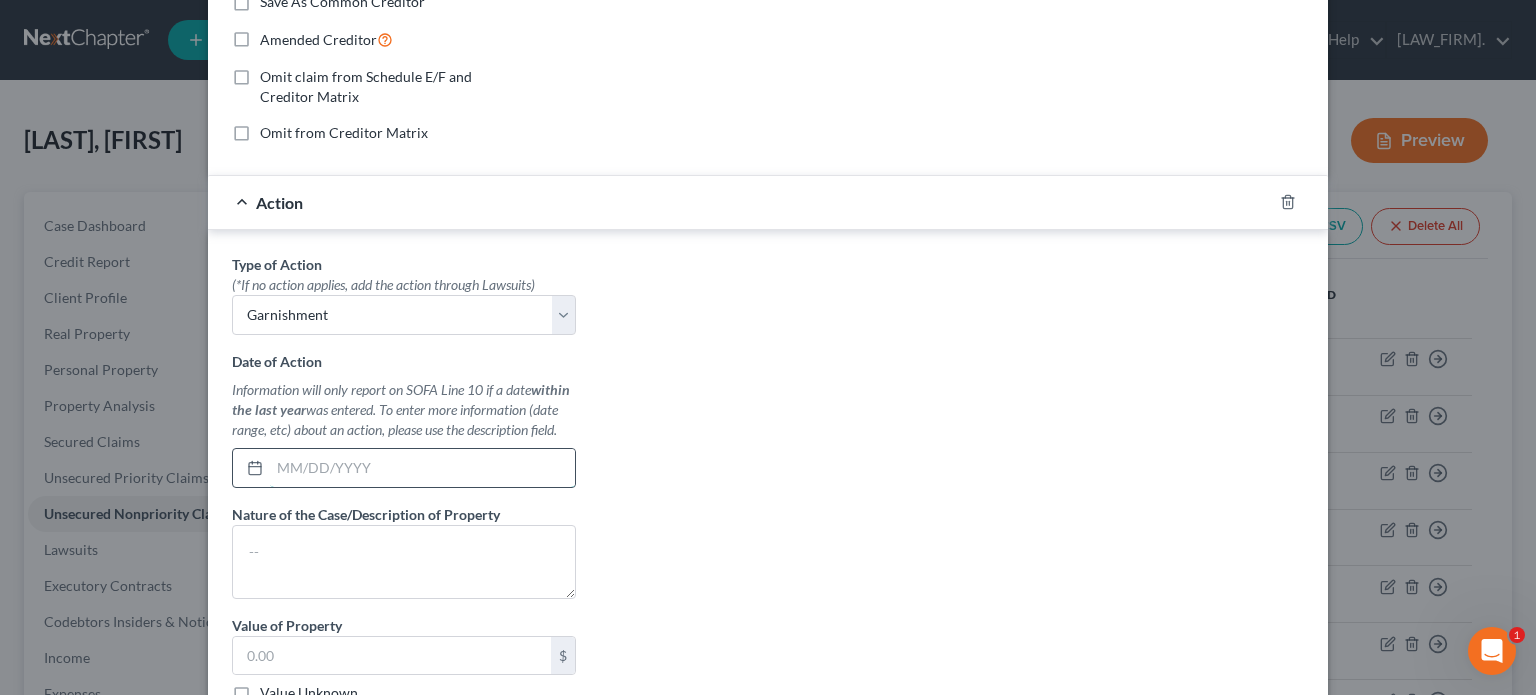 click at bounding box center (422, 468) 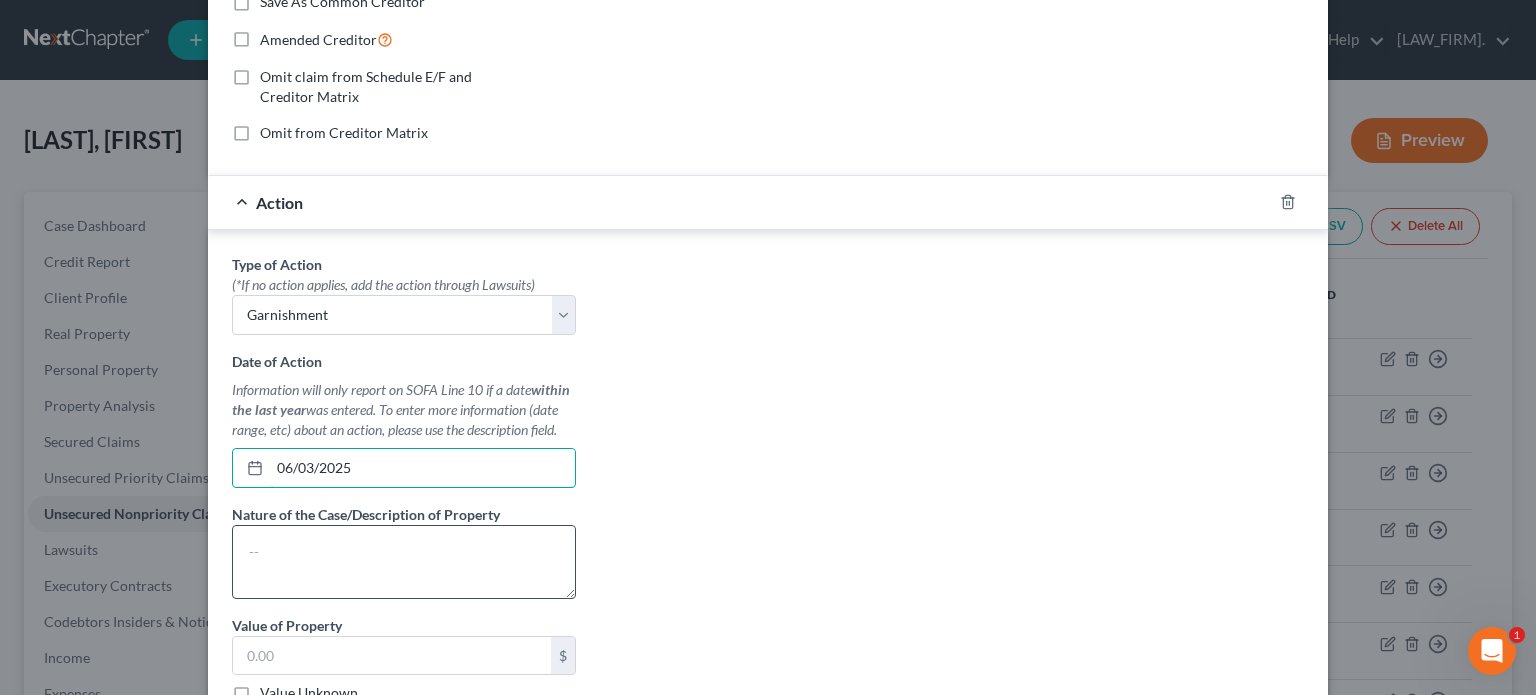 type on "06/03/2025" 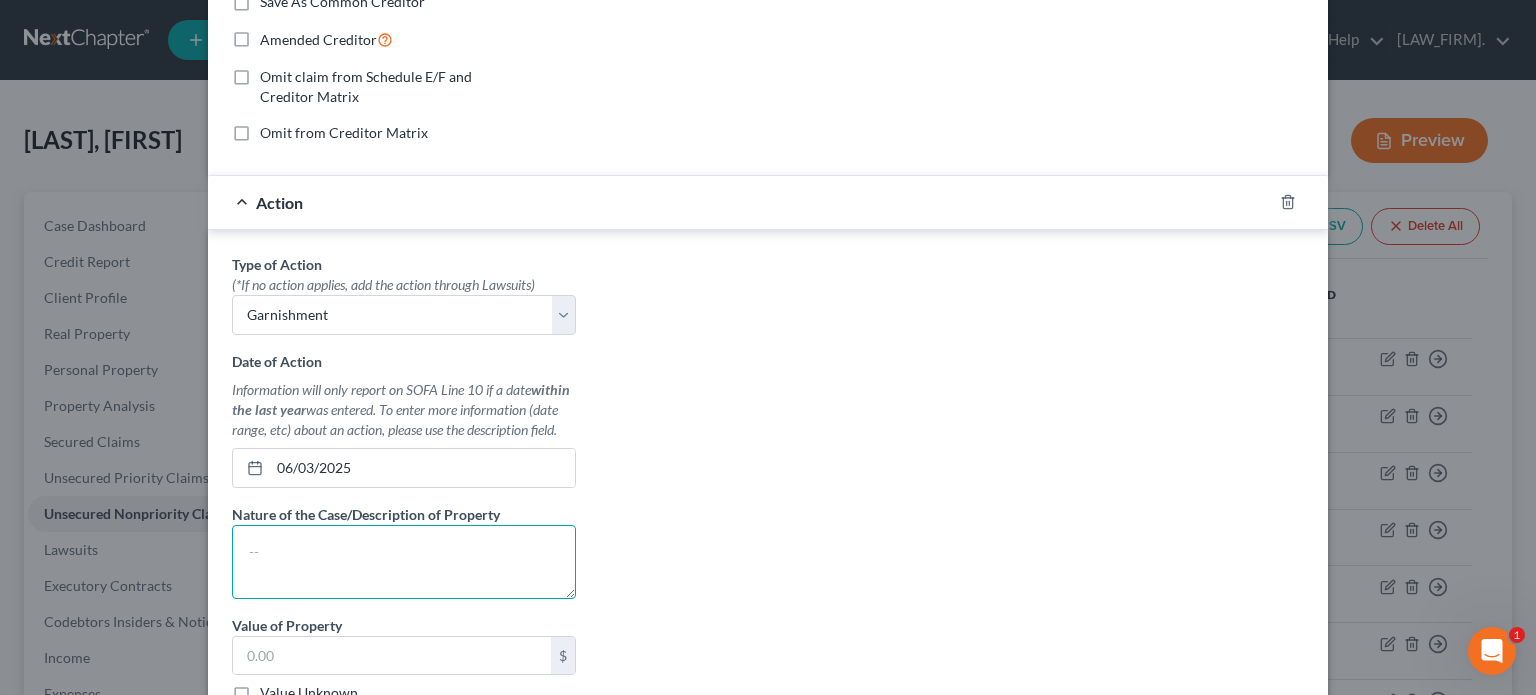 click at bounding box center (404, 562) 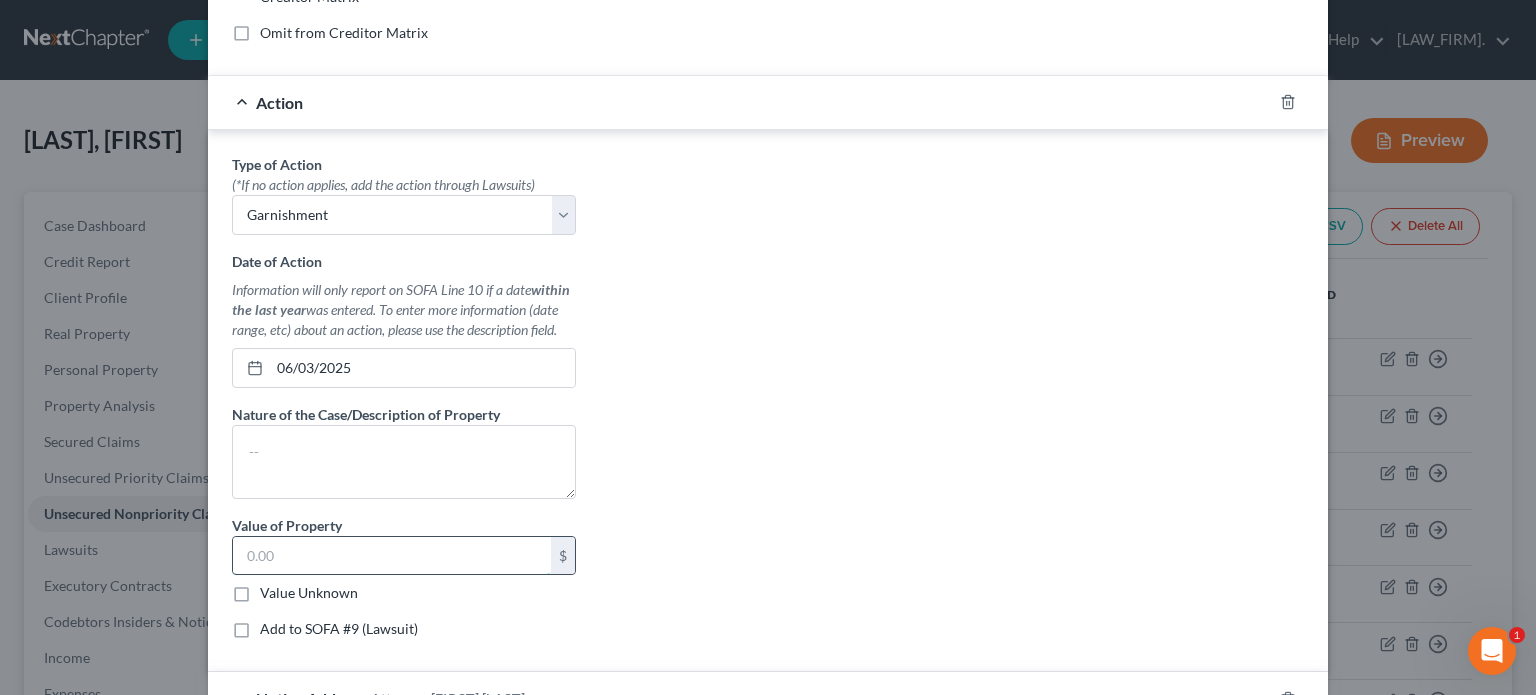 click at bounding box center [392, 556] 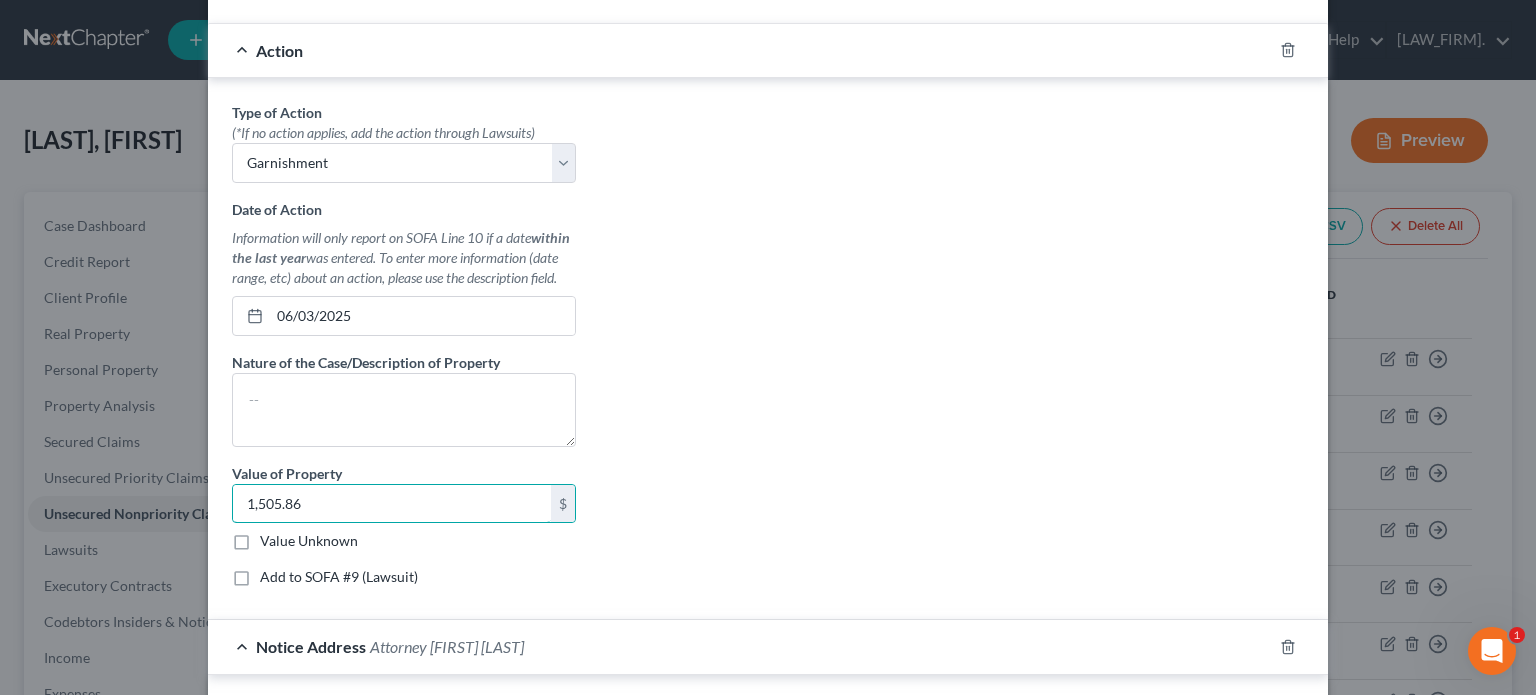 scroll, scrollTop: 600, scrollLeft: 0, axis: vertical 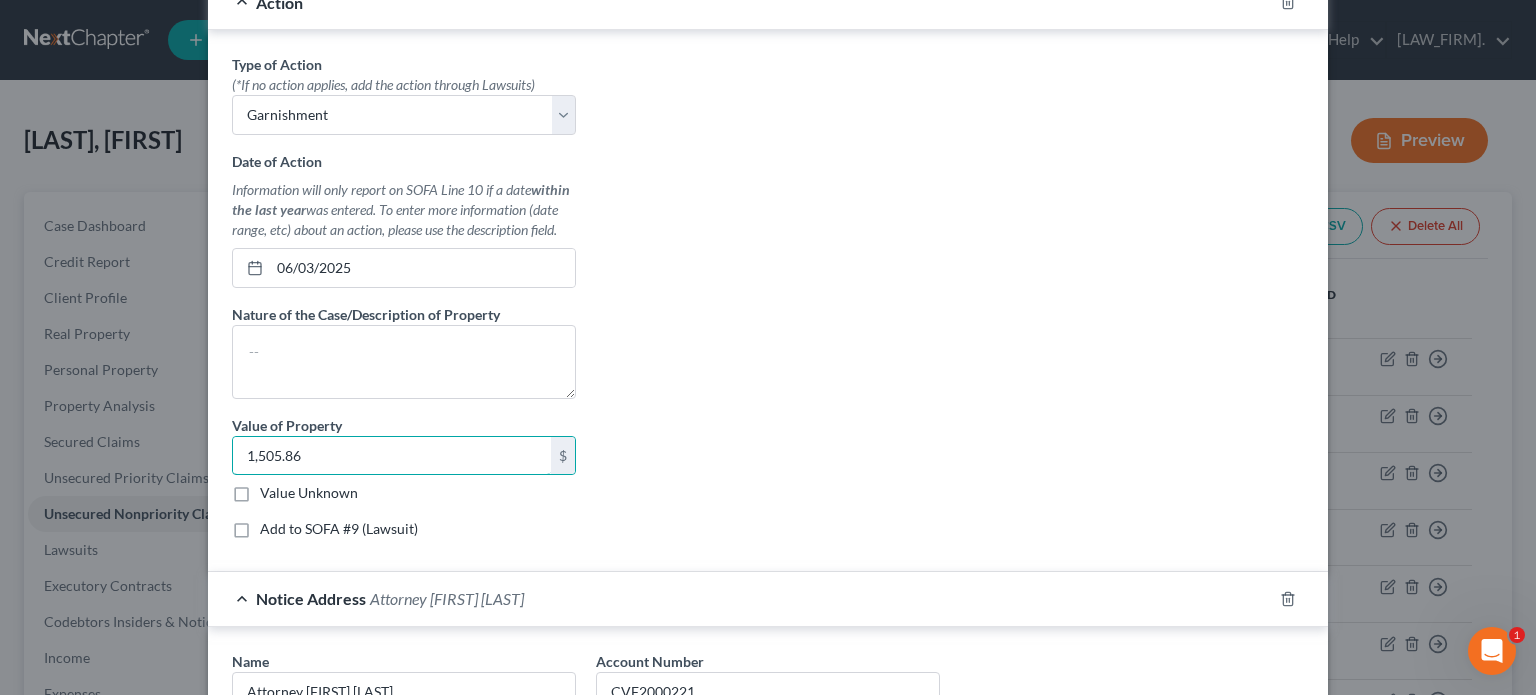 type on "1,505.86" 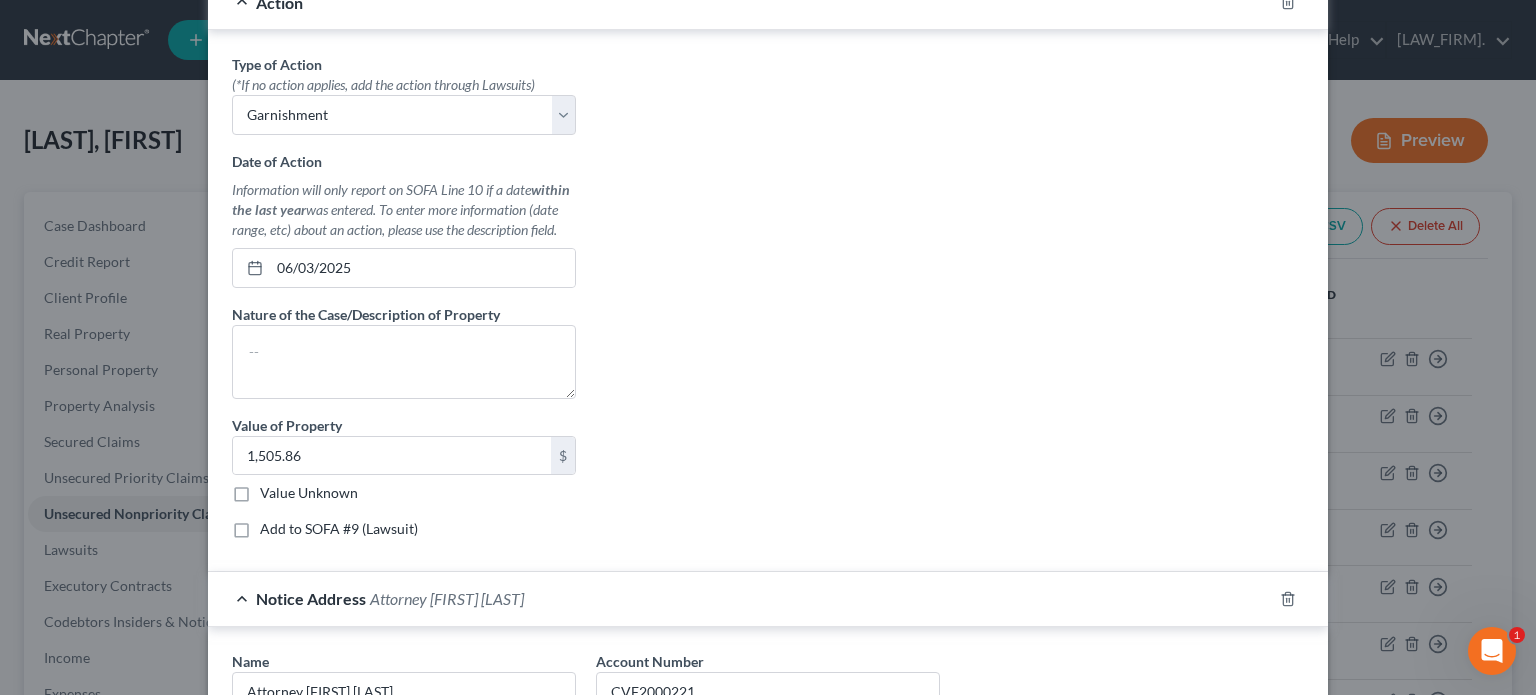 click on "Add to SOFA #9 (Lawsuit)" at bounding box center (339, 529) 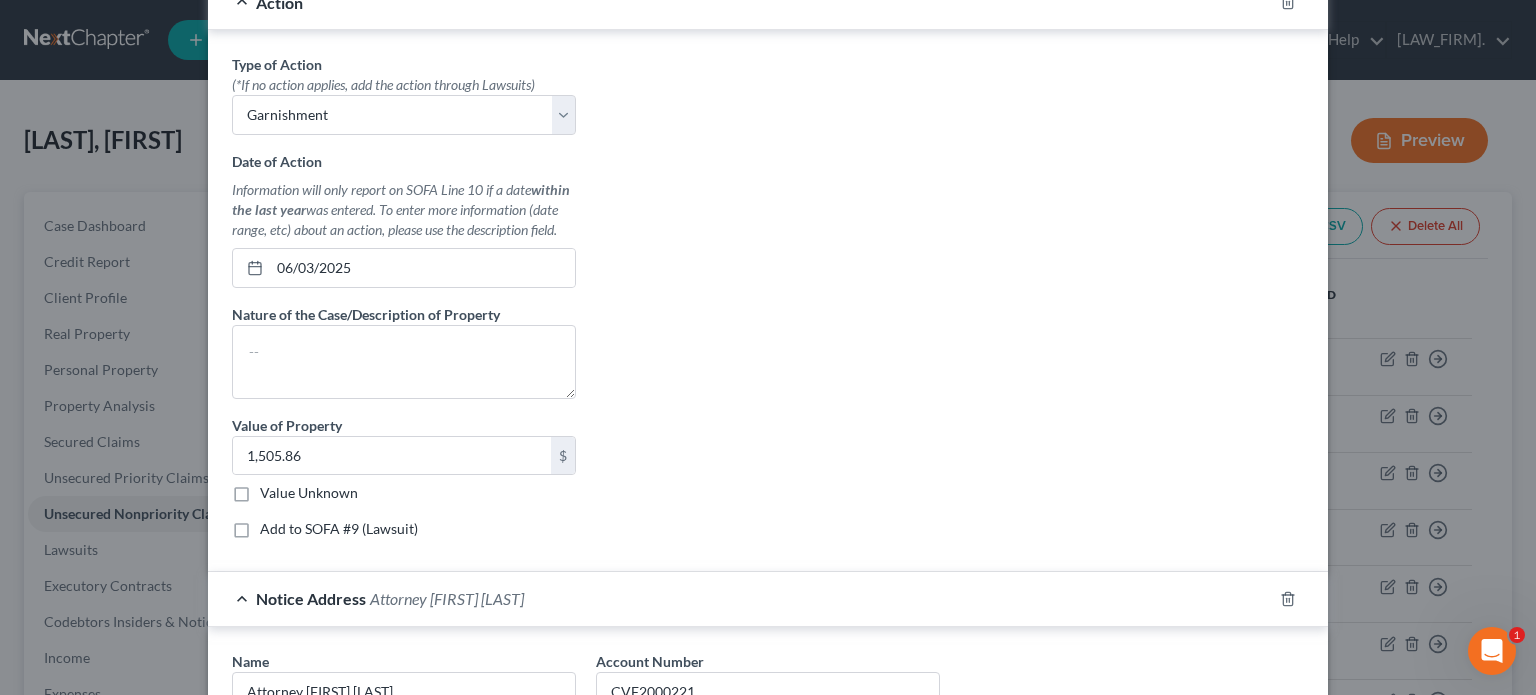 click on "Add to SOFA #9 (Lawsuit)" at bounding box center [274, 525] 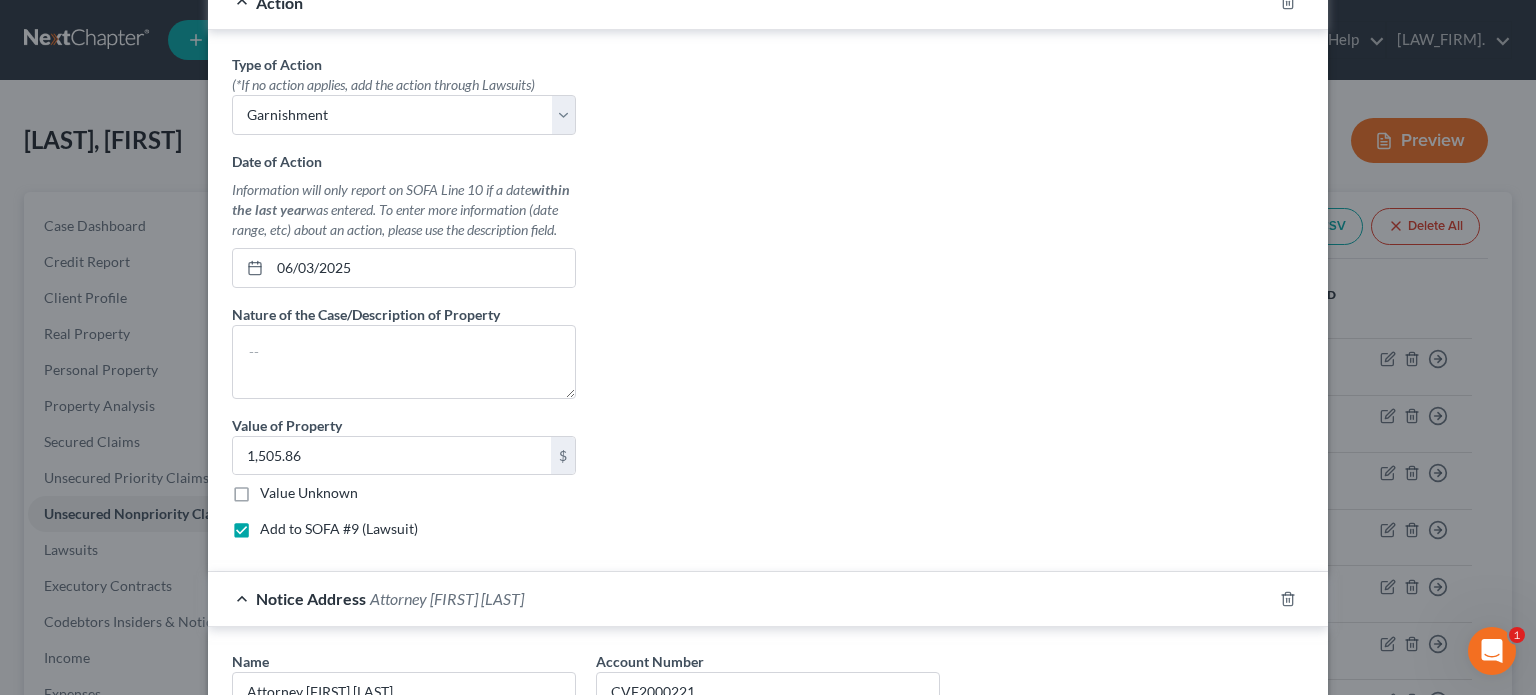 select on "0" 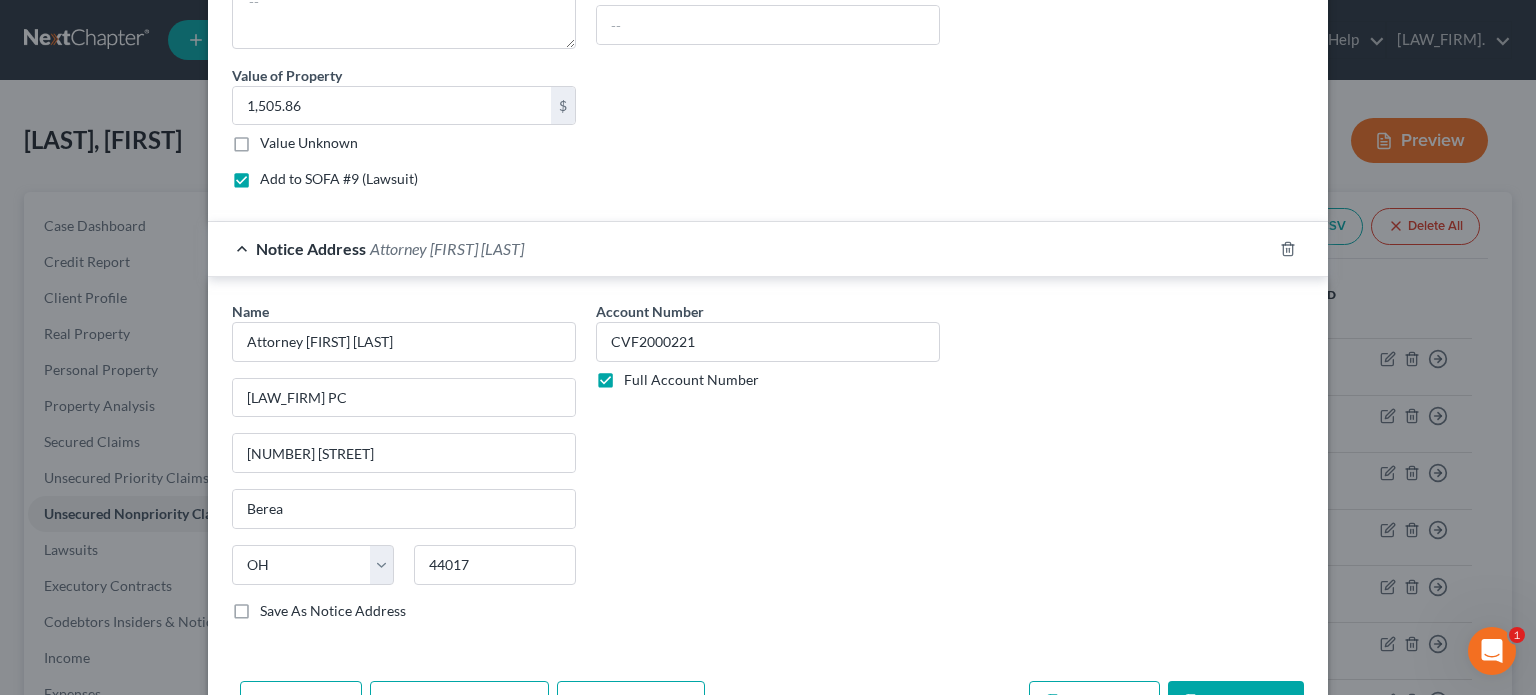 scroll, scrollTop: 1068, scrollLeft: 0, axis: vertical 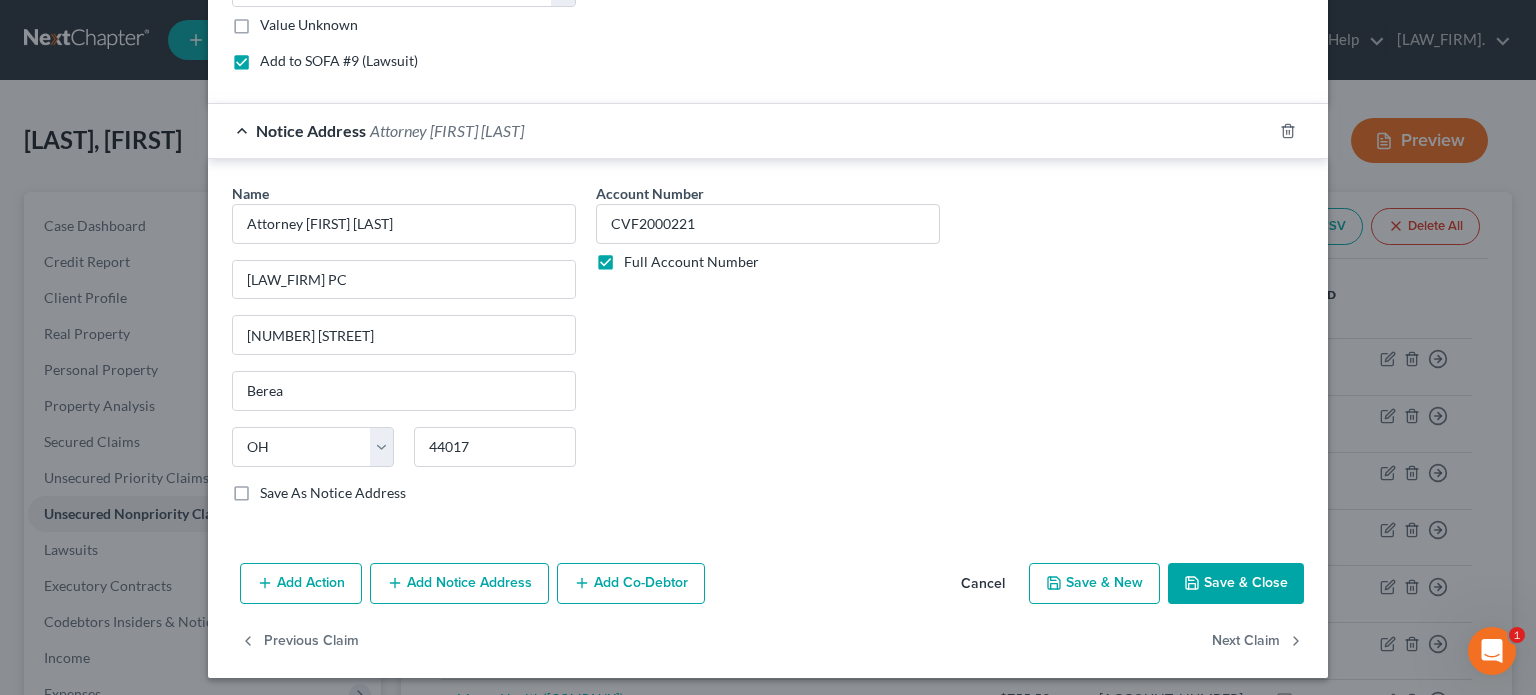 click on "Save & Close" at bounding box center [1236, 584] 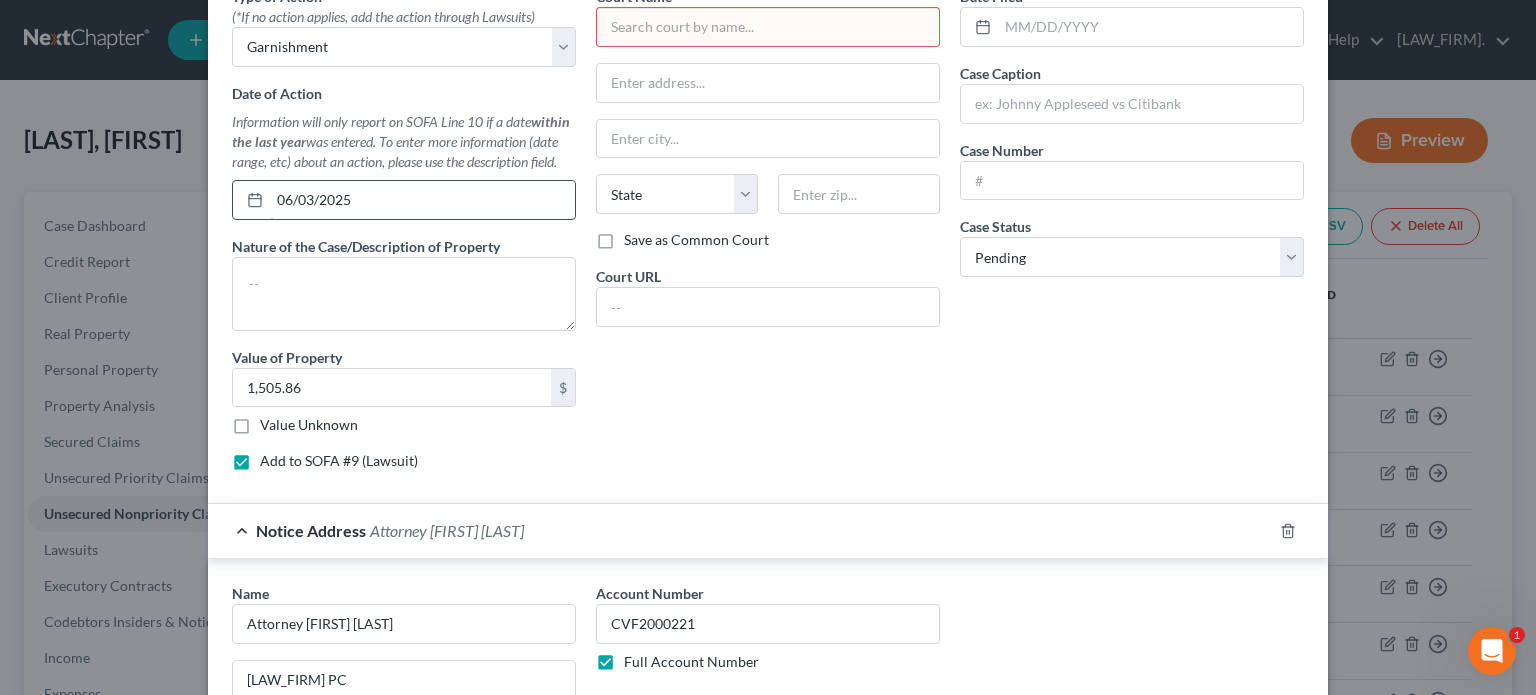 scroll, scrollTop: 568, scrollLeft: 0, axis: vertical 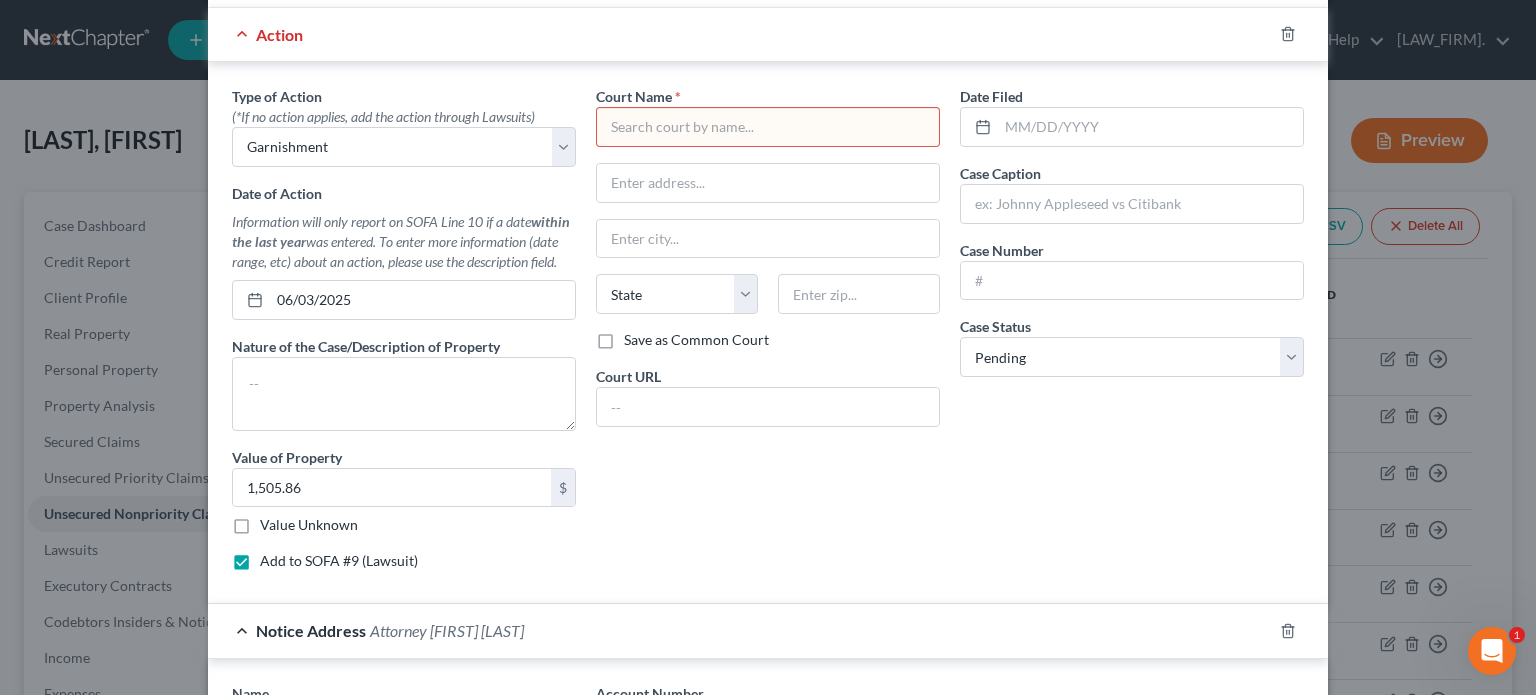 click at bounding box center [768, 127] 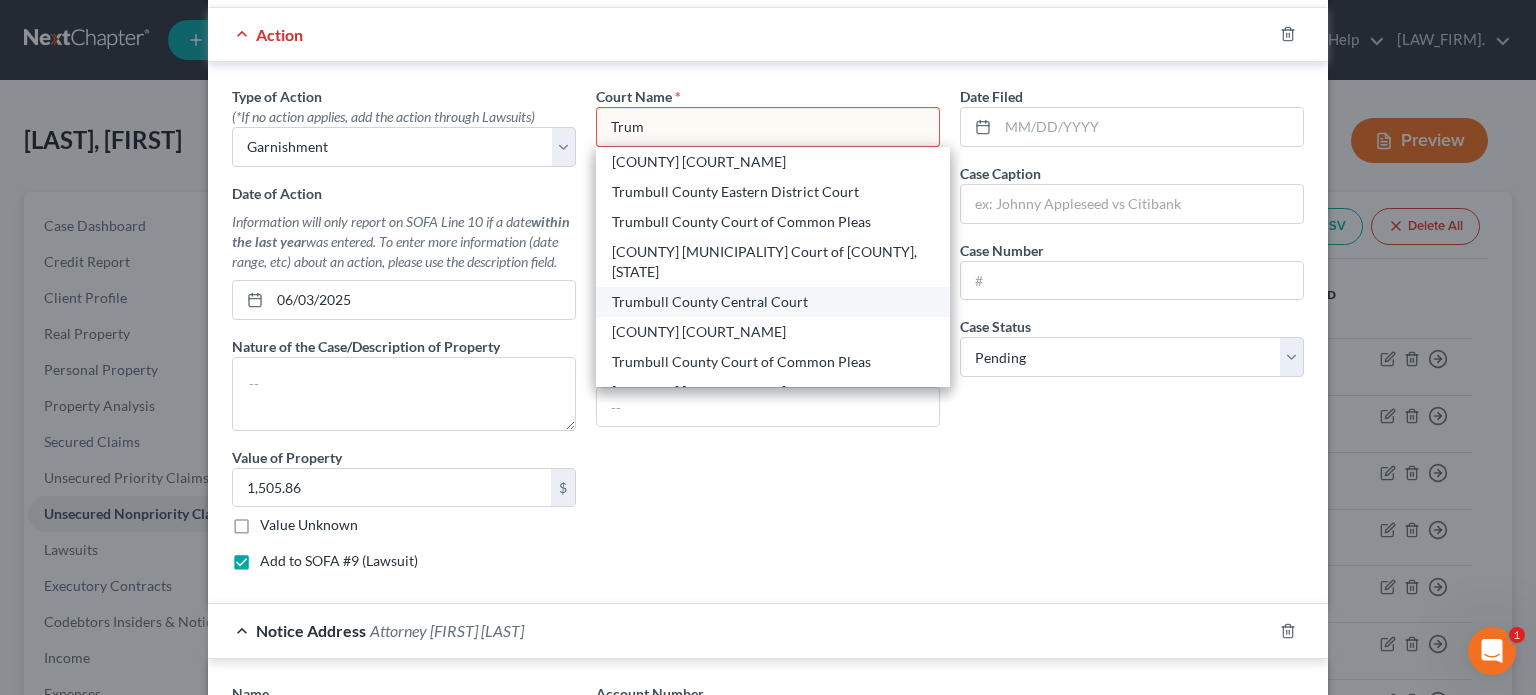 click on "Trumbull County Central Court" at bounding box center [773, 302] 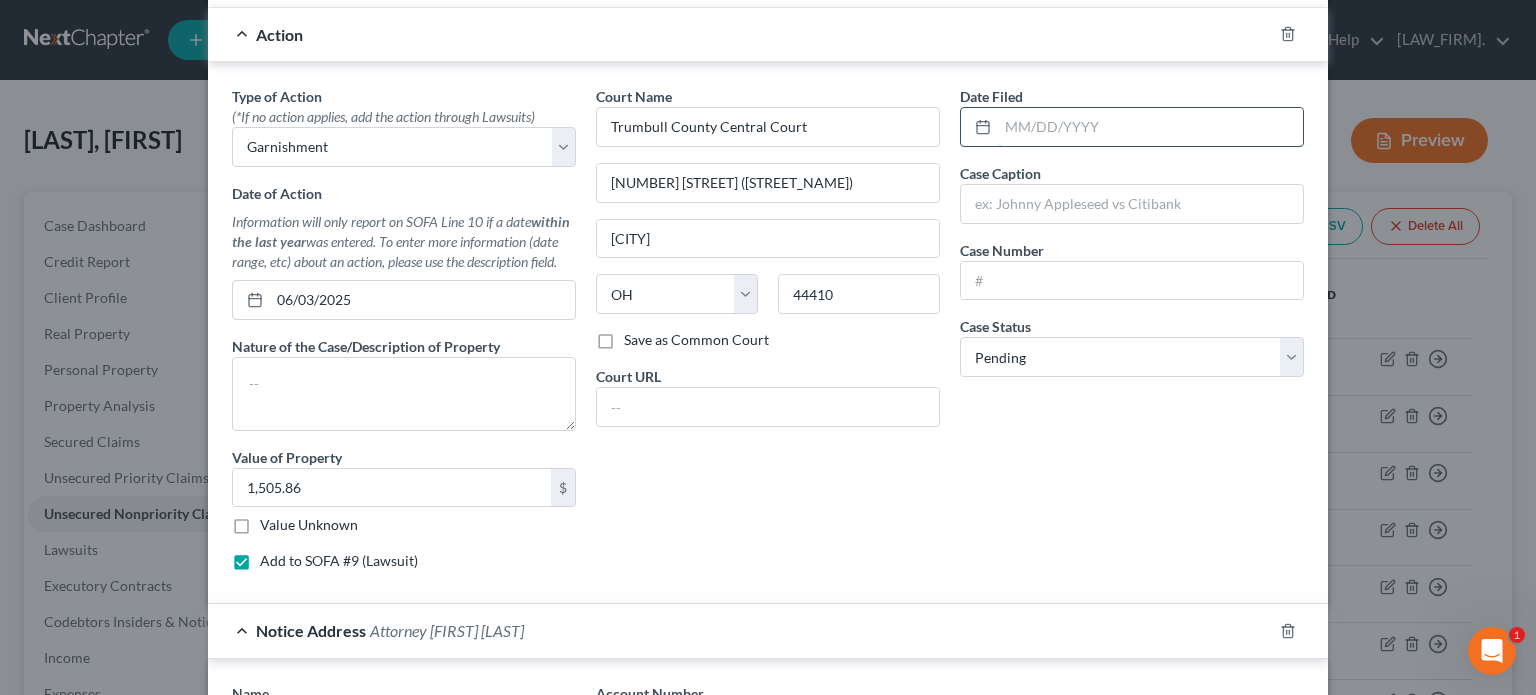 click at bounding box center [1150, 127] 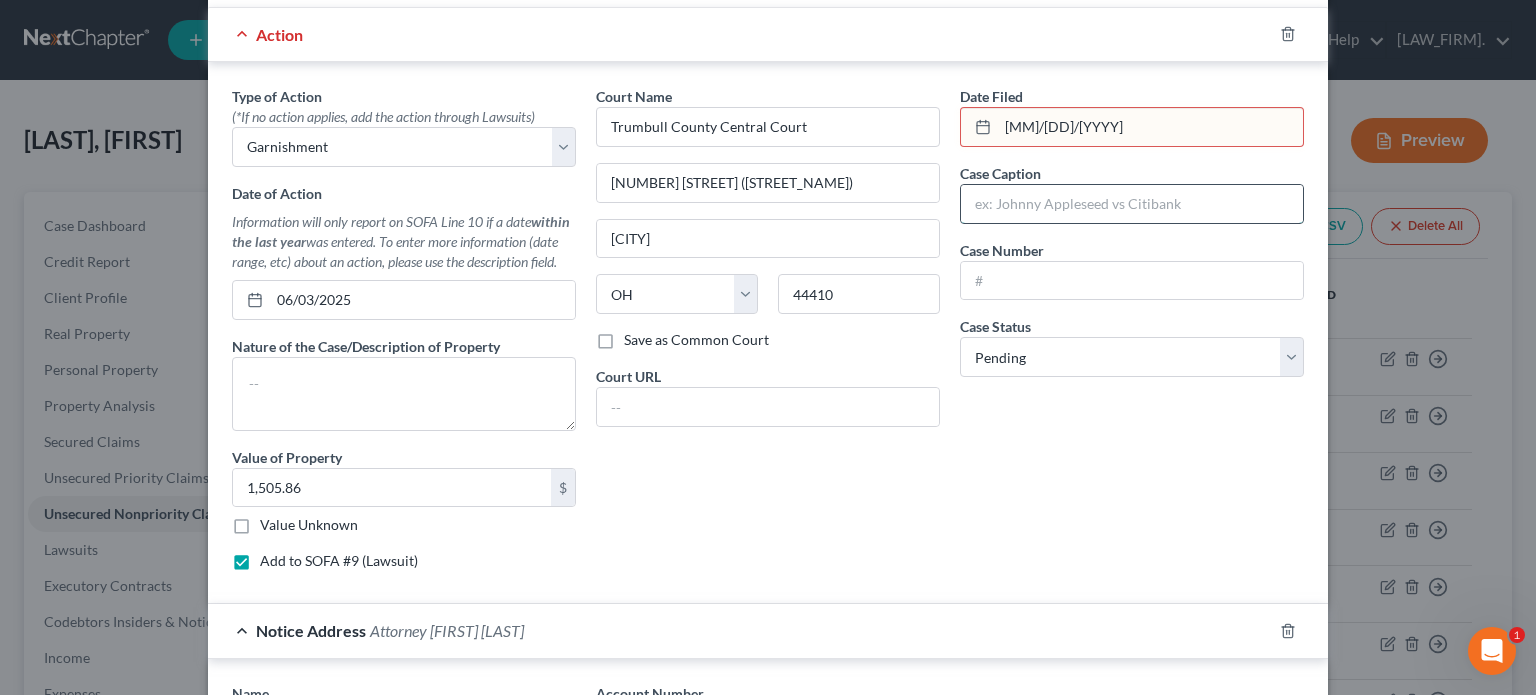 click at bounding box center [1132, 204] 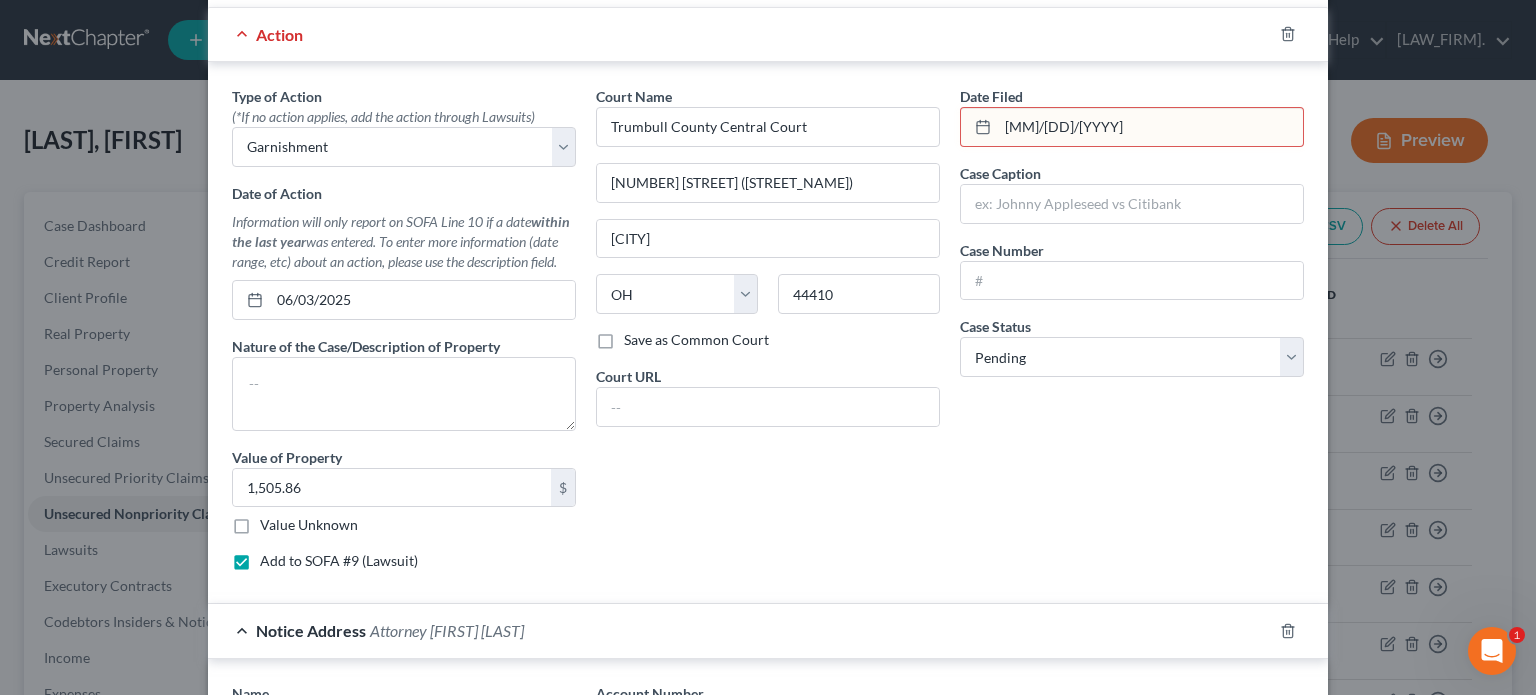 click on "[MM]/[DD]/[YYYY]" at bounding box center [1150, 127] 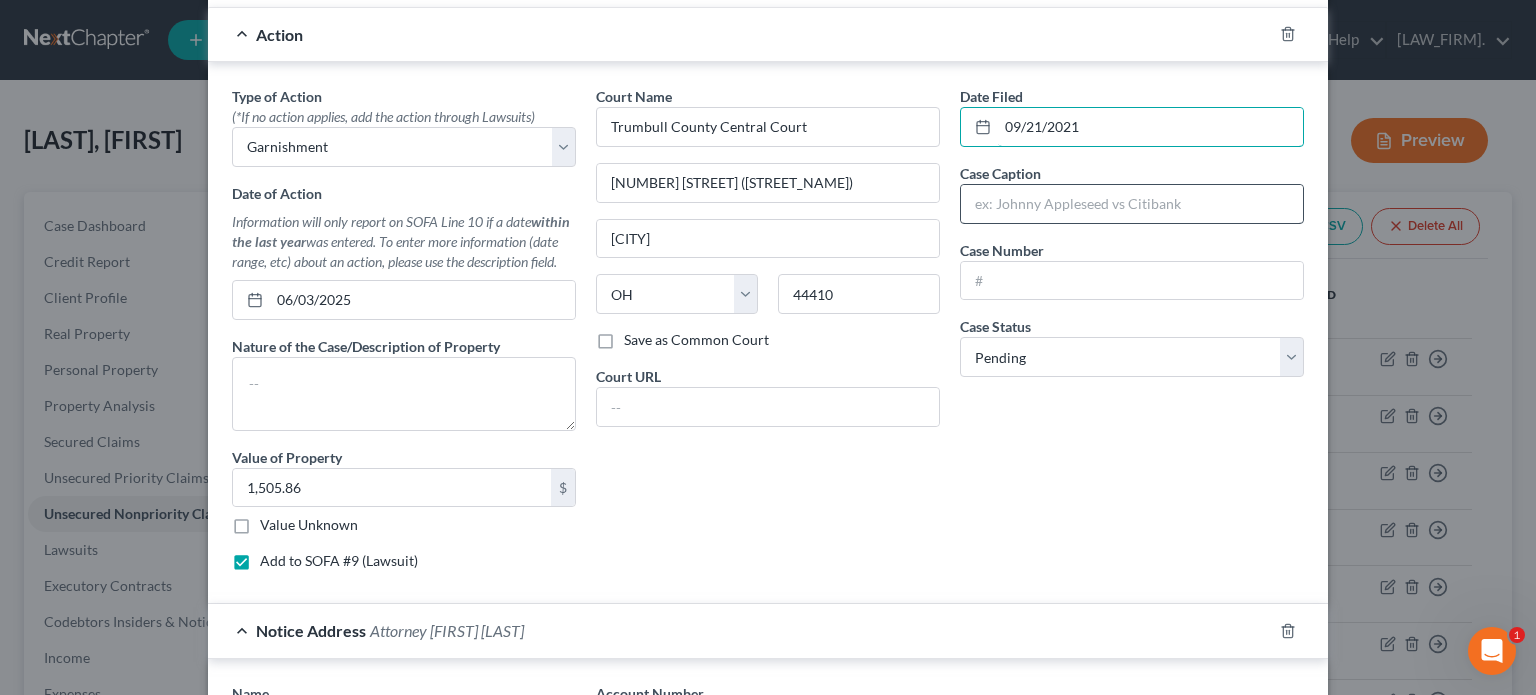 type on "09/21/2021" 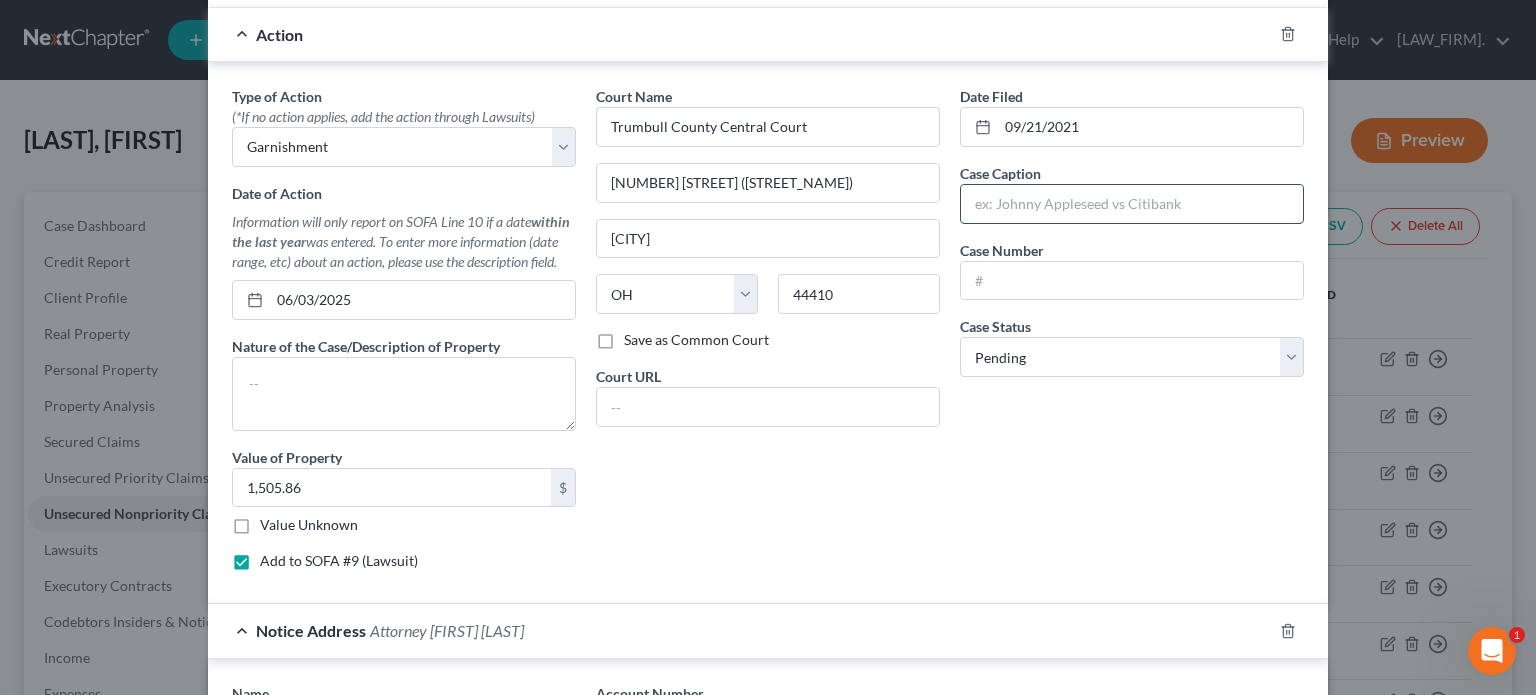 click at bounding box center [1132, 204] 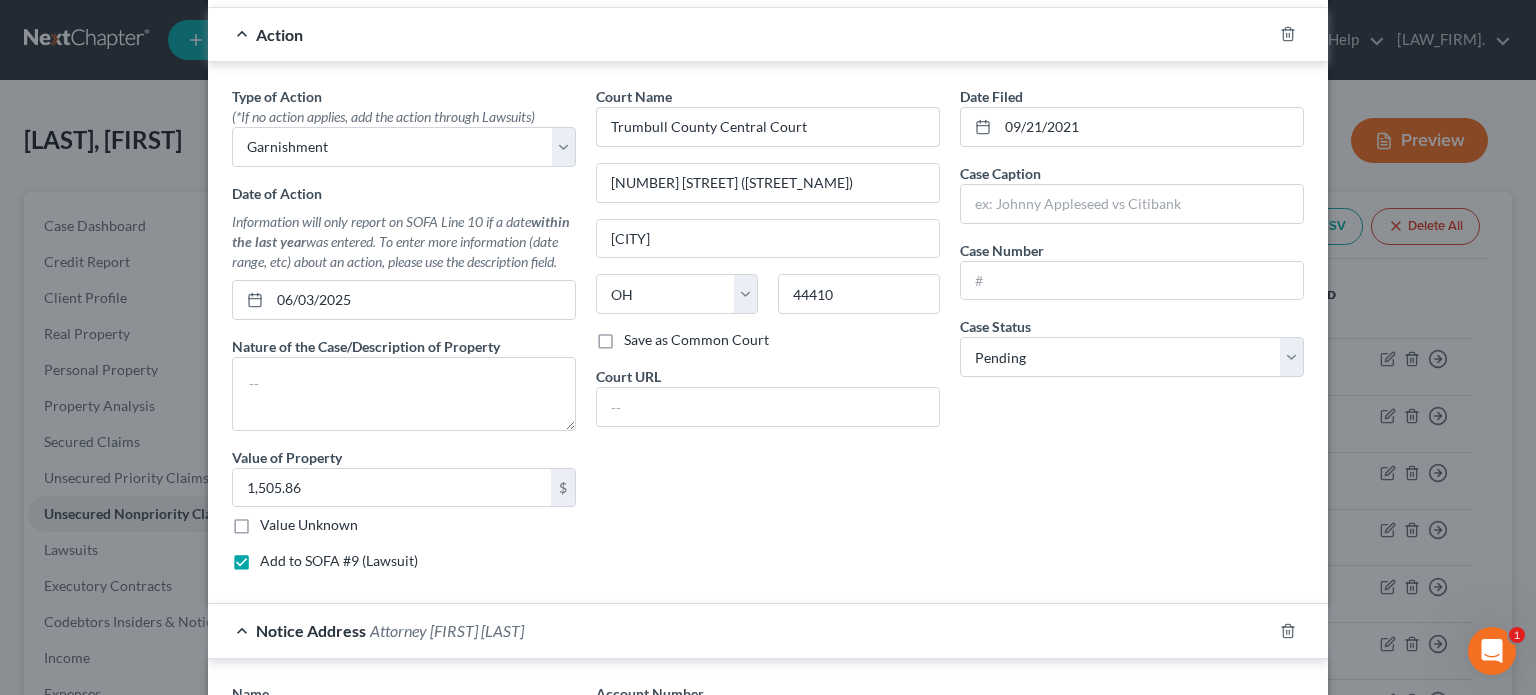 click on "Save as Common Court" at bounding box center (696, 340) 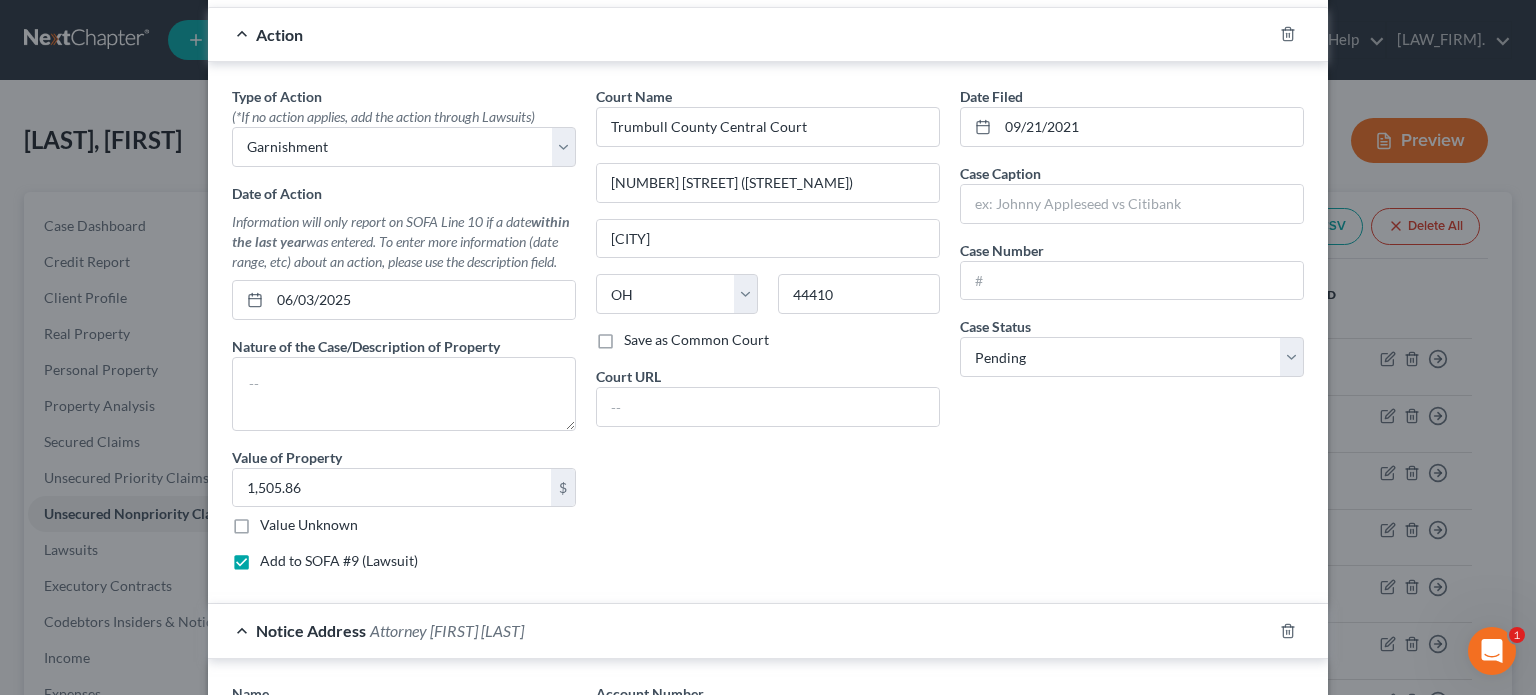 click on "Save as Common Court" at bounding box center (638, 336) 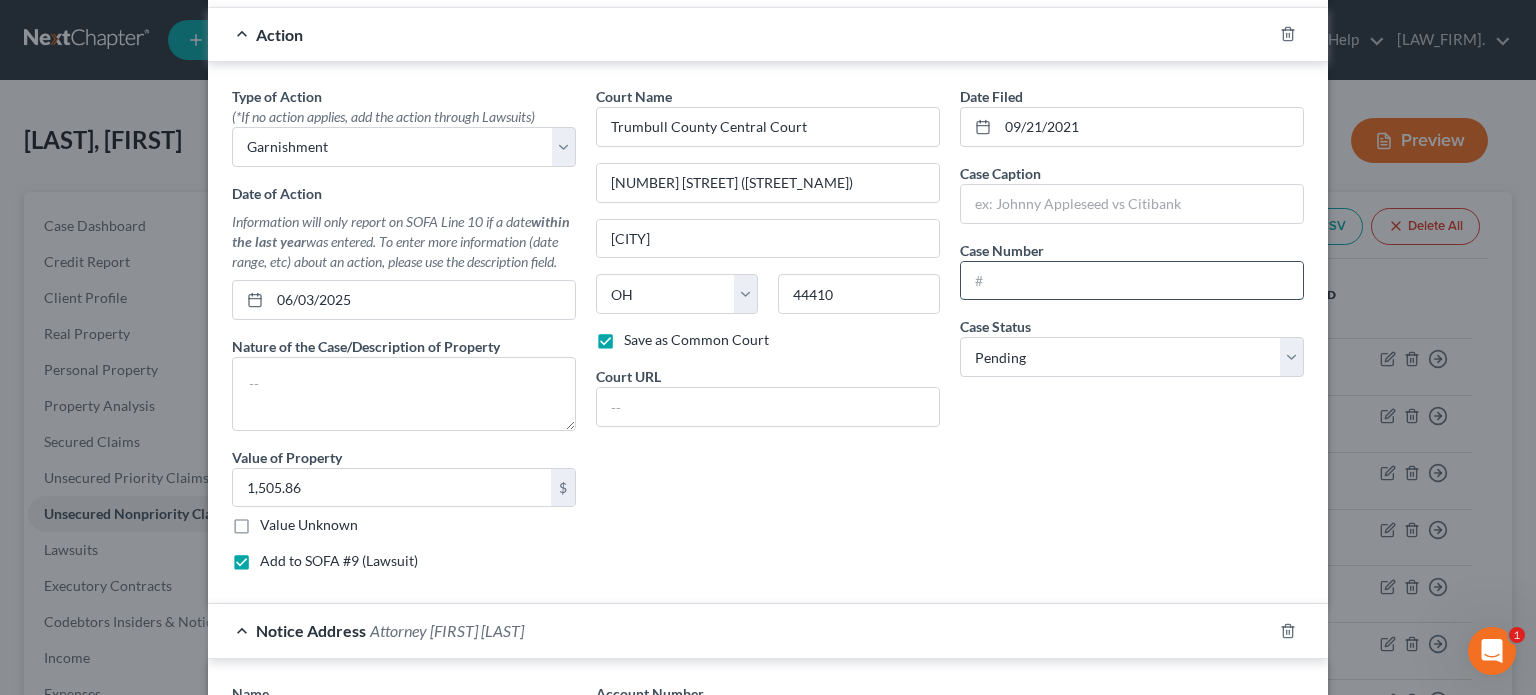 click at bounding box center (1132, 281) 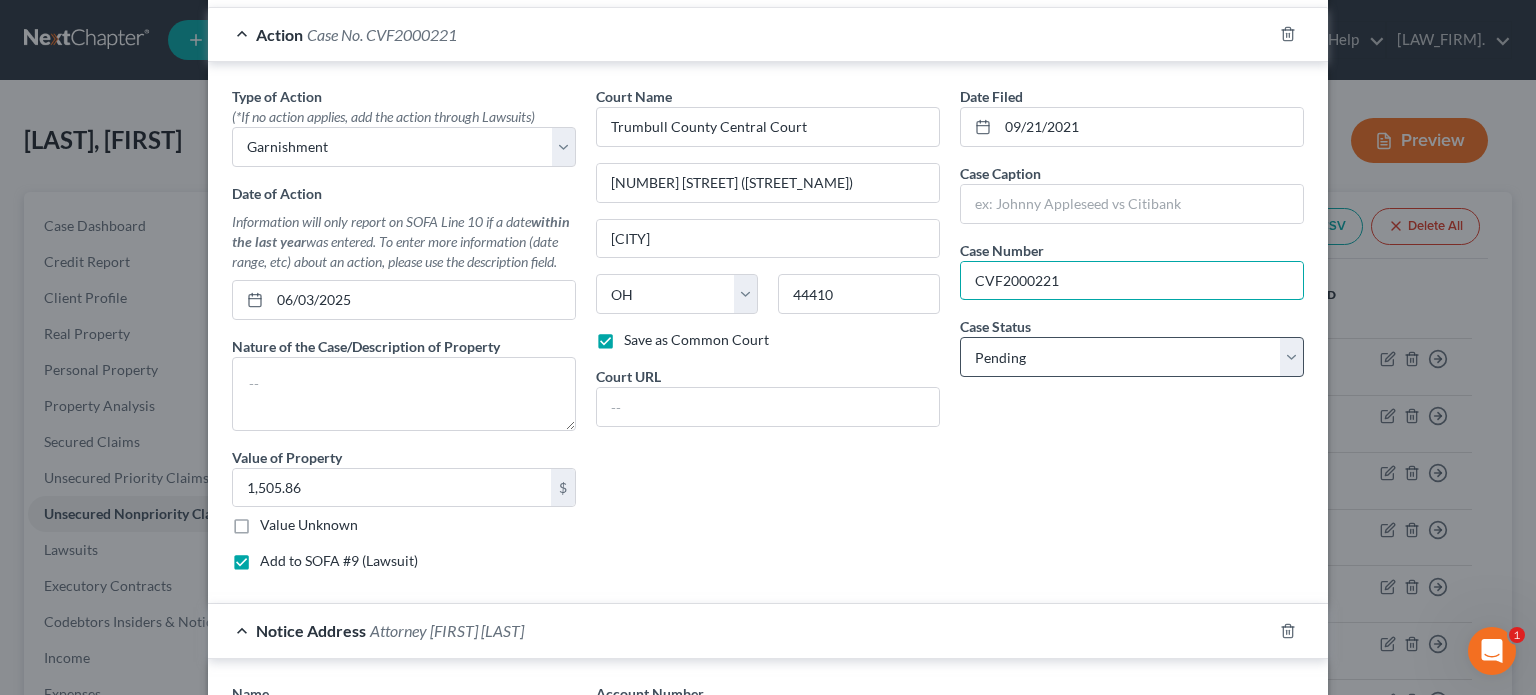 type on "CVF2000221" 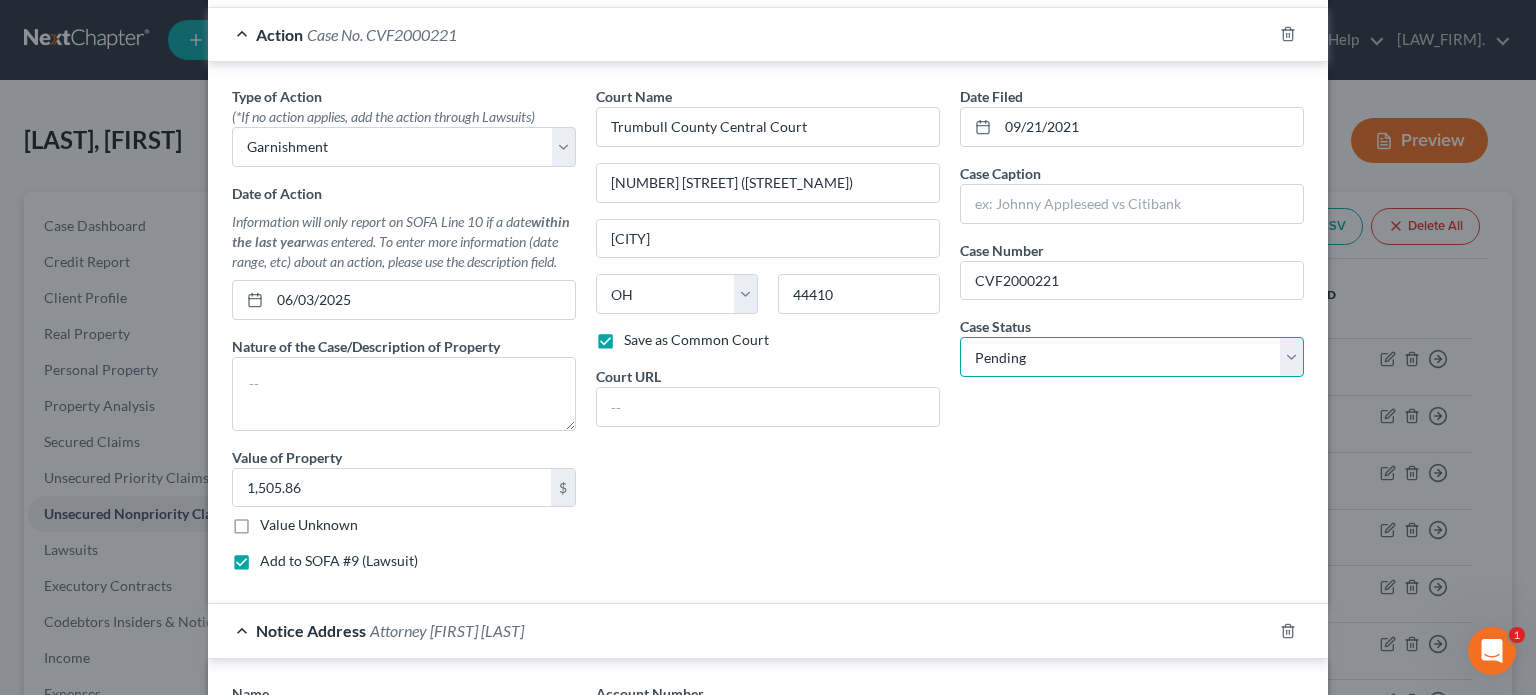 click on "Select Pending On Appeal Concluded" at bounding box center (1132, 357) 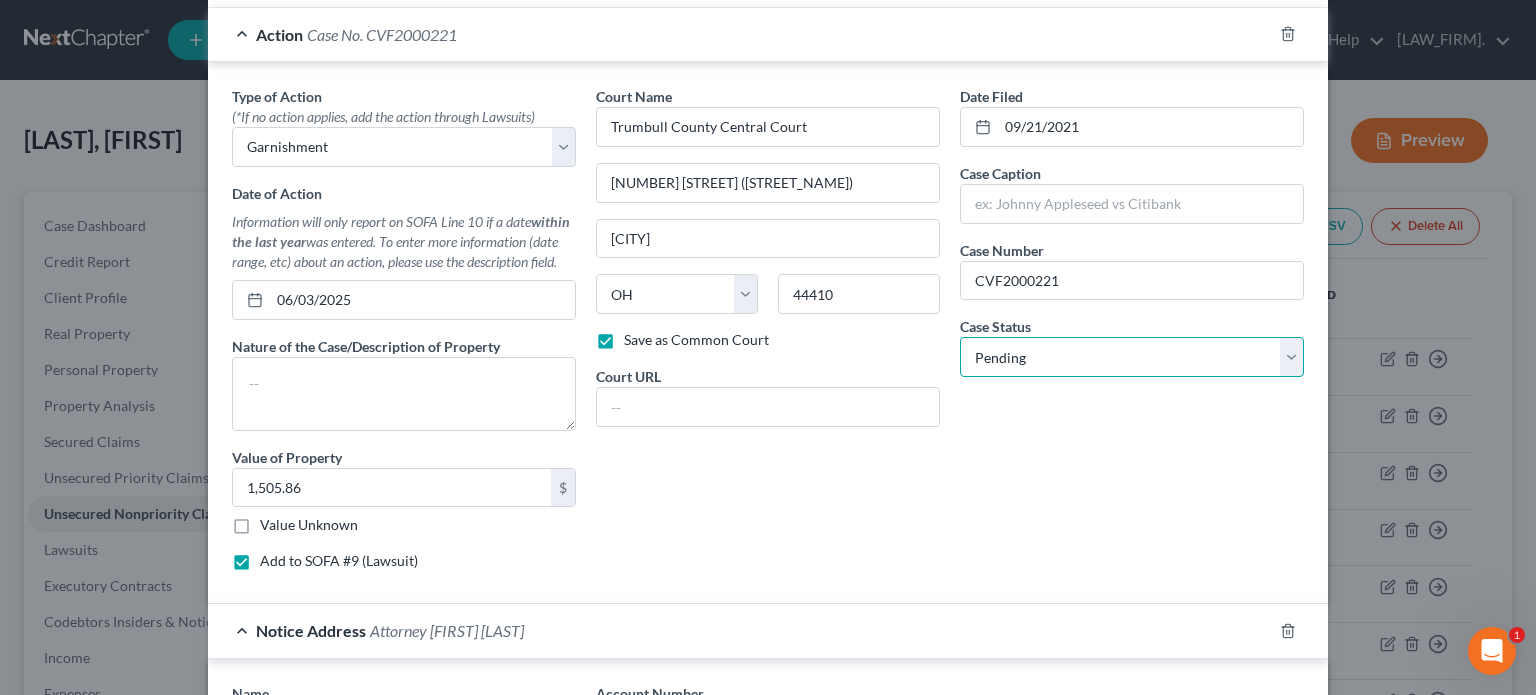 click on "Select Pending On Appeal Concluded" at bounding box center [1132, 357] 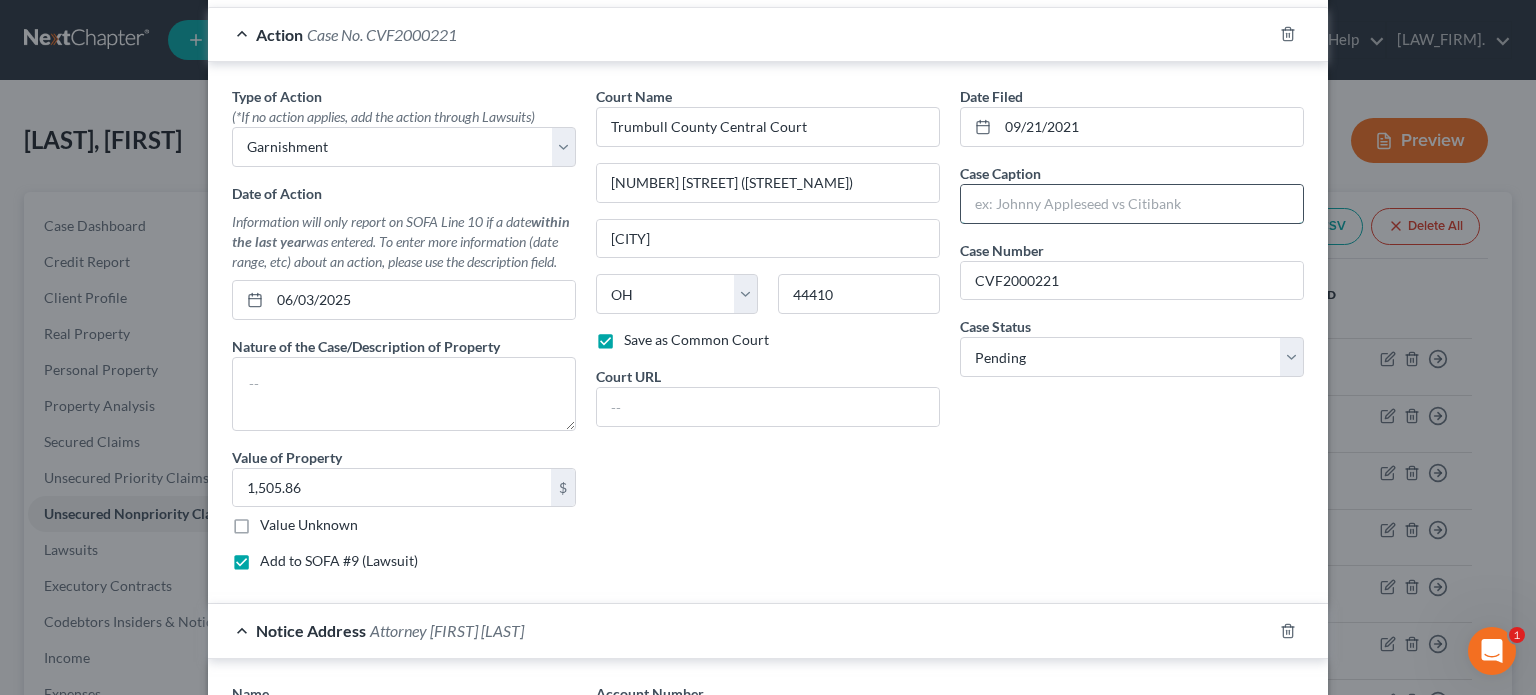 click at bounding box center [1132, 204] 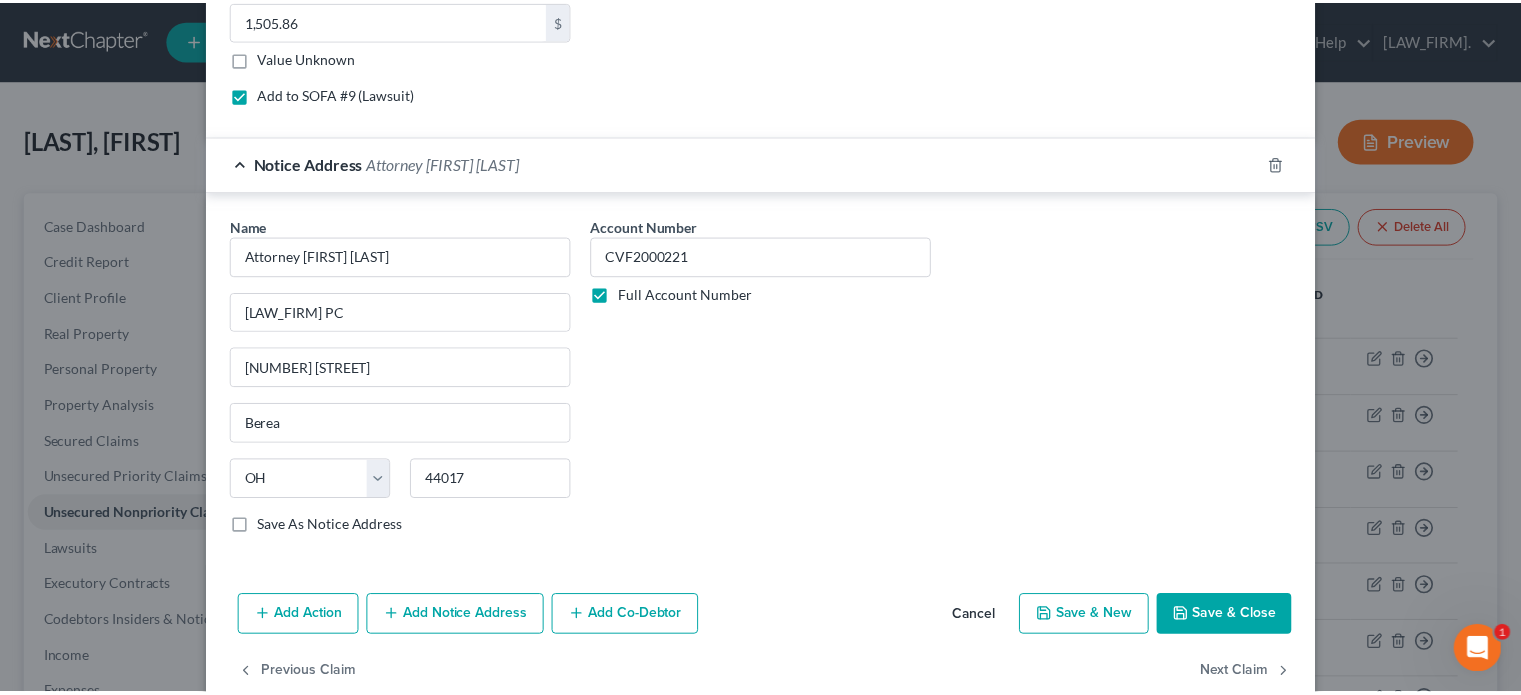 scroll, scrollTop: 1068, scrollLeft: 0, axis: vertical 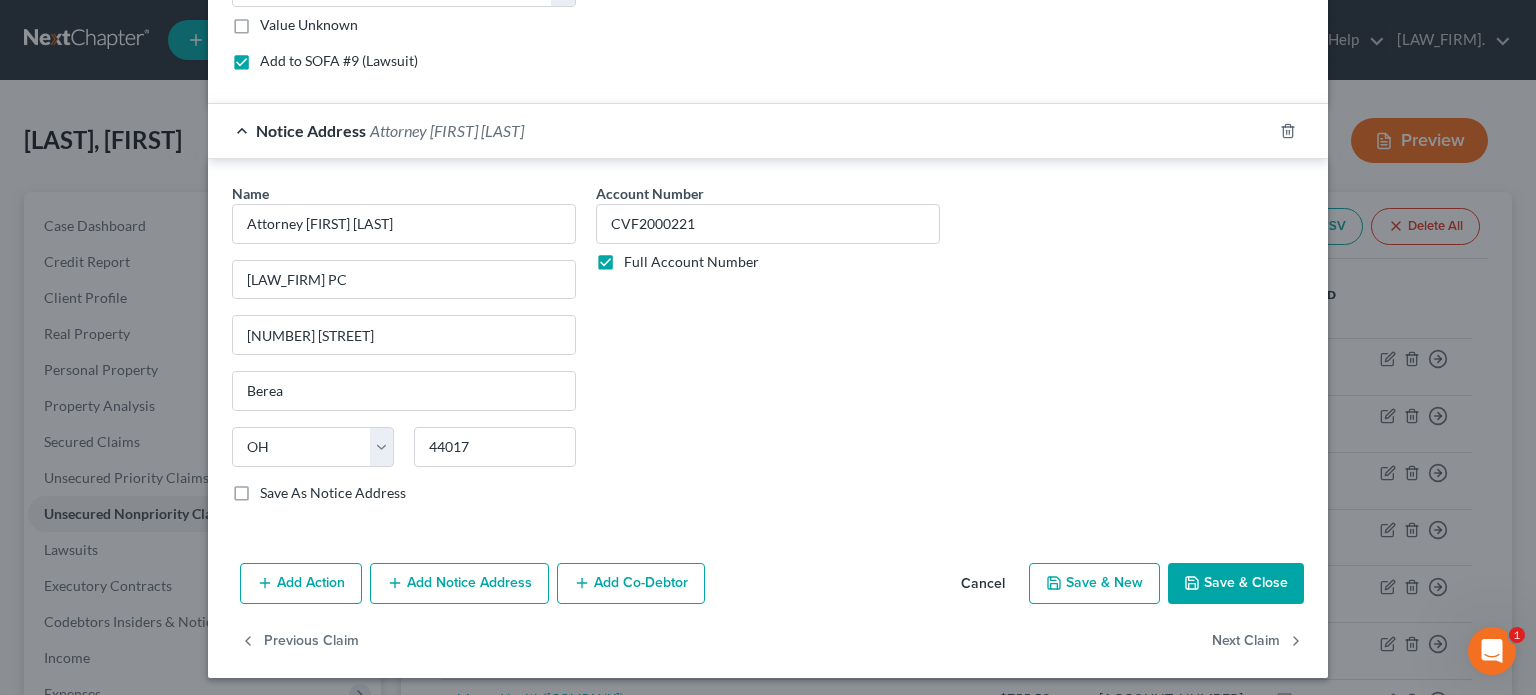 type on "[BANK] N.A. vs [FIRST] [LAST]" 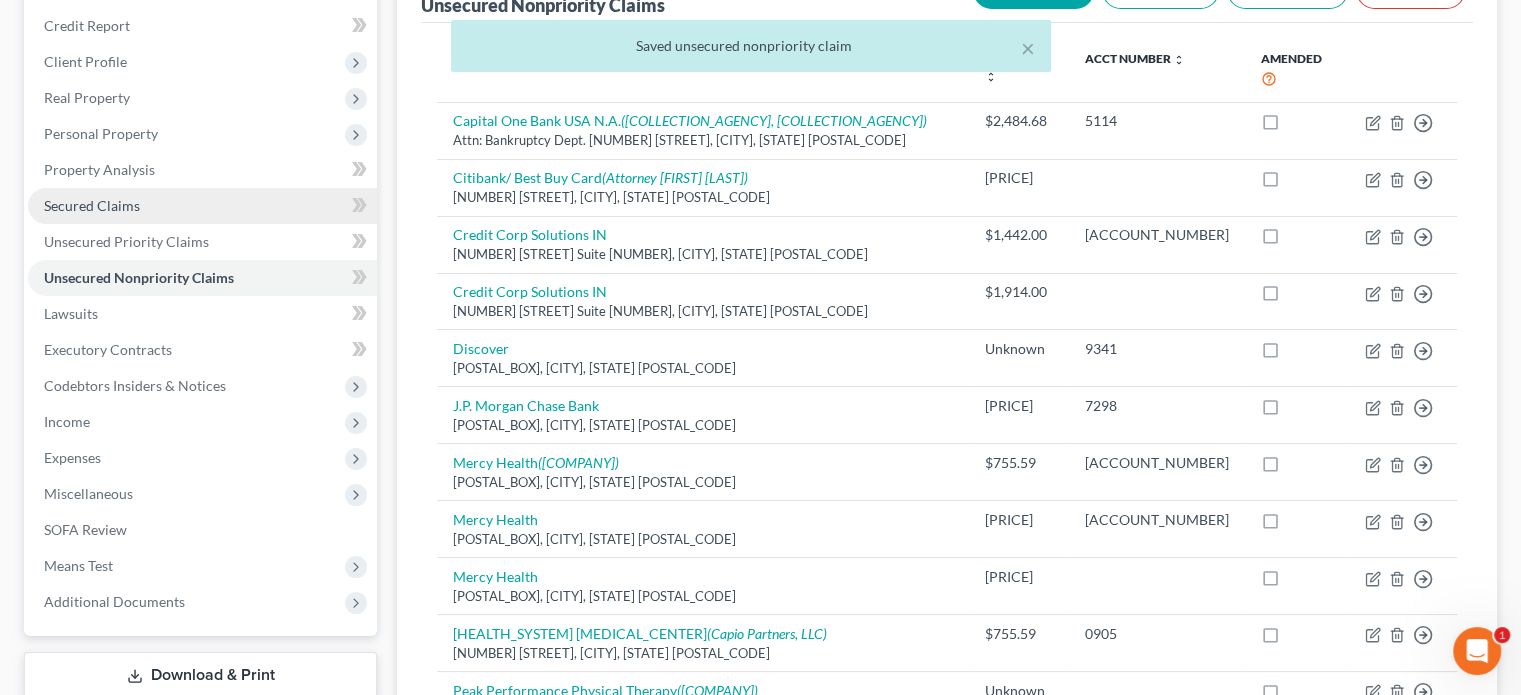 scroll, scrollTop: 300, scrollLeft: 0, axis: vertical 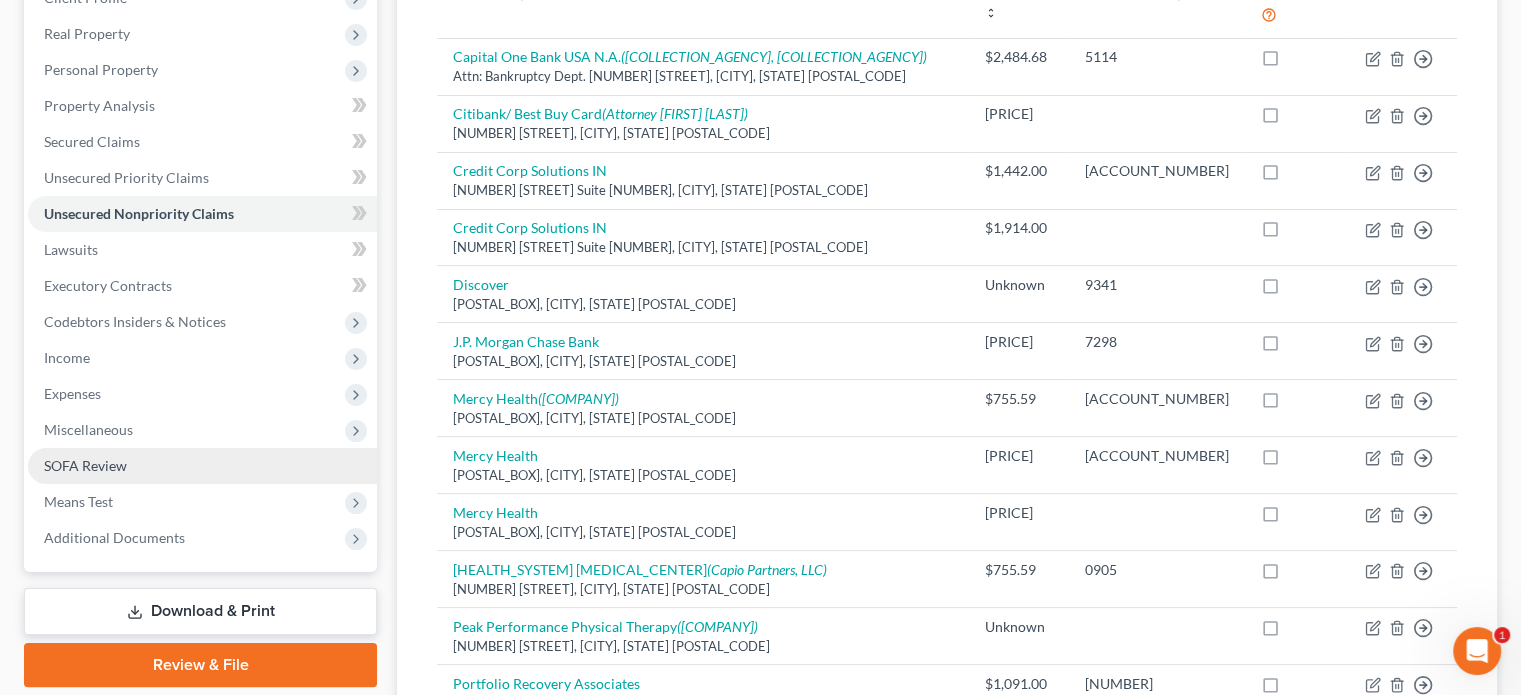 click on "SOFA Review" at bounding box center [85, 465] 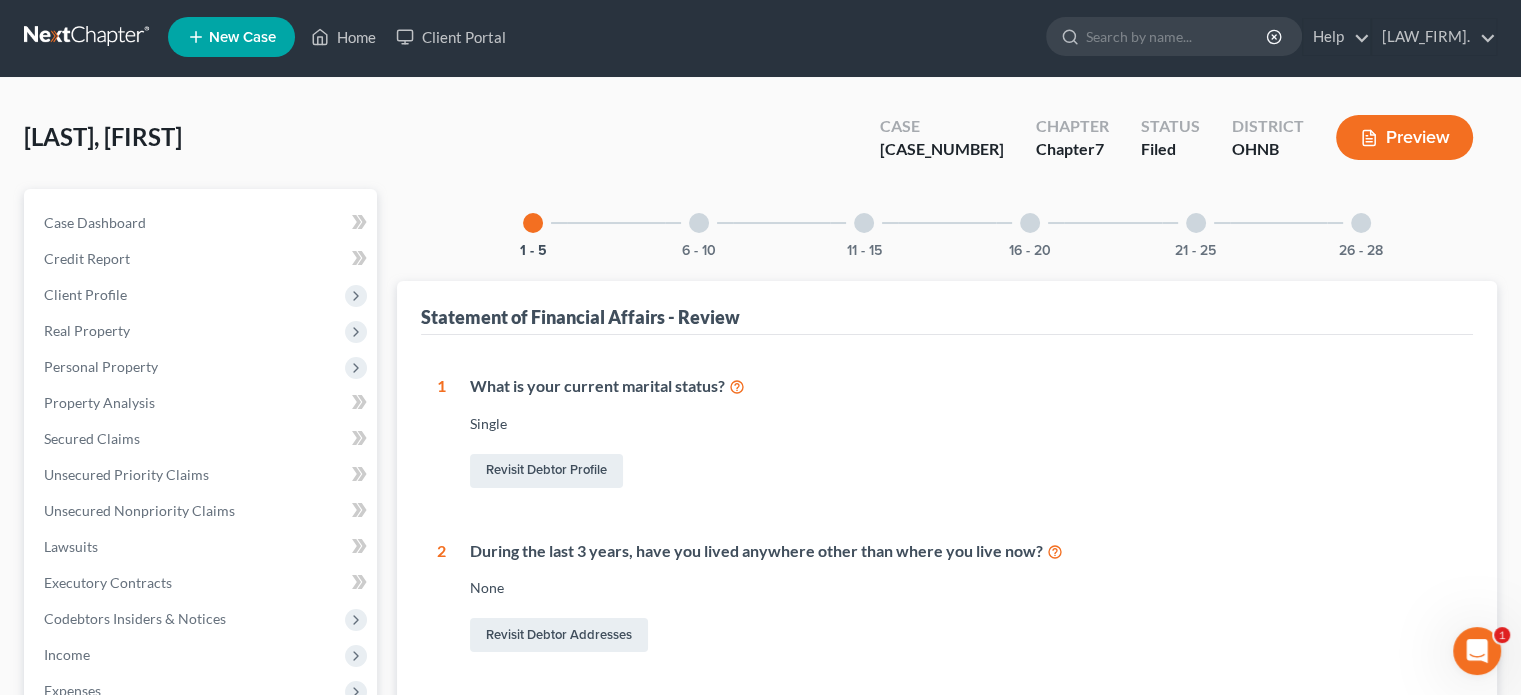 scroll, scrollTop: 0, scrollLeft: 0, axis: both 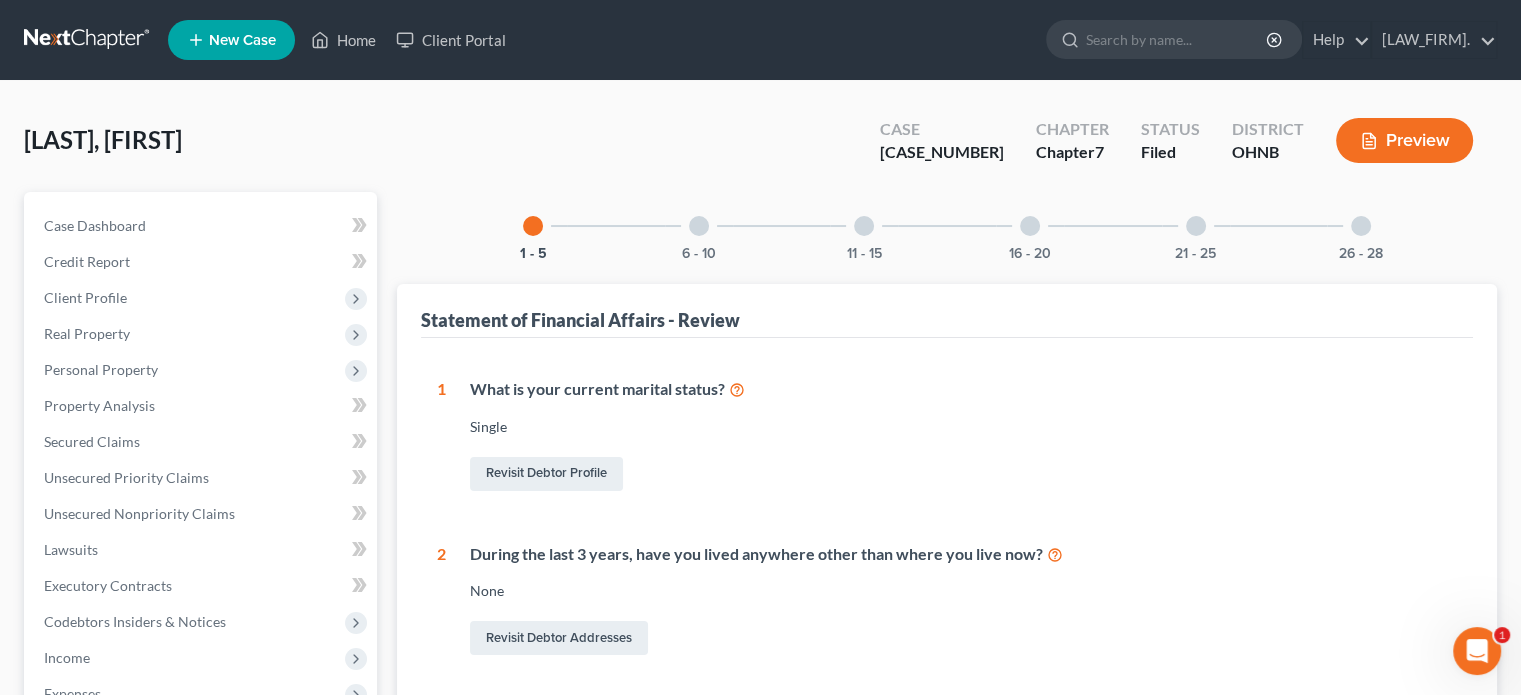 click at bounding box center [699, 226] 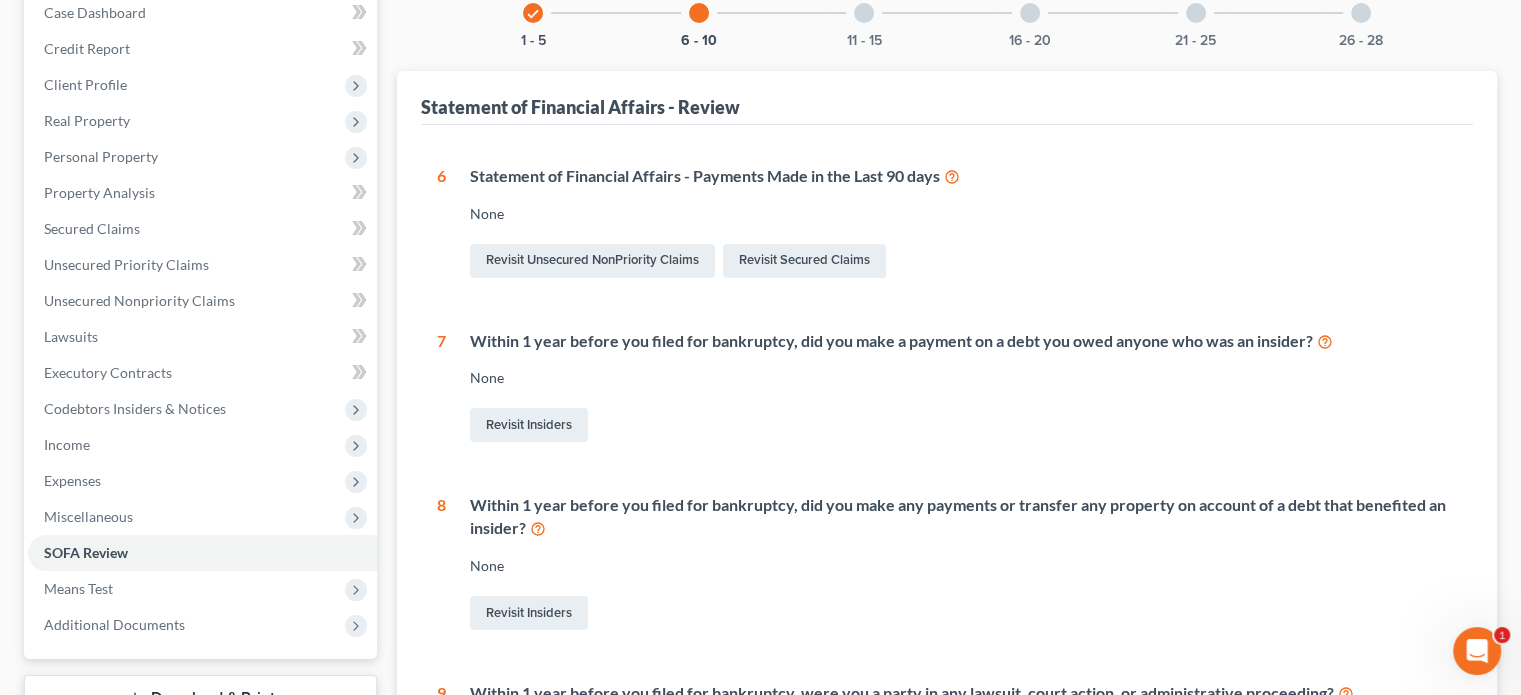 scroll, scrollTop: 0, scrollLeft: 0, axis: both 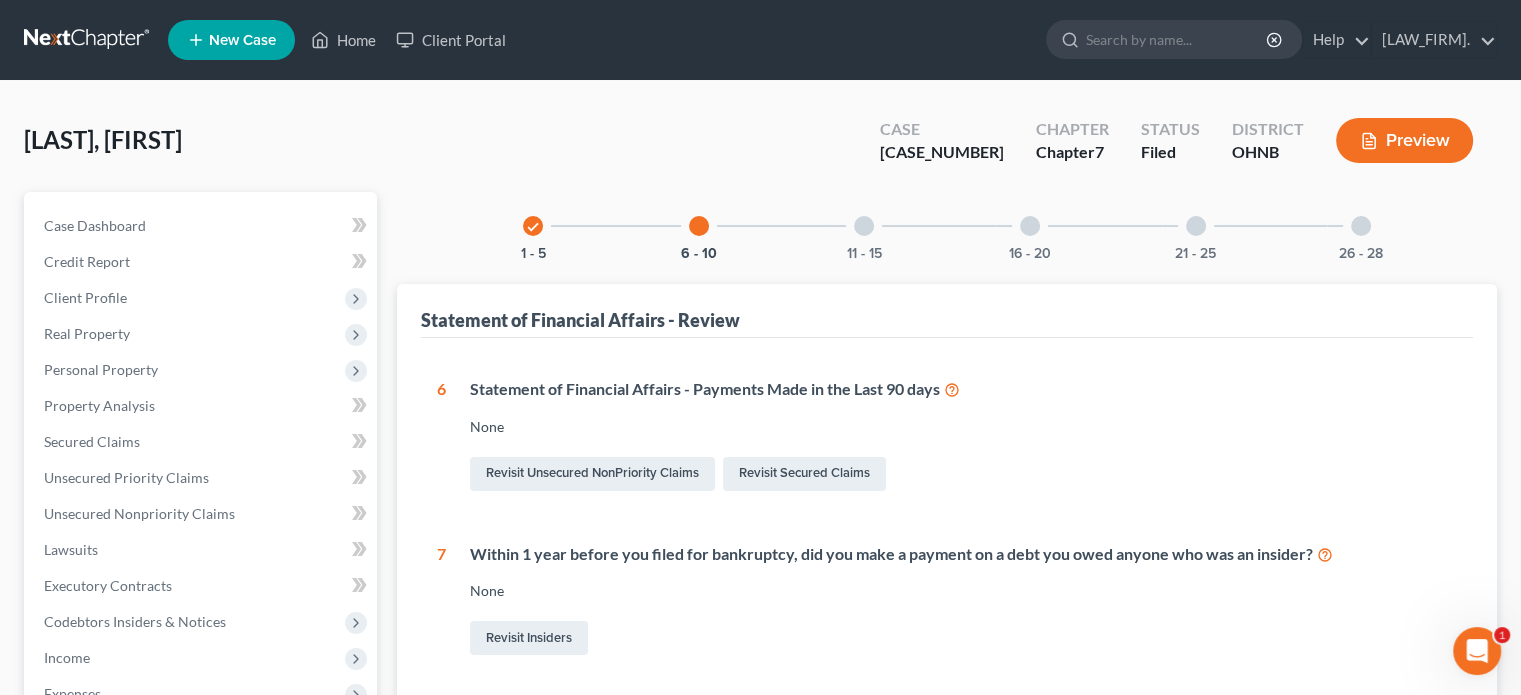 click at bounding box center [864, 226] 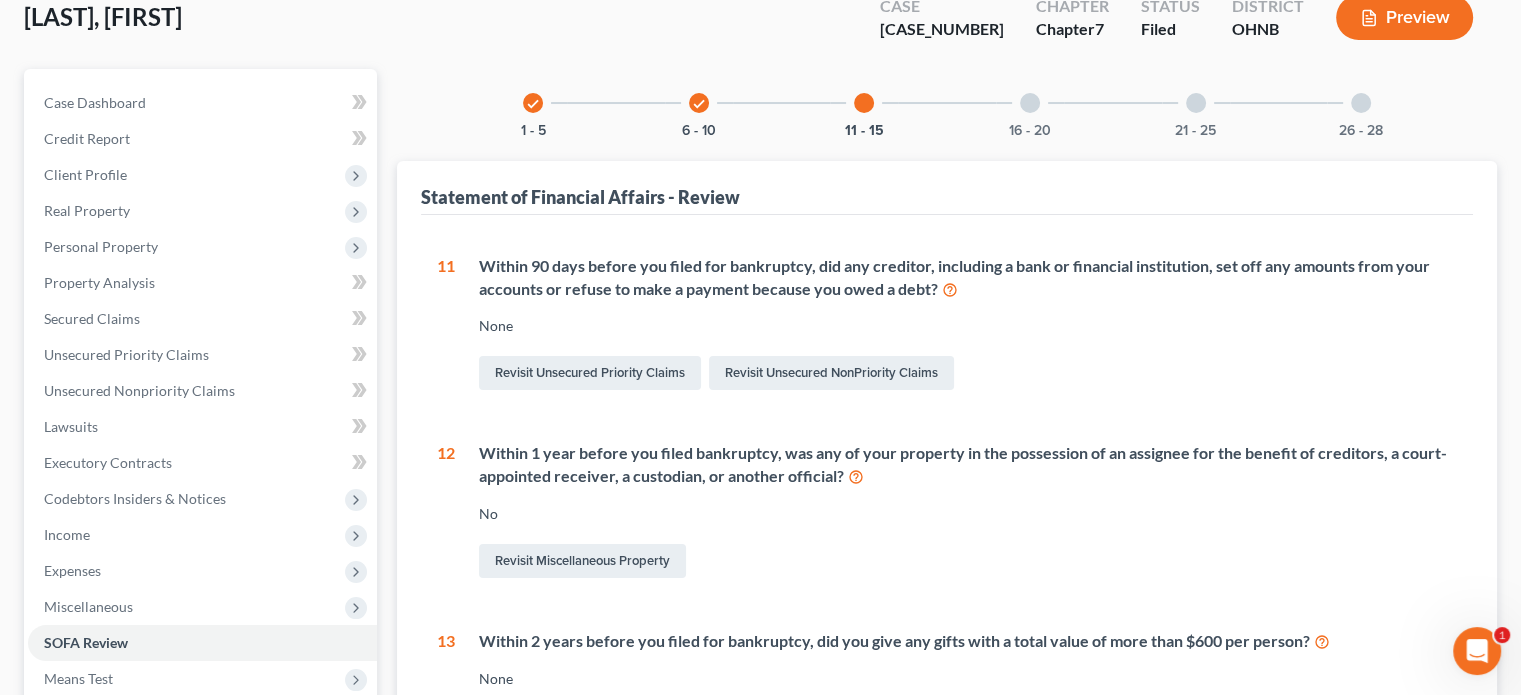 scroll, scrollTop: 0, scrollLeft: 0, axis: both 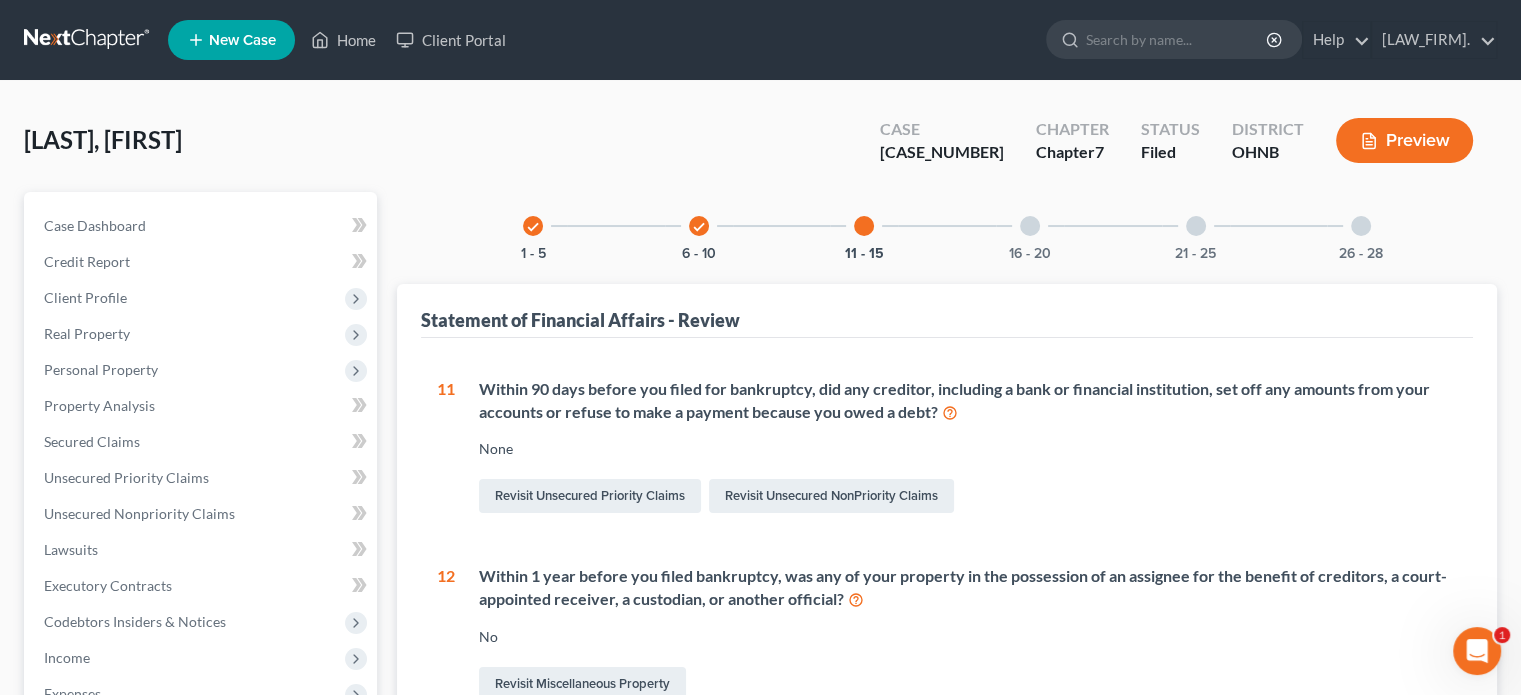 click at bounding box center [1030, 226] 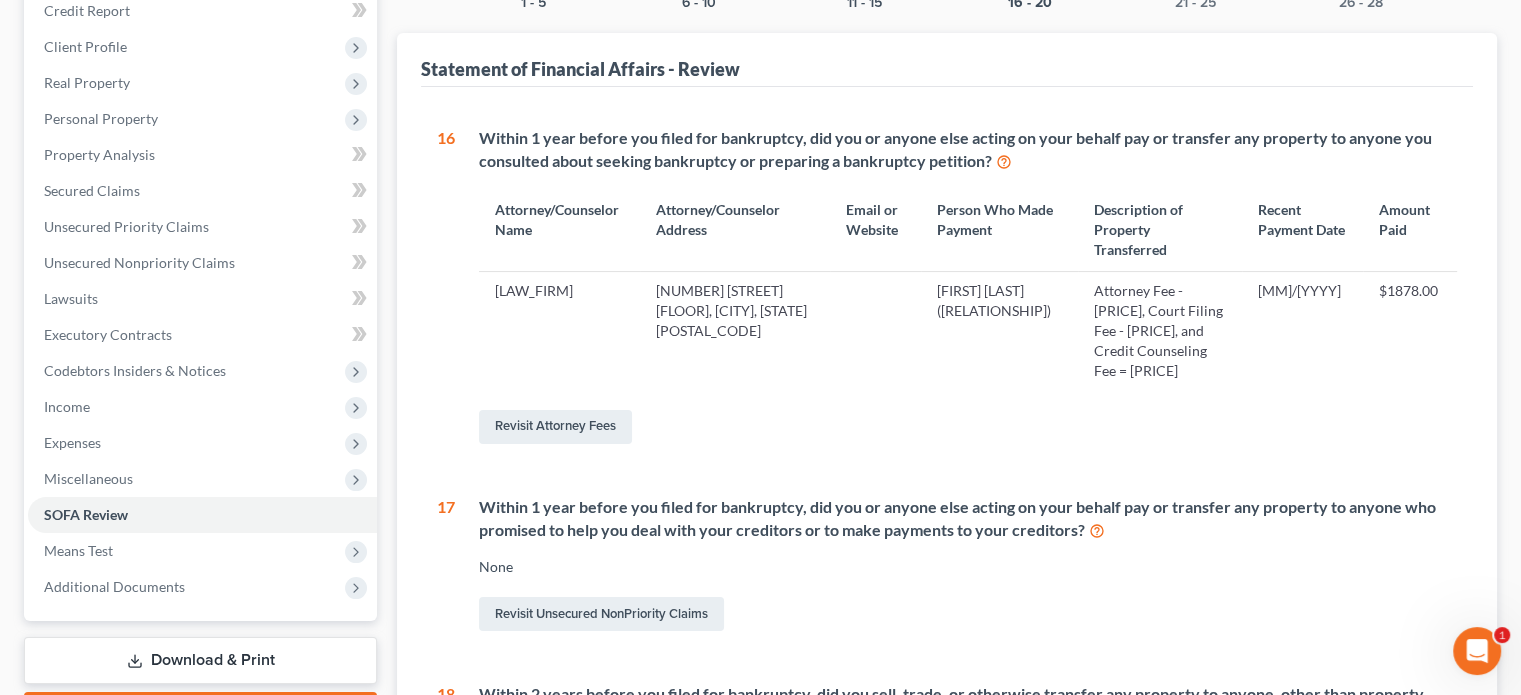 scroll, scrollTop: 300, scrollLeft: 0, axis: vertical 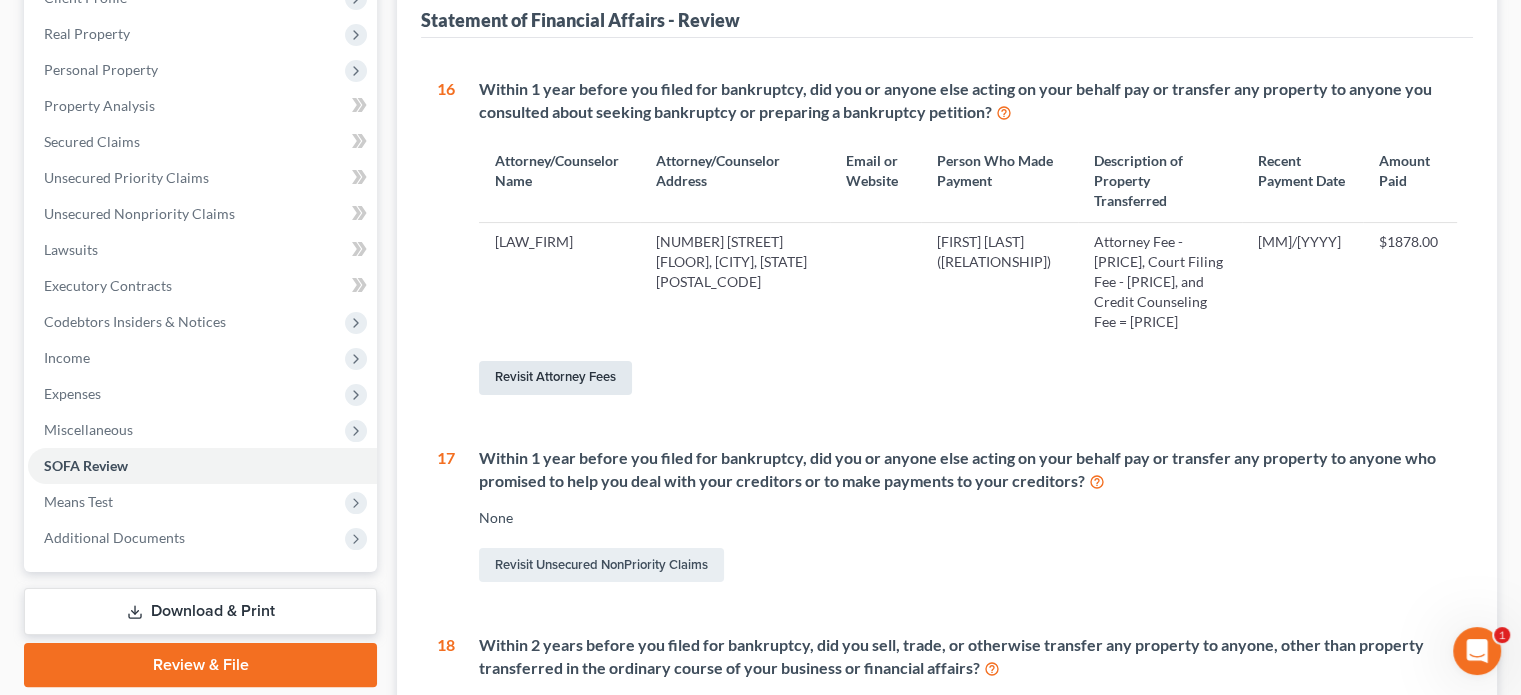 click on "Revisit Attorney Fees" at bounding box center [555, 378] 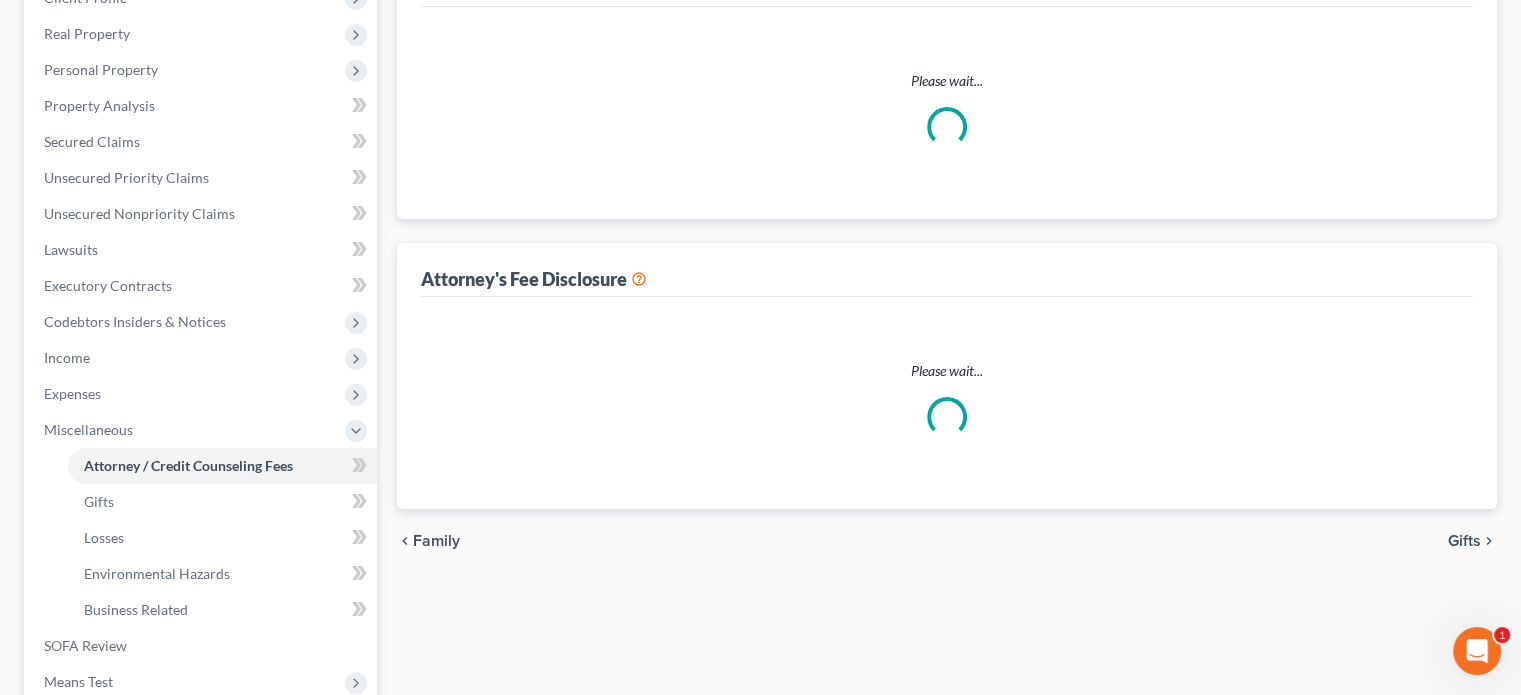 scroll, scrollTop: 217, scrollLeft: 0, axis: vertical 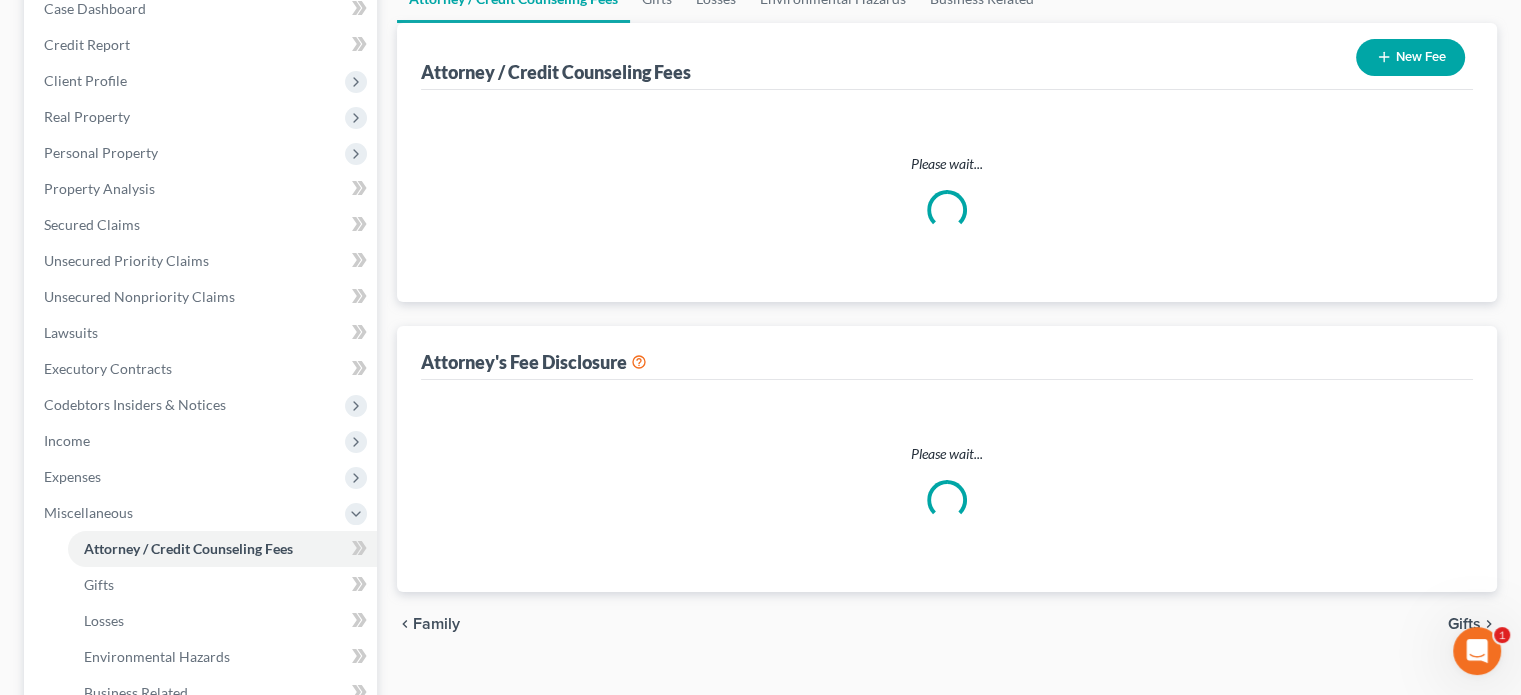 select on "0" 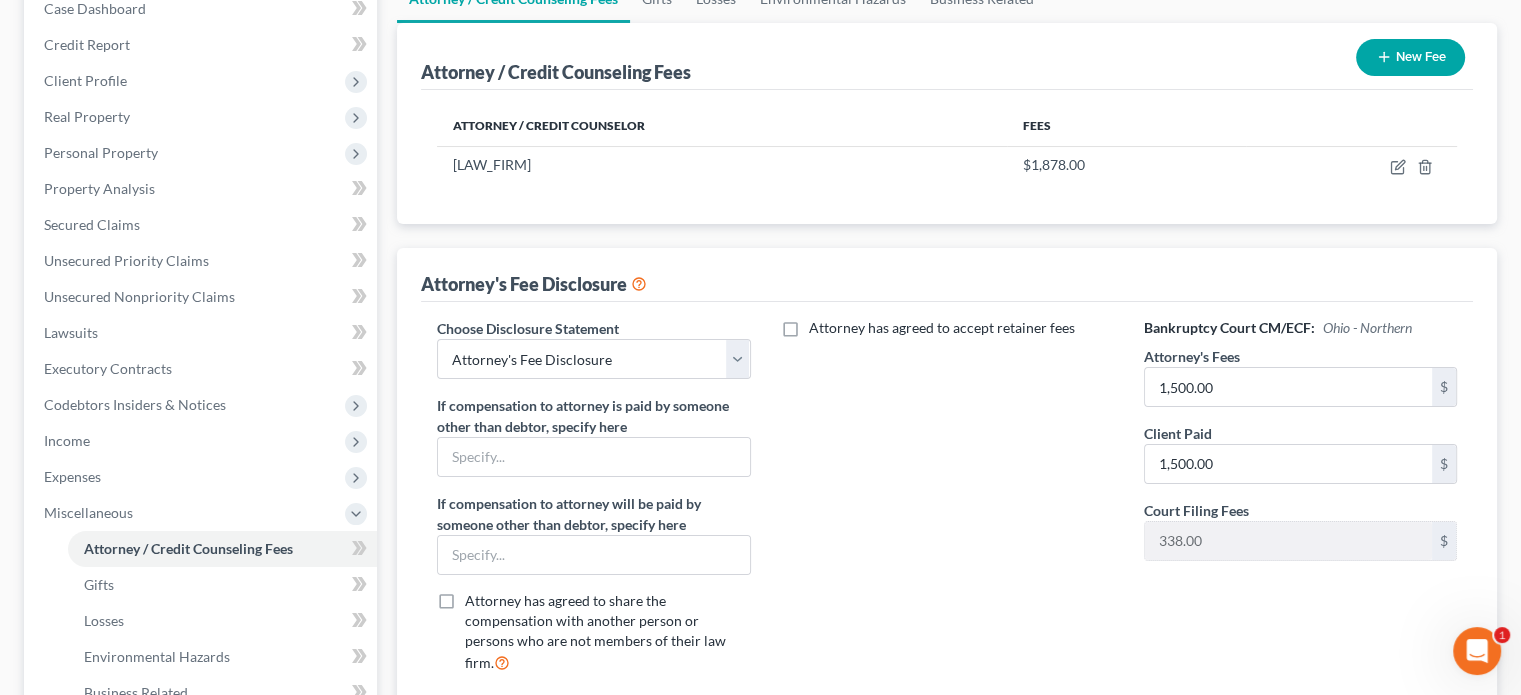 scroll, scrollTop: 0, scrollLeft: 0, axis: both 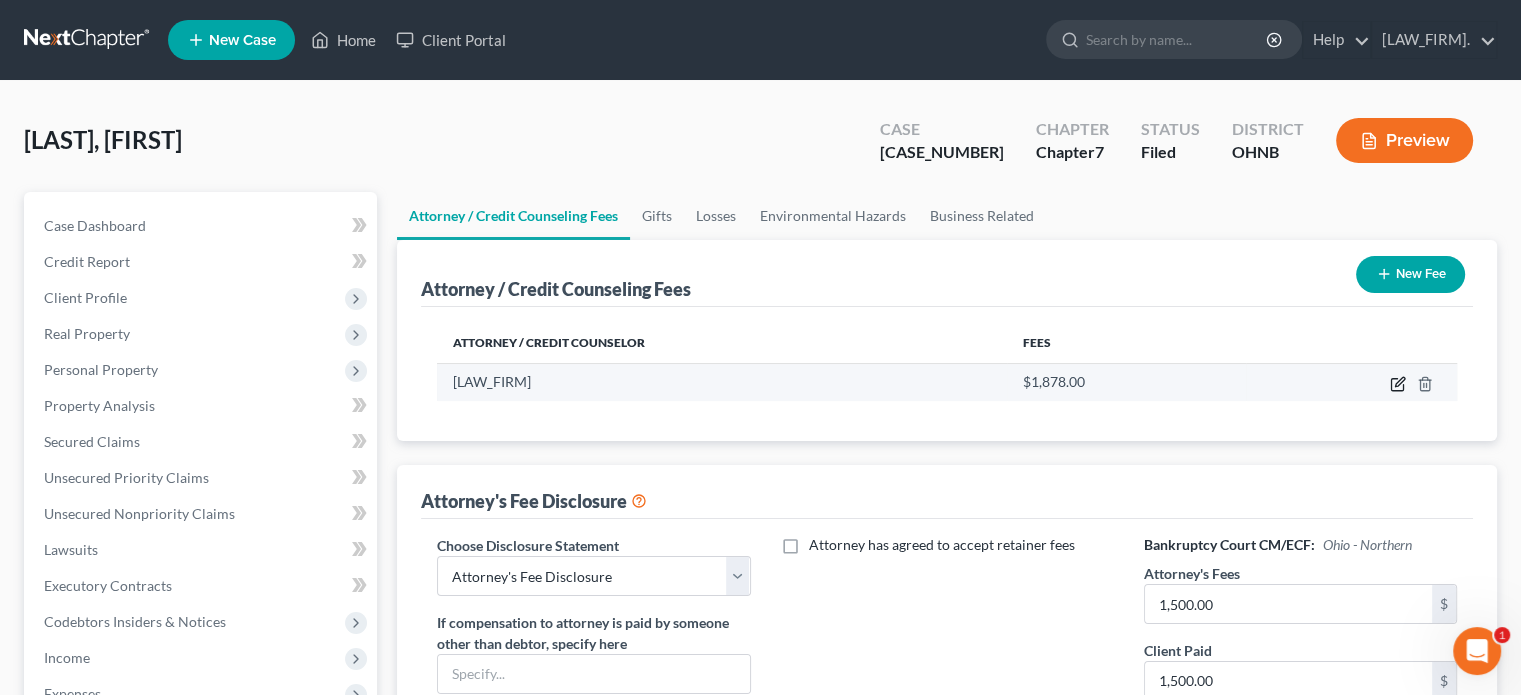 click 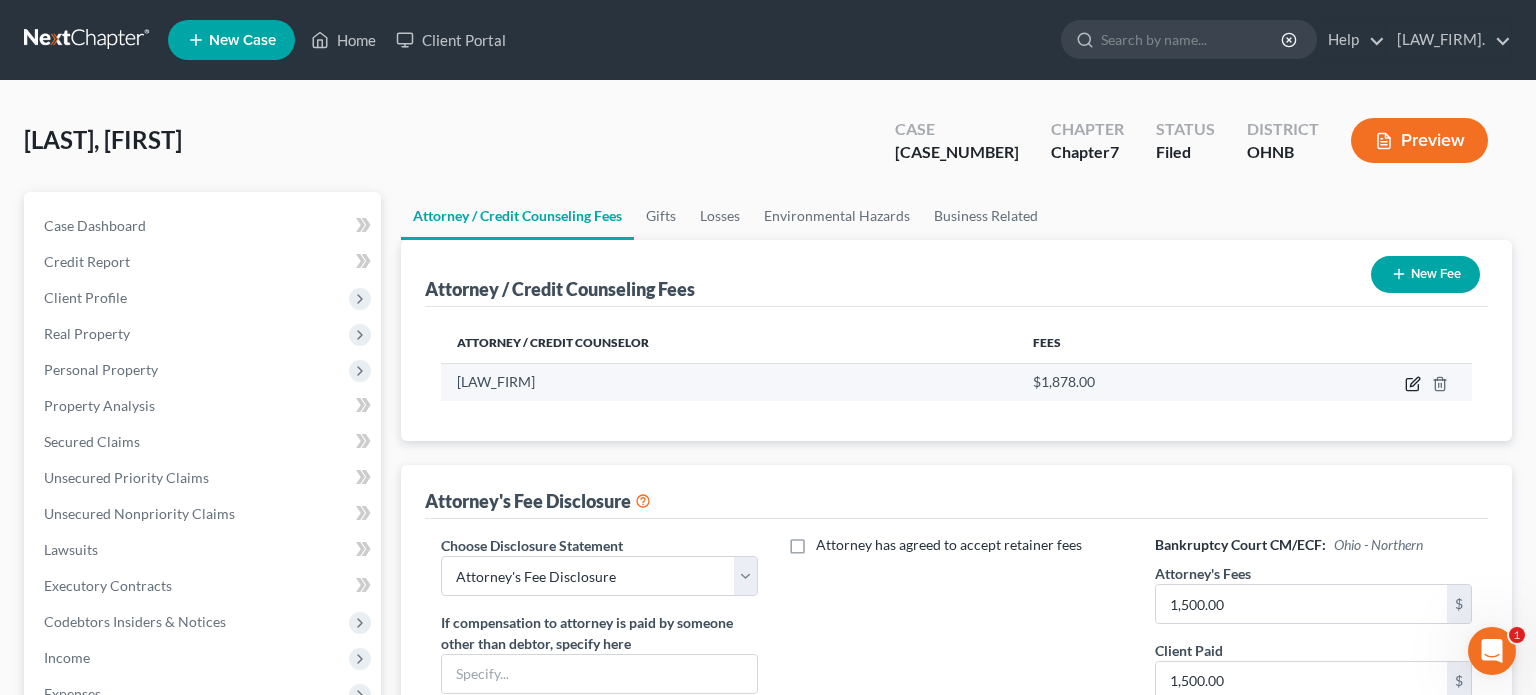 select on "36" 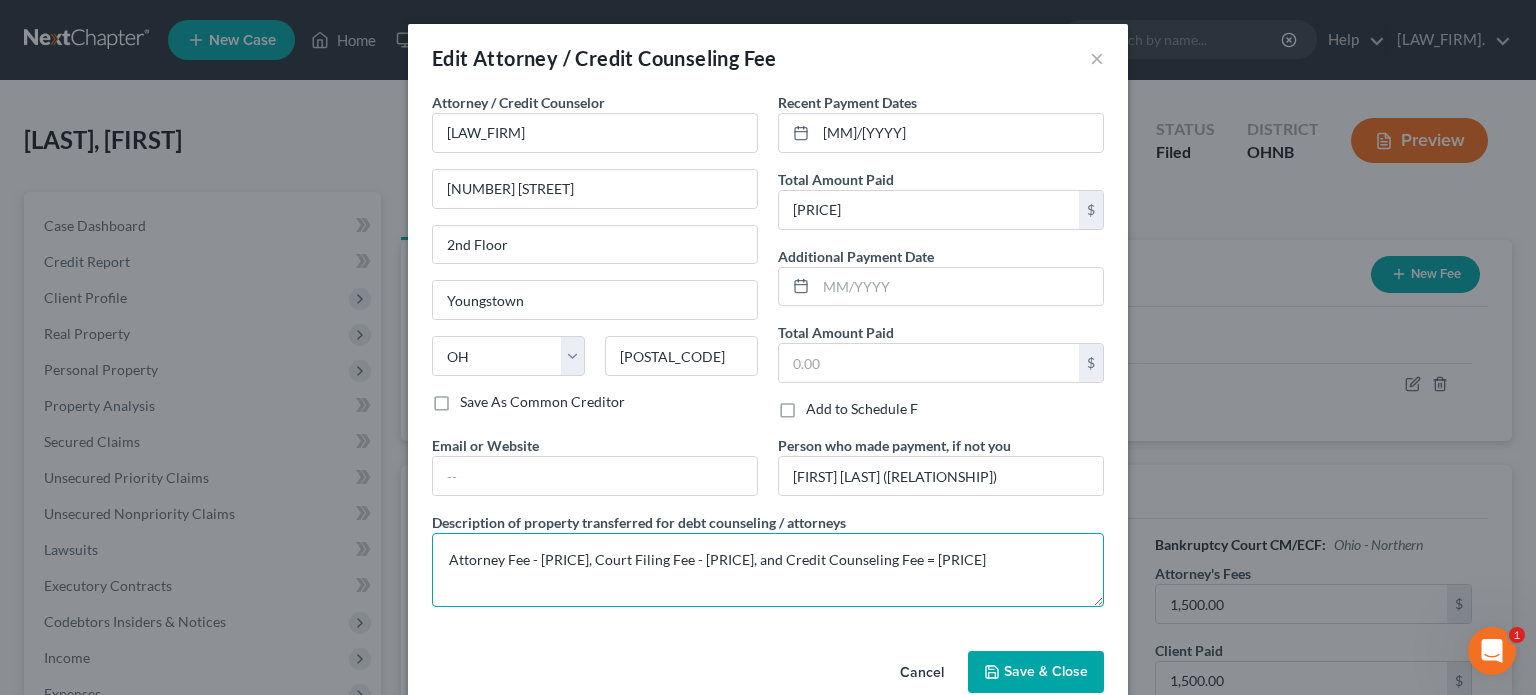 click on "Attorney Fee - [PRICE], Court Filing Fee - [PRICE], and Credit Counseling Fee = [PRICE]" at bounding box center (768, 570) 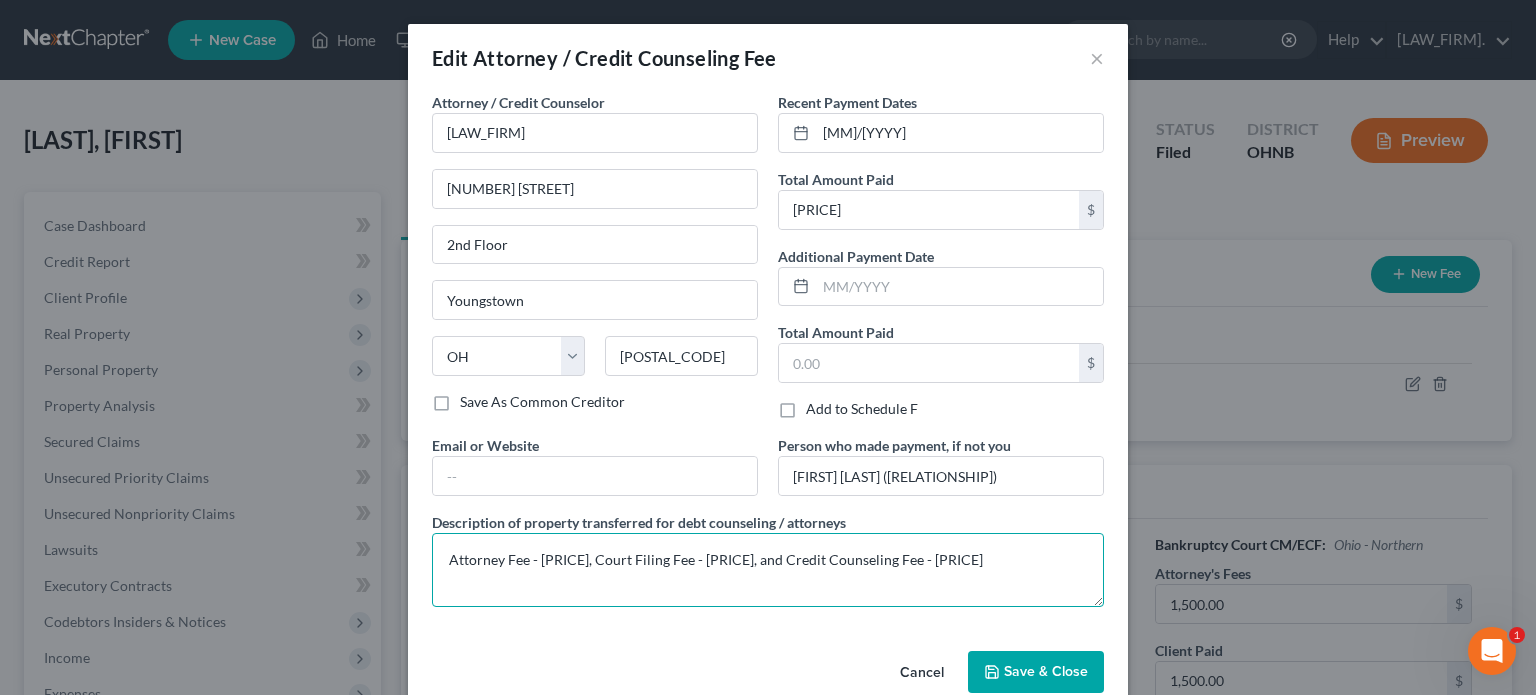type on "Attorney Fee - [PRICE], Court Filing Fee - [PRICE], and Credit Counseling Fee - [PRICE]" 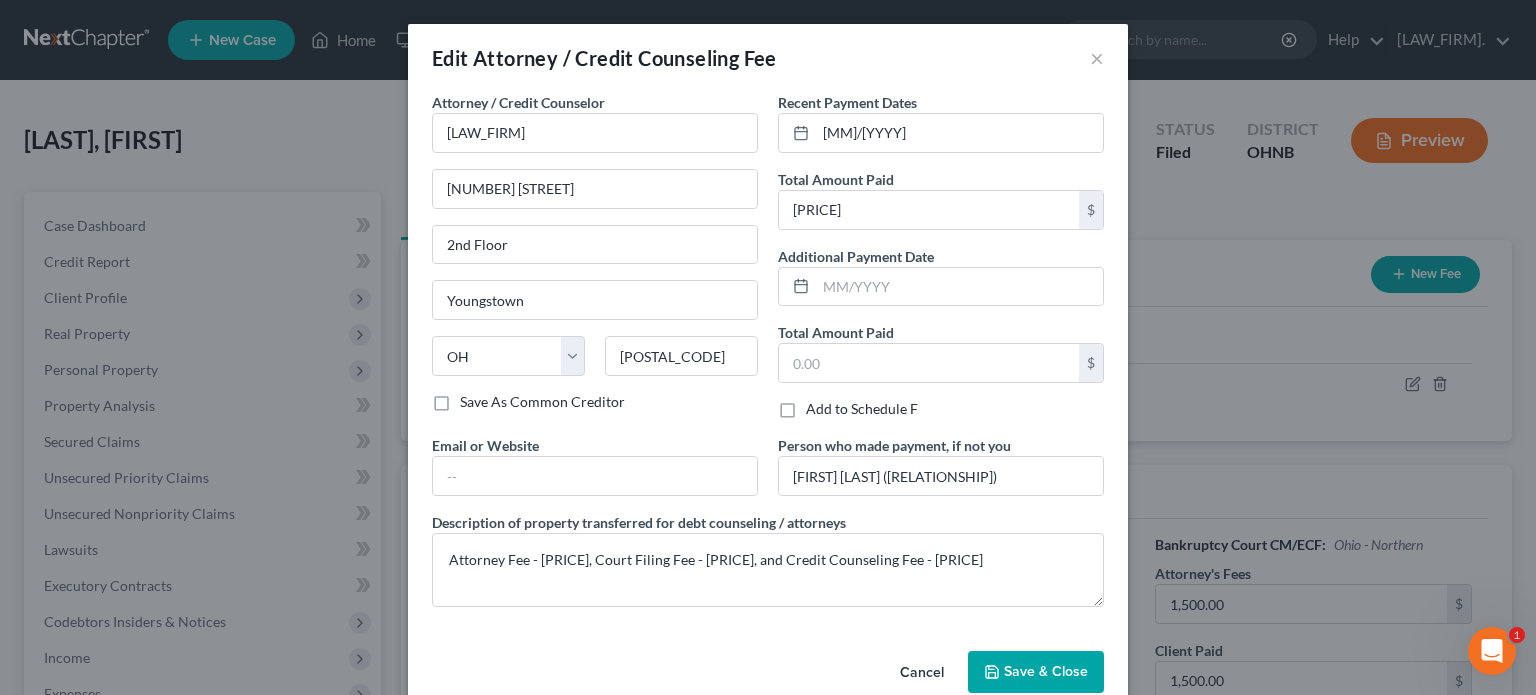 click on "Save & Close" at bounding box center (1046, 671) 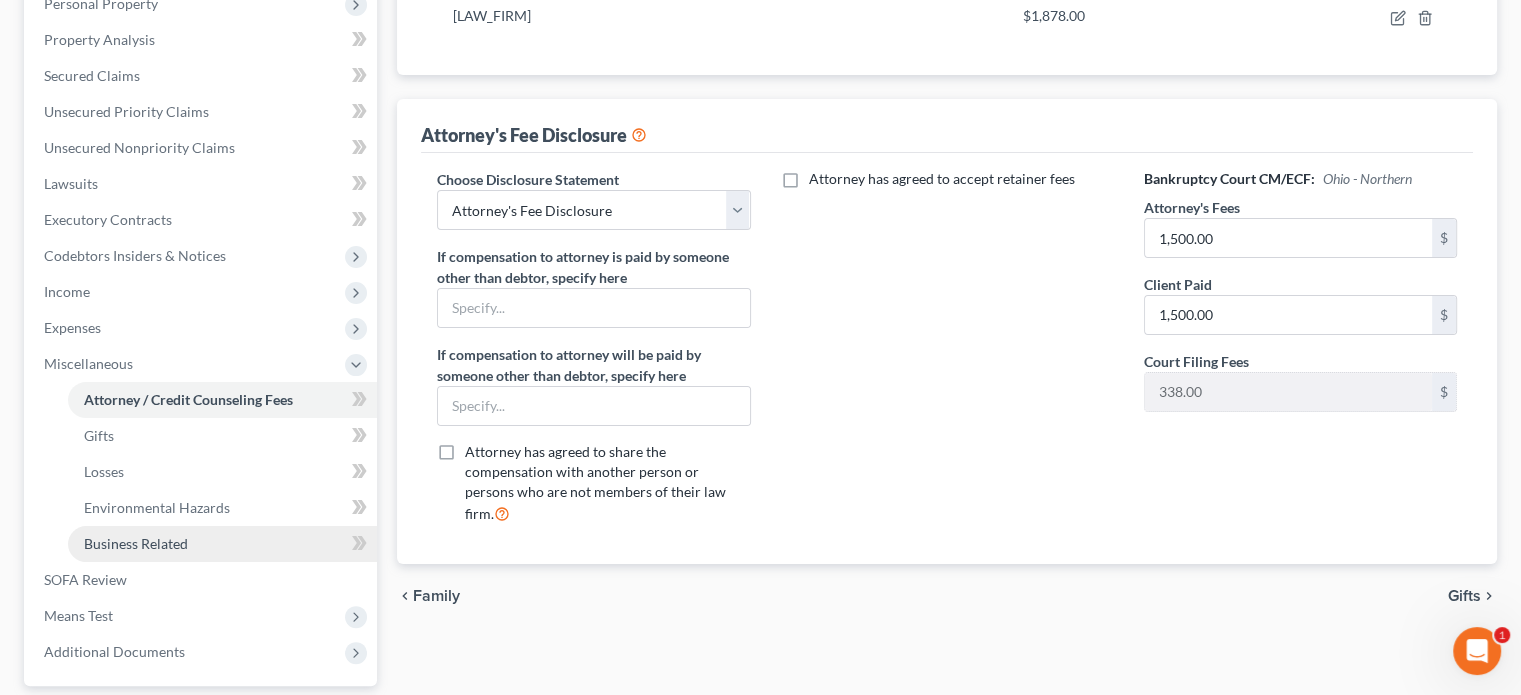 scroll, scrollTop: 400, scrollLeft: 0, axis: vertical 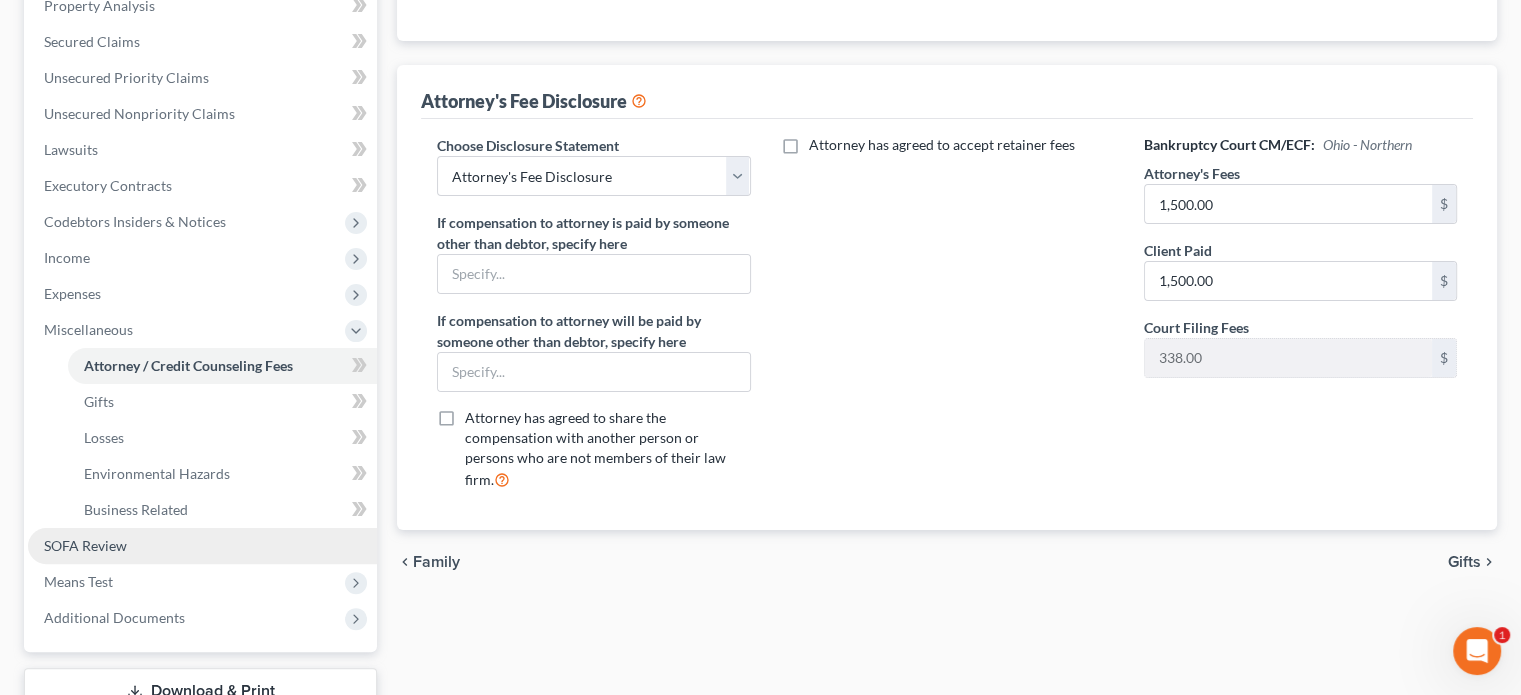 click on "SOFA Review" at bounding box center [85, 545] 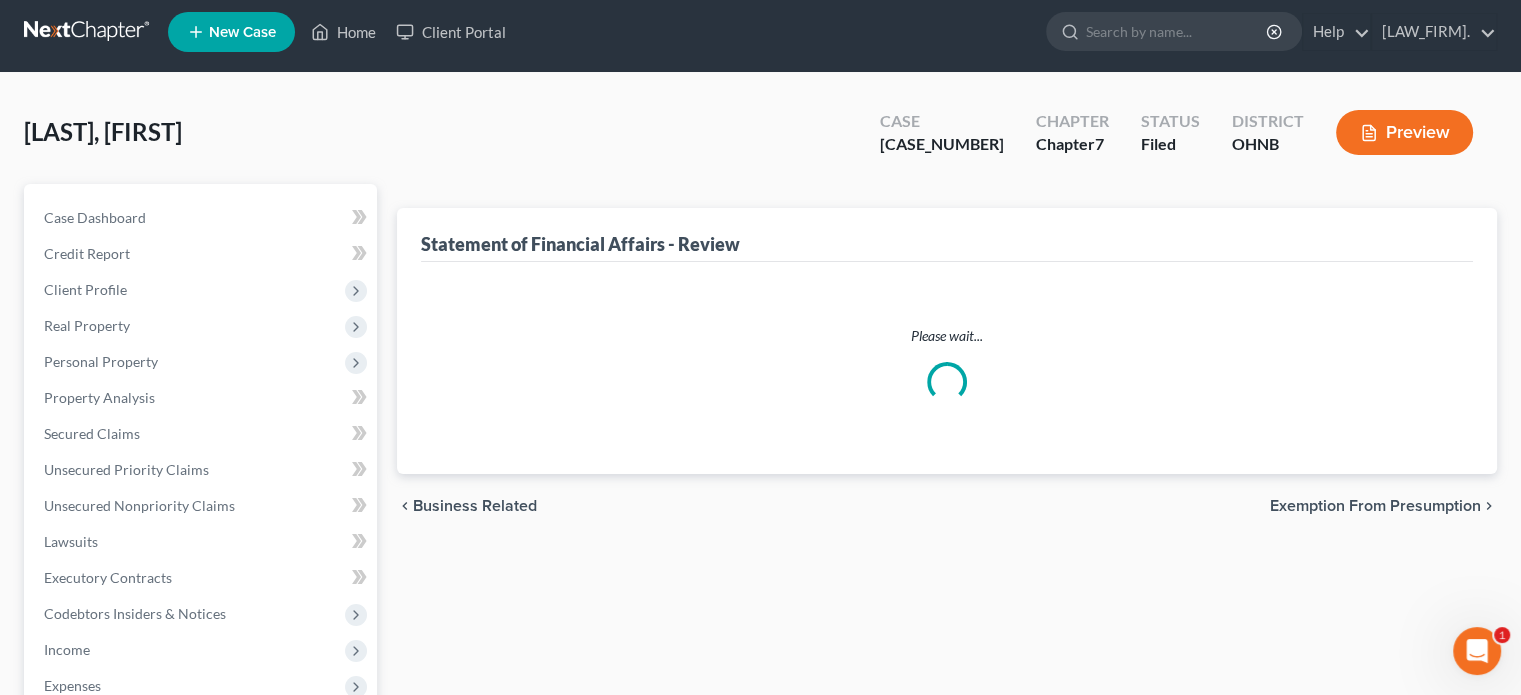 scroll, scrollTop: 0, scrollLeft: 0, axis: both 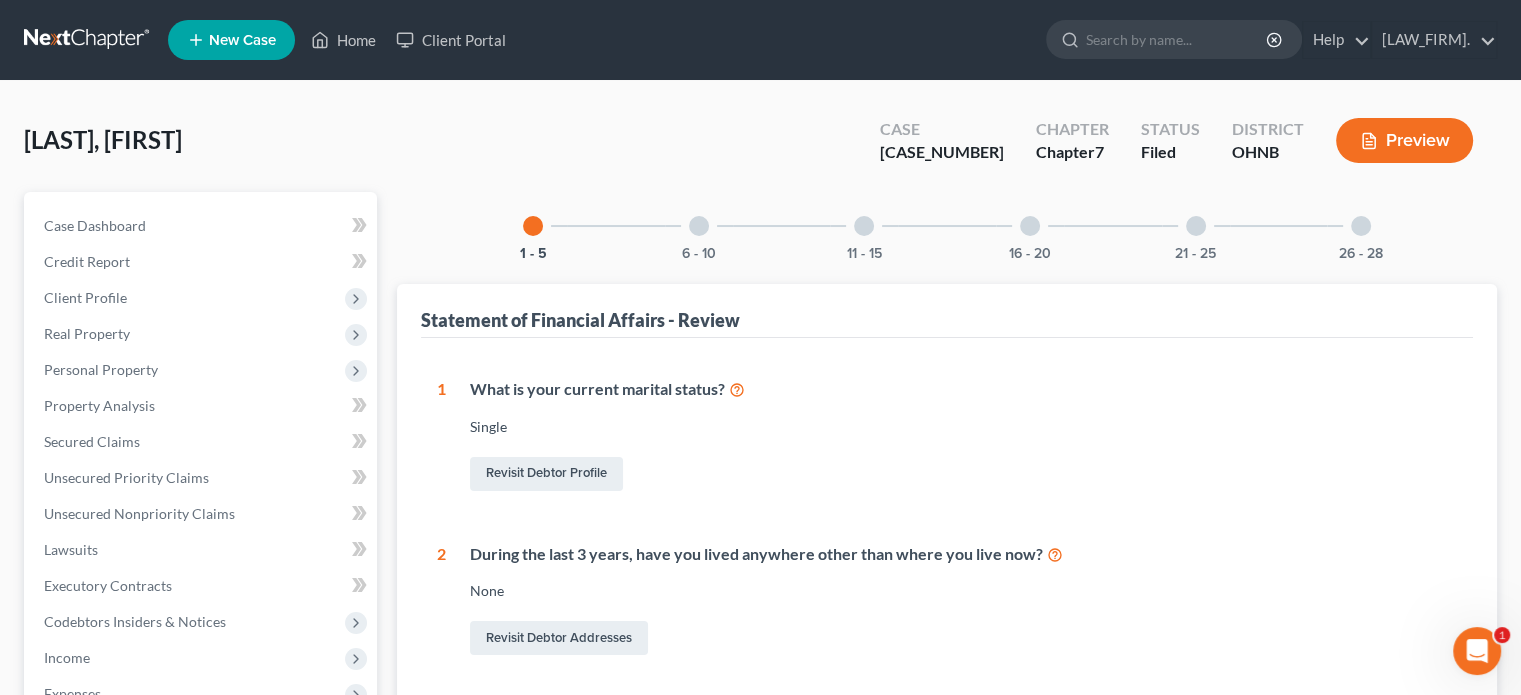click at bounding box center (1030, 226) 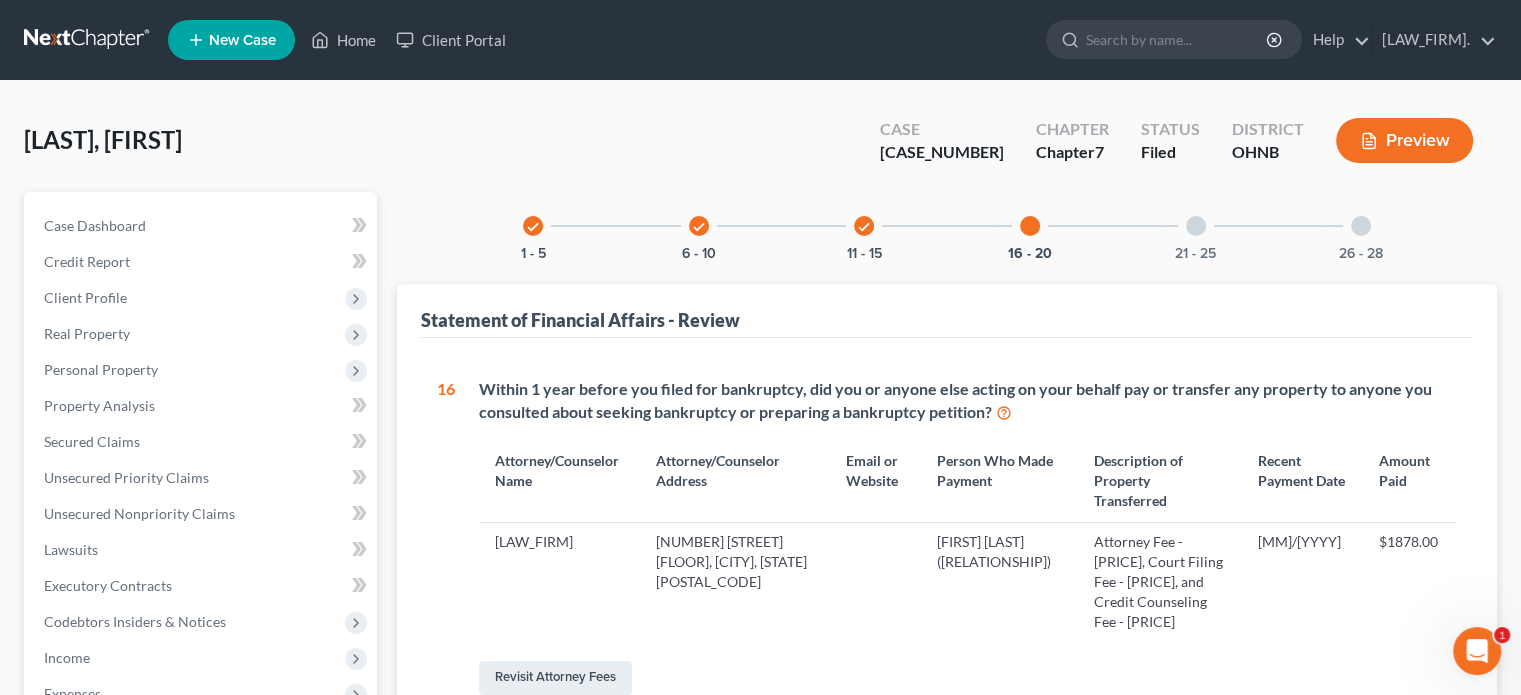 click on "check" at bounding box center (864, 227) 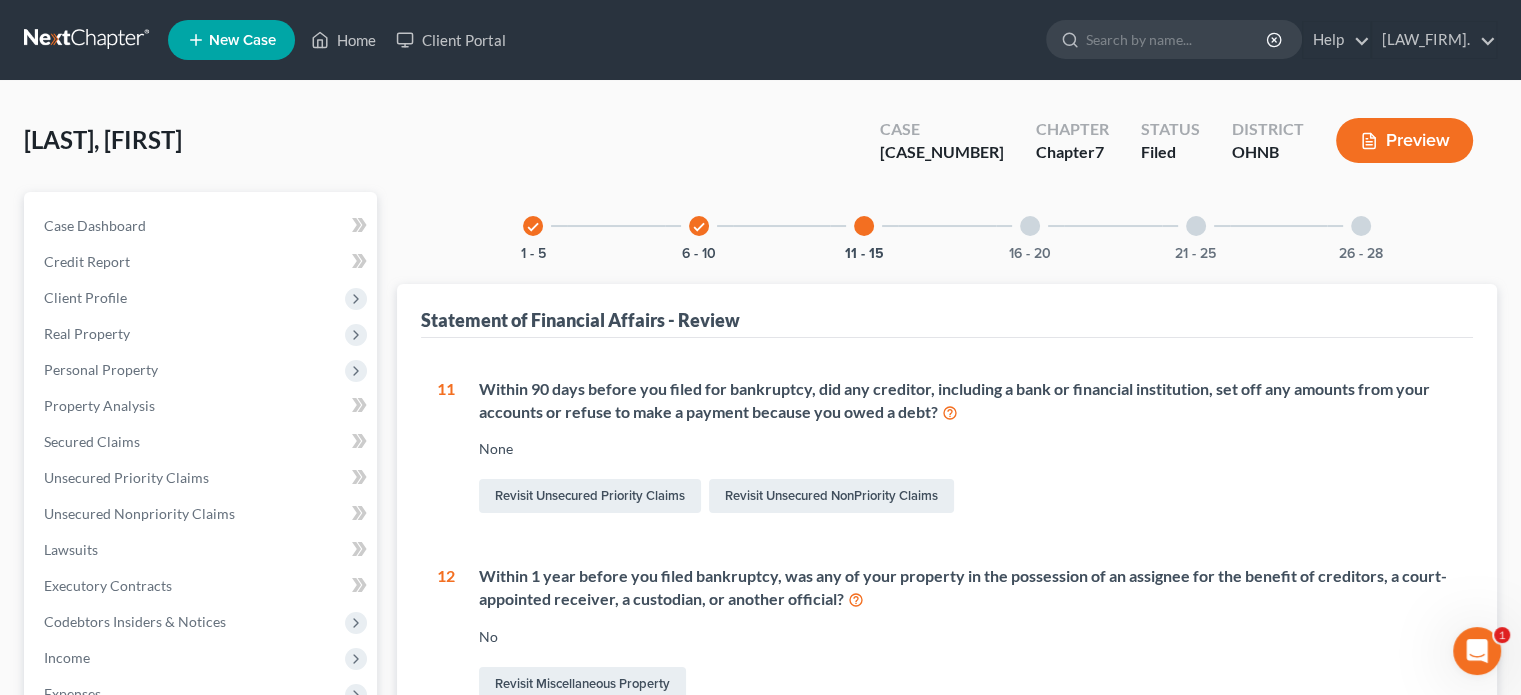 click on "check" at bounding box center [699, 226] 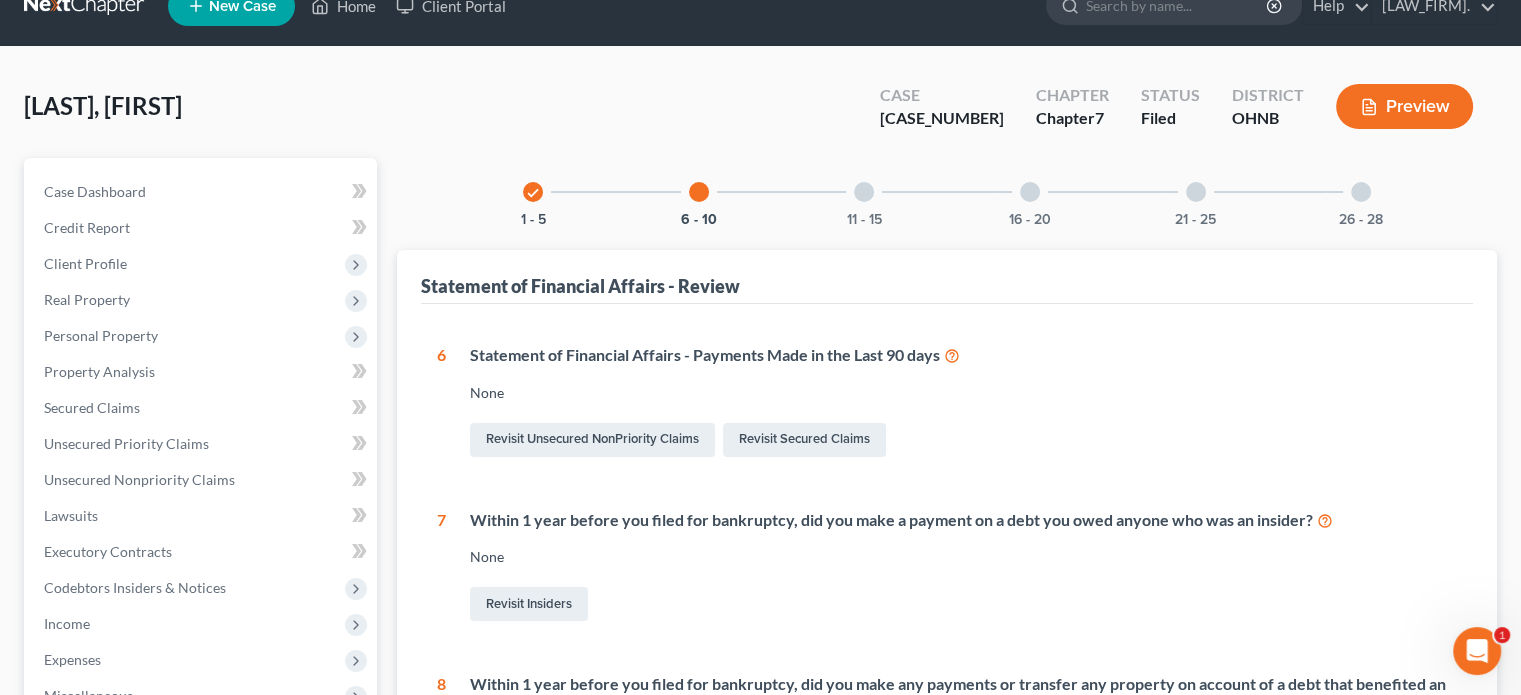 scroll, scrollTop: 0, scrollLeft: 0, axis: both 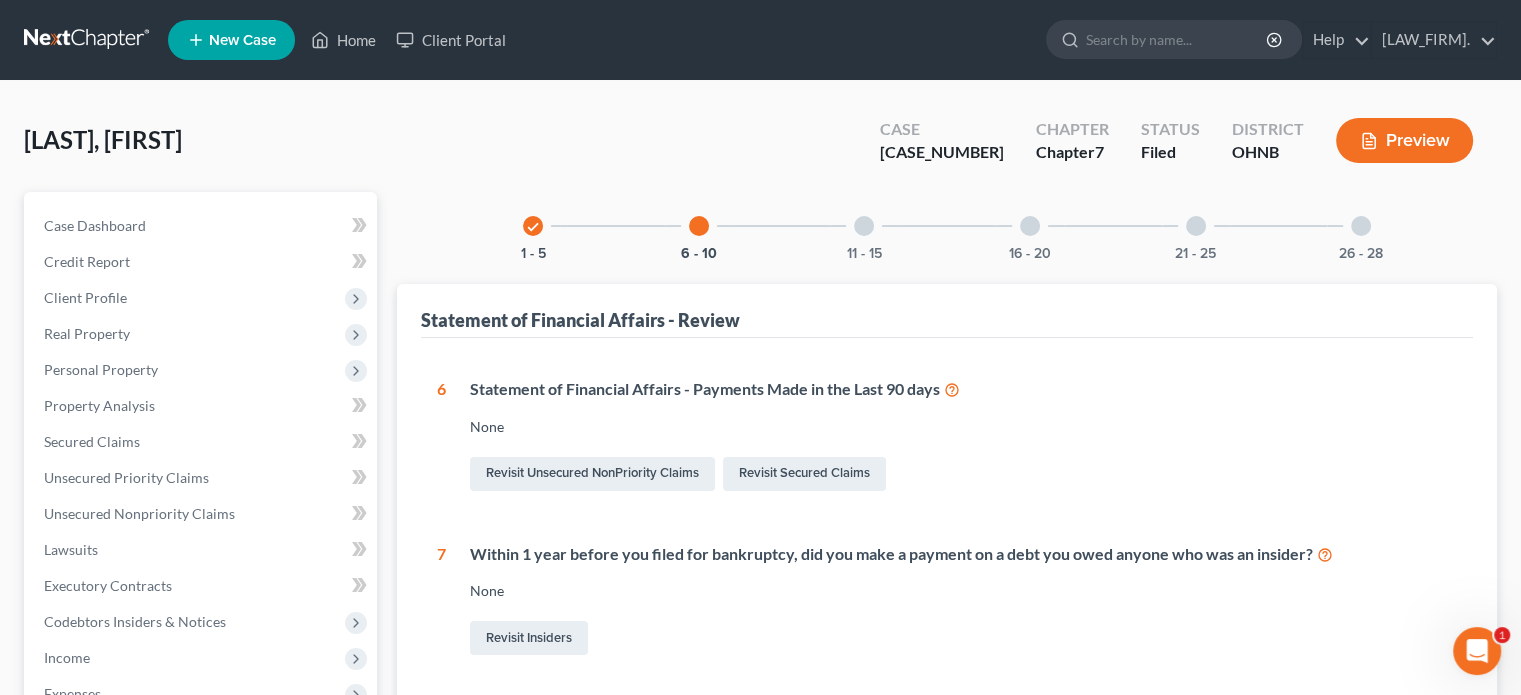 click at bounding box center [1030, 226] 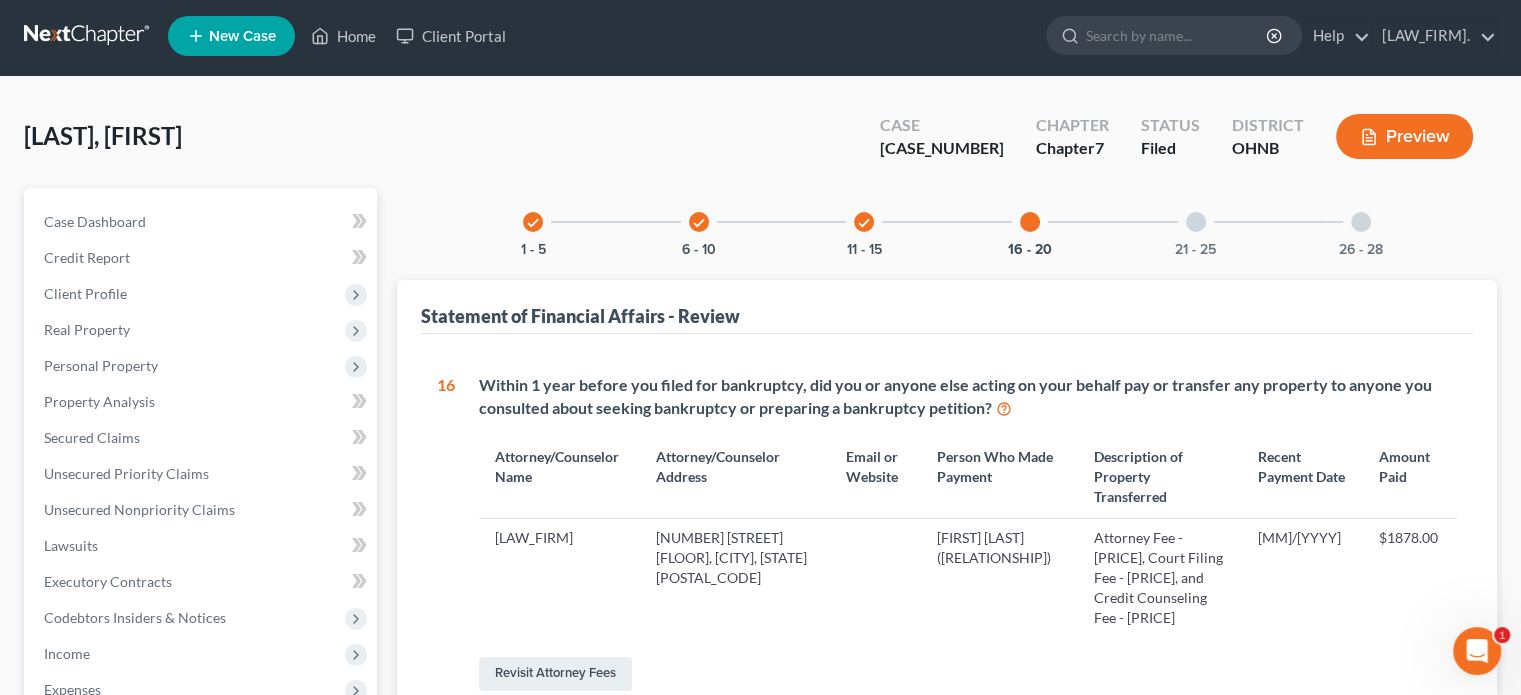 scroll, scrollTop: 0, scrollLeft: 0, axis: both 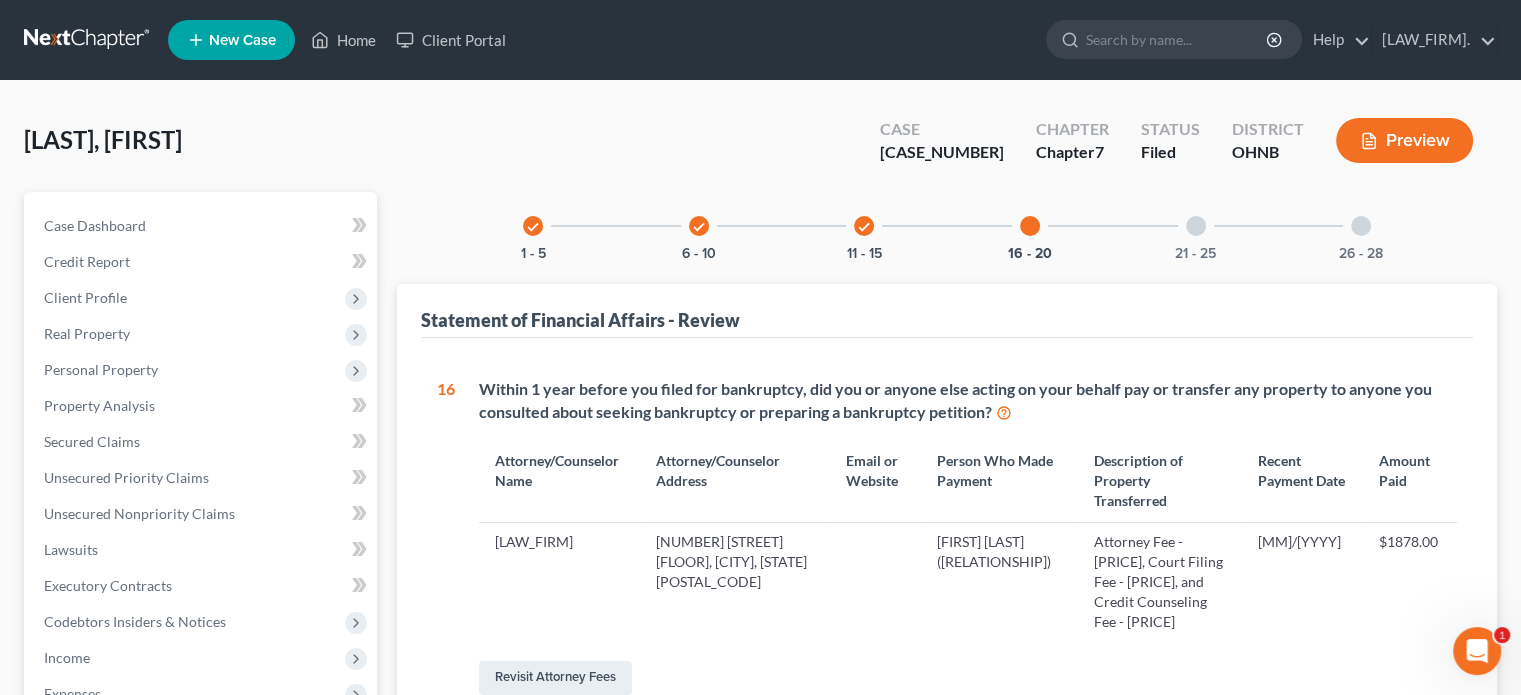 click at bounding box center (1196, 226) 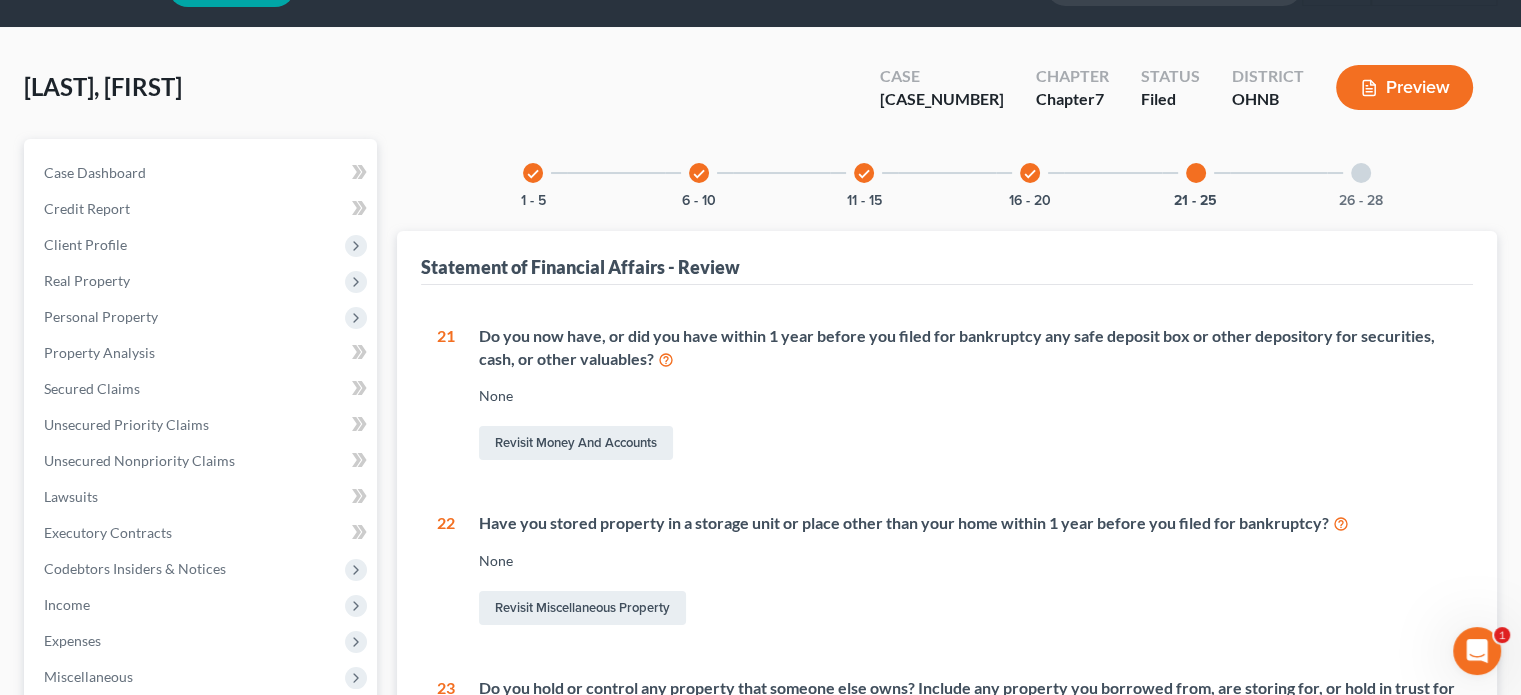scroll, scrollTop: 0, scrollLeft: 0, axis: both 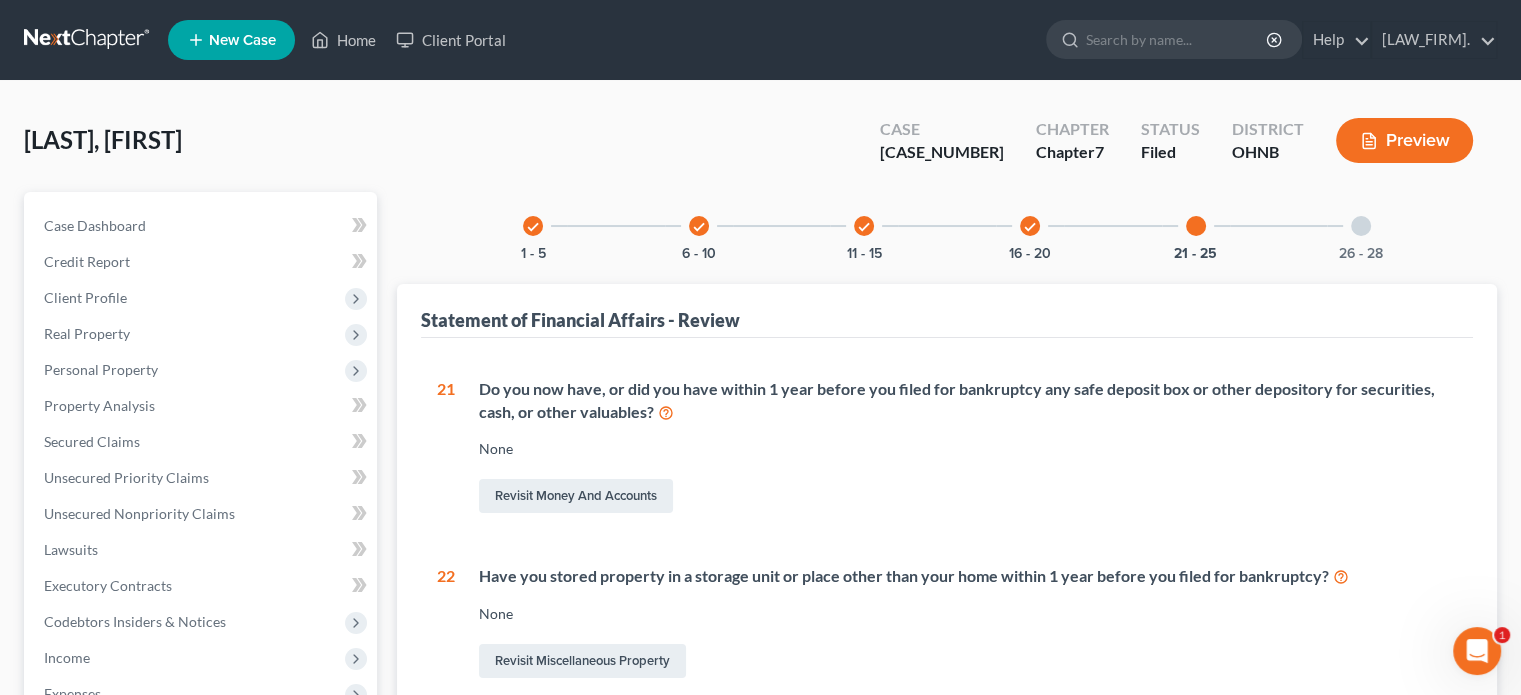 click at bounding box center (1361, 226) 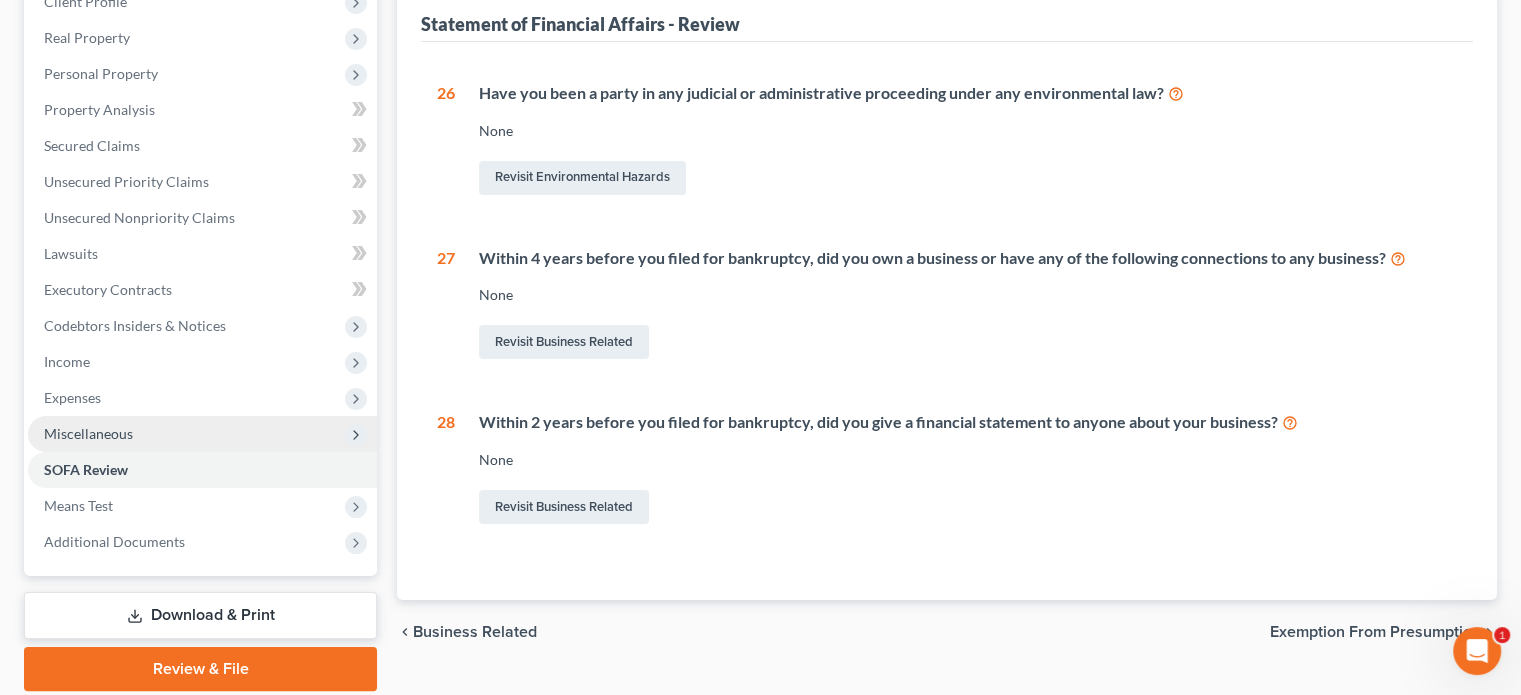 scroll, scrollTop: 366, scrollLeft: 0, axis: vertical 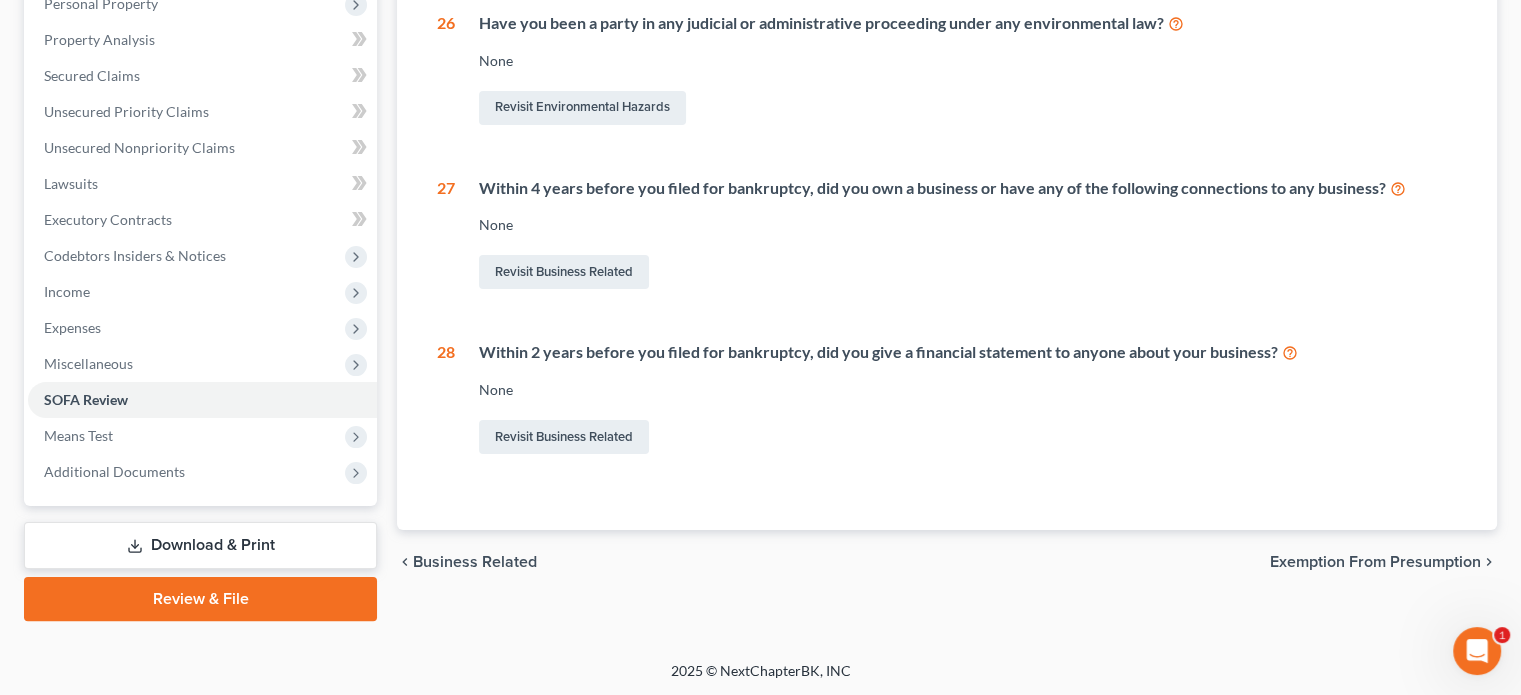 click on "Download & Print" at bounding box center [200, 545] 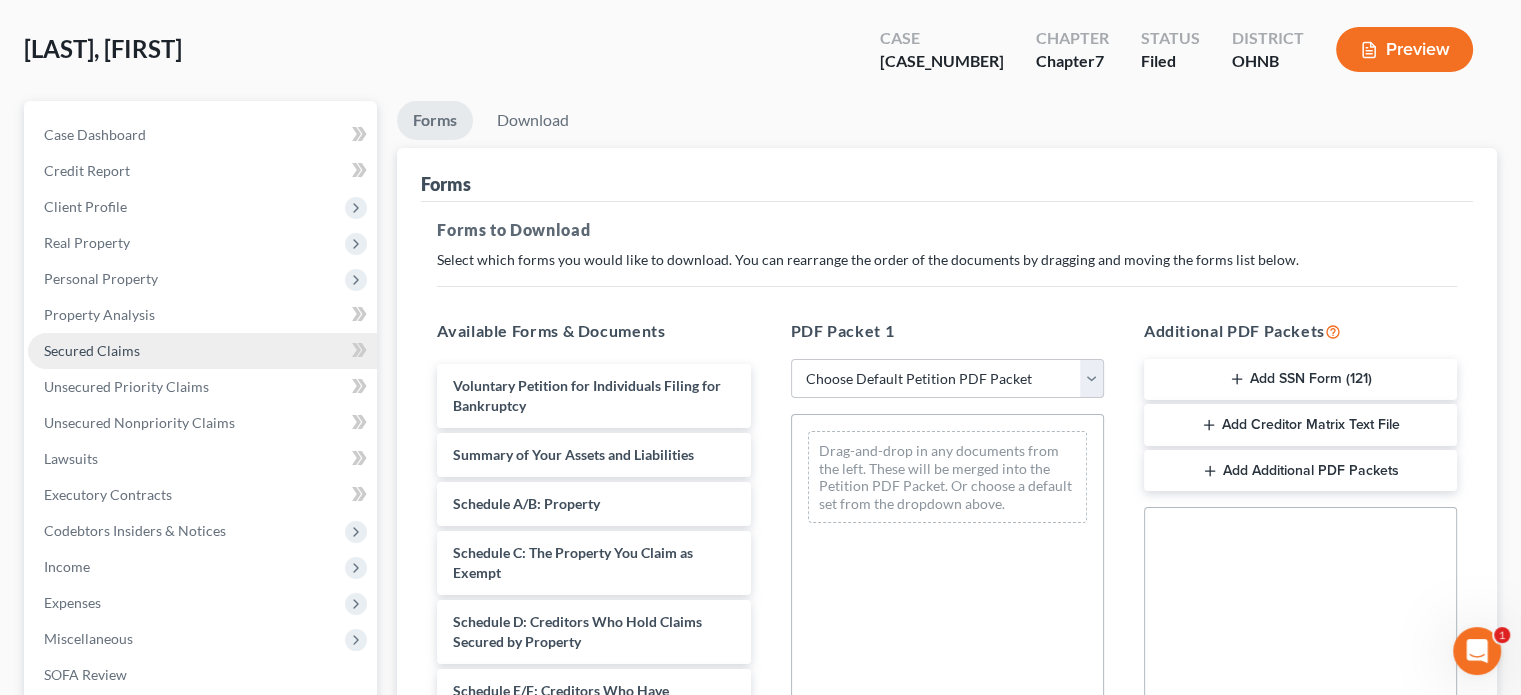 scroll, scrollTop: 0, scrollLeft: 0, axis: both 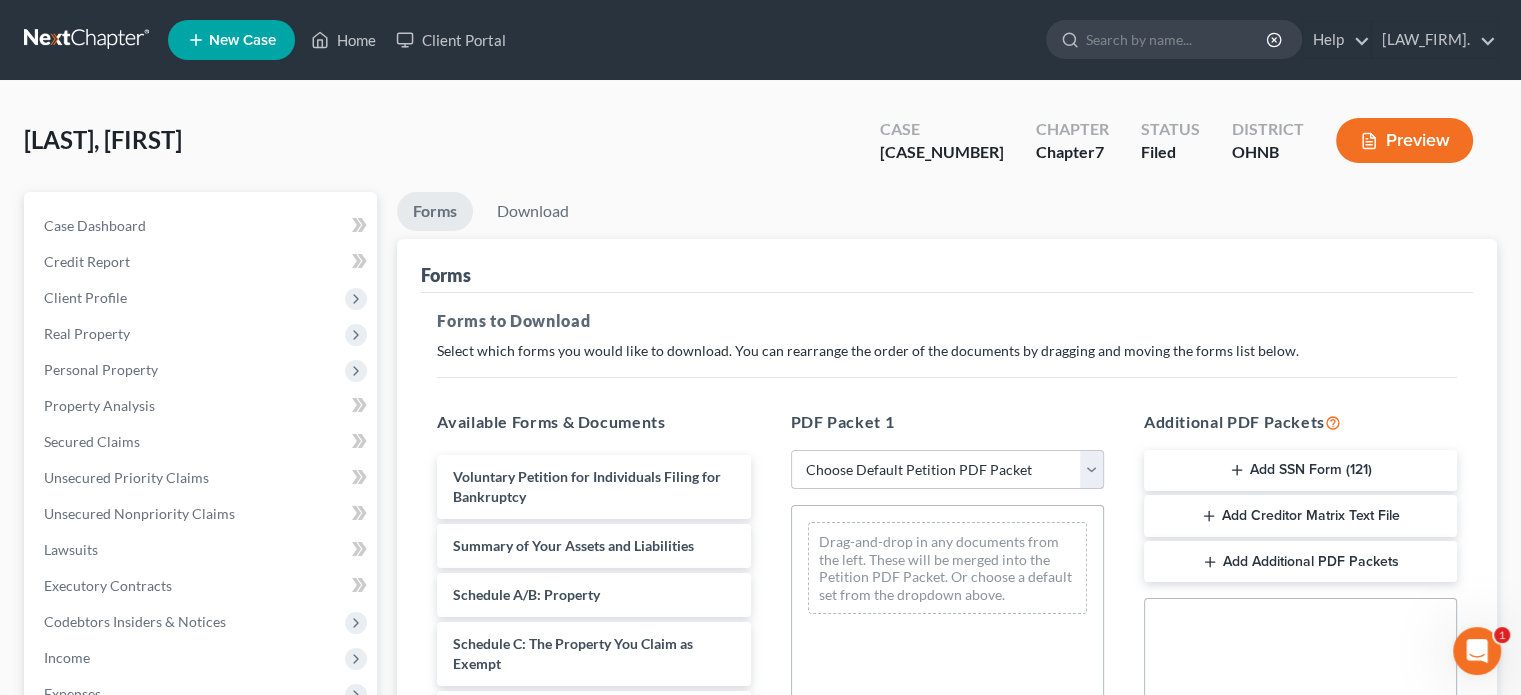 click on "Choose Default Petition PDF Packet Complete Bankruptcy Petition (all forms and schedules) Emergency Filing Forms (Petition and Creditor List Only) Amended Forms Signature Pages Only" at bounding box center [947, 470] 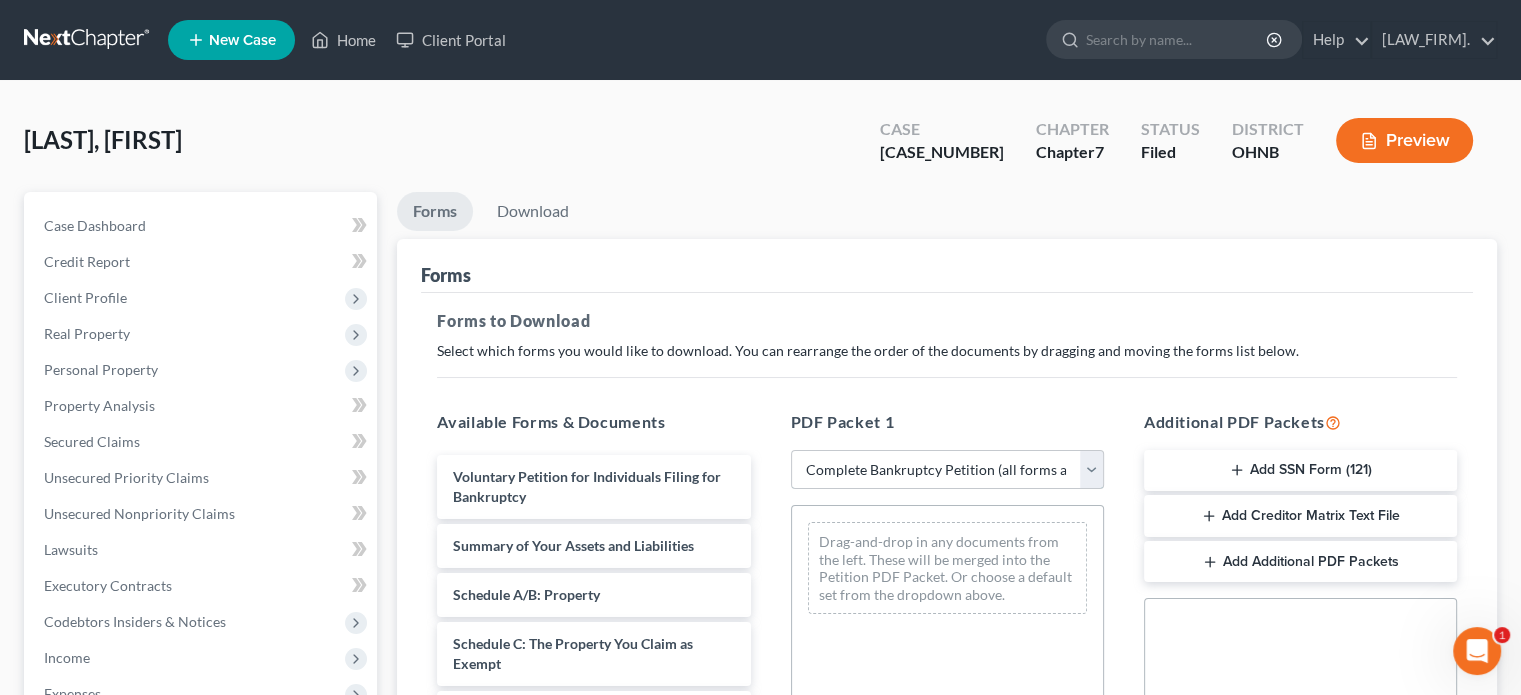 click on "Choose Default Petition PDF Packet Complete Bankruptcy Petition (all forms and schedules) Emergency Filing Forms (Petition and Creditor List Only) Amended Forms Signature Pages Only" at bounding box center (947, 470) 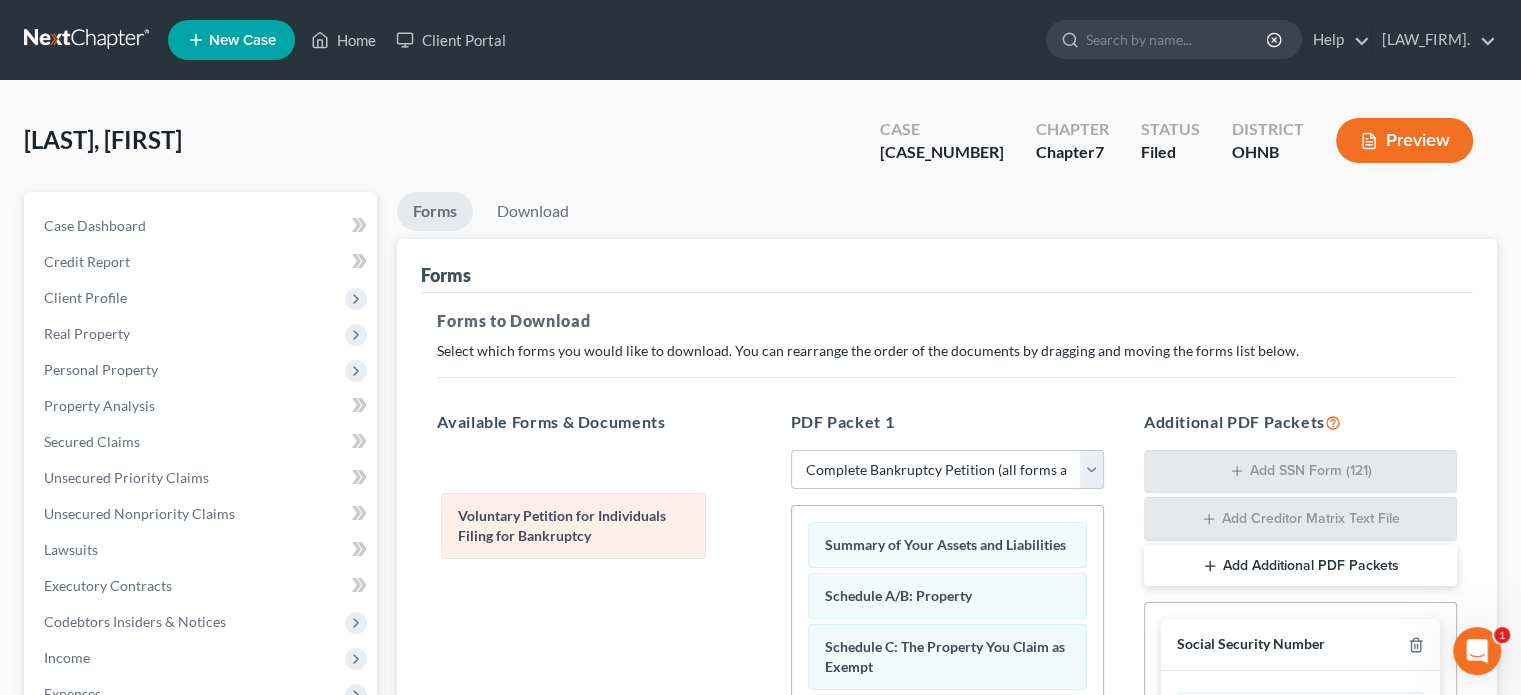 drag, startPoint x: 918, startPoint y: 551, endPoint x: 552, endPoint y: 523, distance: 367.0695 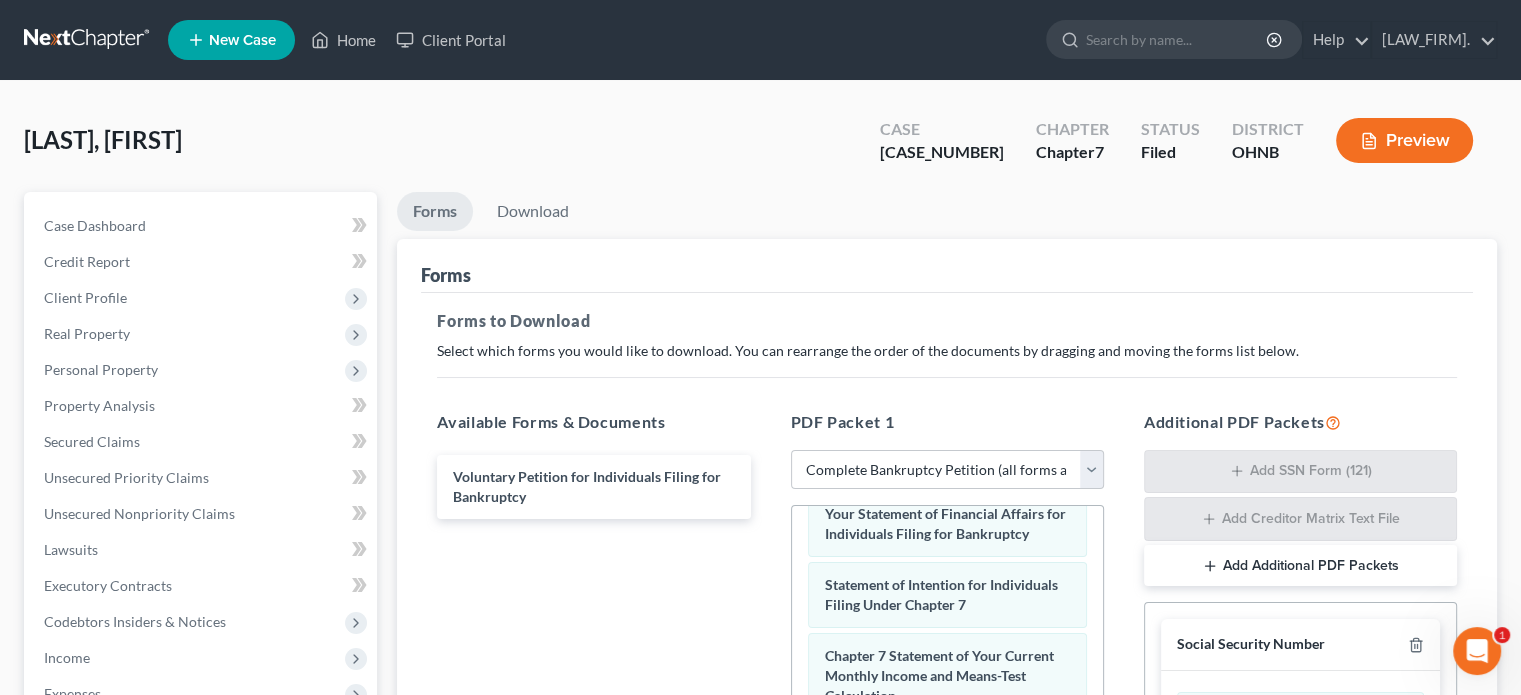 scroll, scrollTop: 675, scrollLeft: 0, axis: vertical 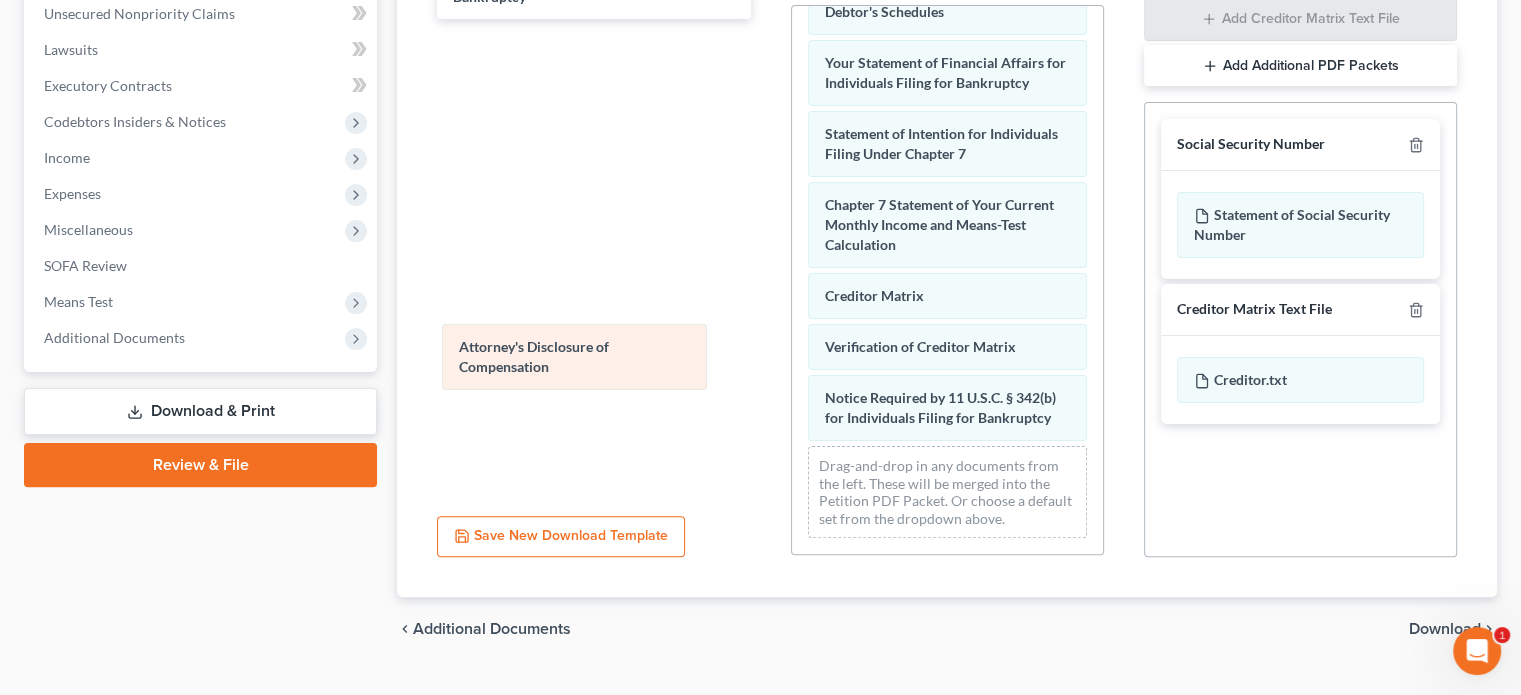 drag, startPoint x: 885, startPoint y: 414, endPoint x: 520, endPoint y: 363, distance: 368.54578 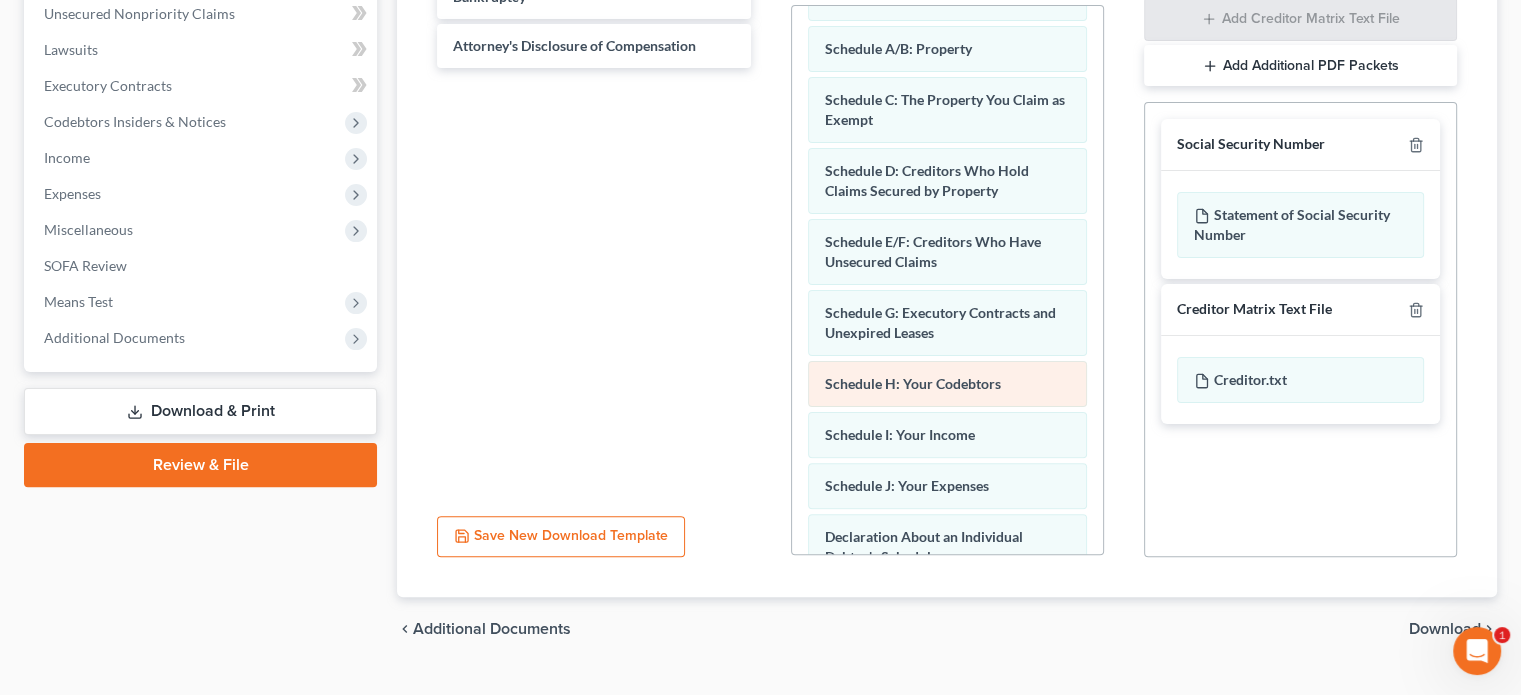scroll, scrollTop: 0, scrollLeft: 0, axis: both 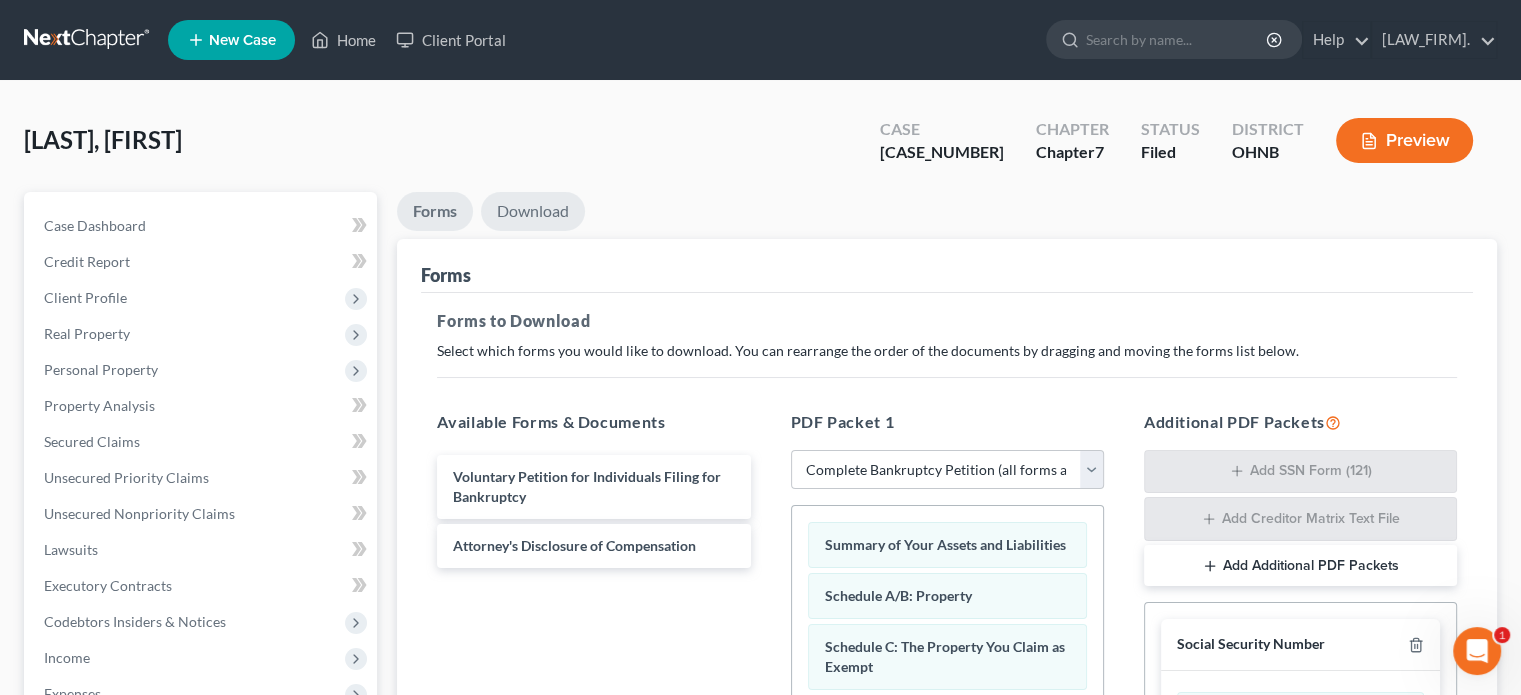 click on "Download" at bounding box center (533, 211) 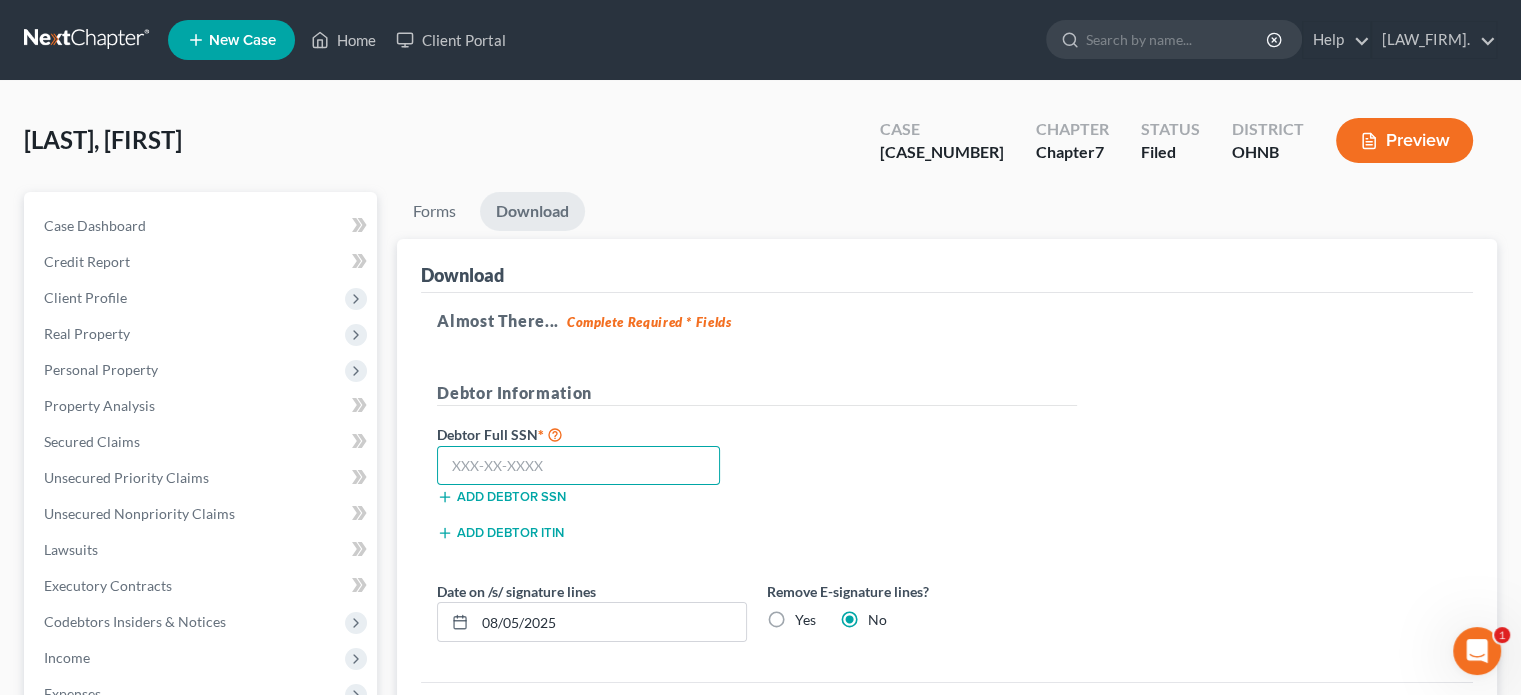 click at bounding box center [578, 466] 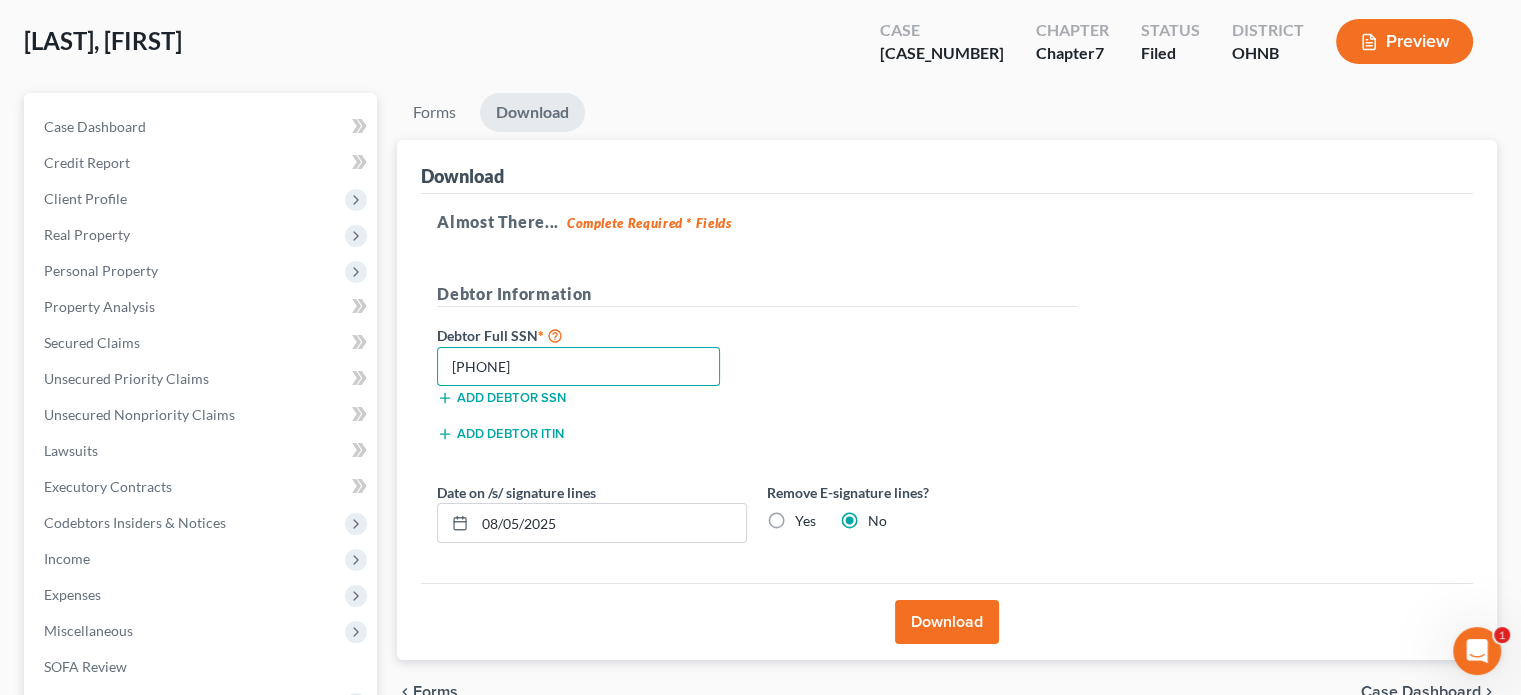 scroll, scrollTop: 100, scrollLeft: 0, axis: vertical 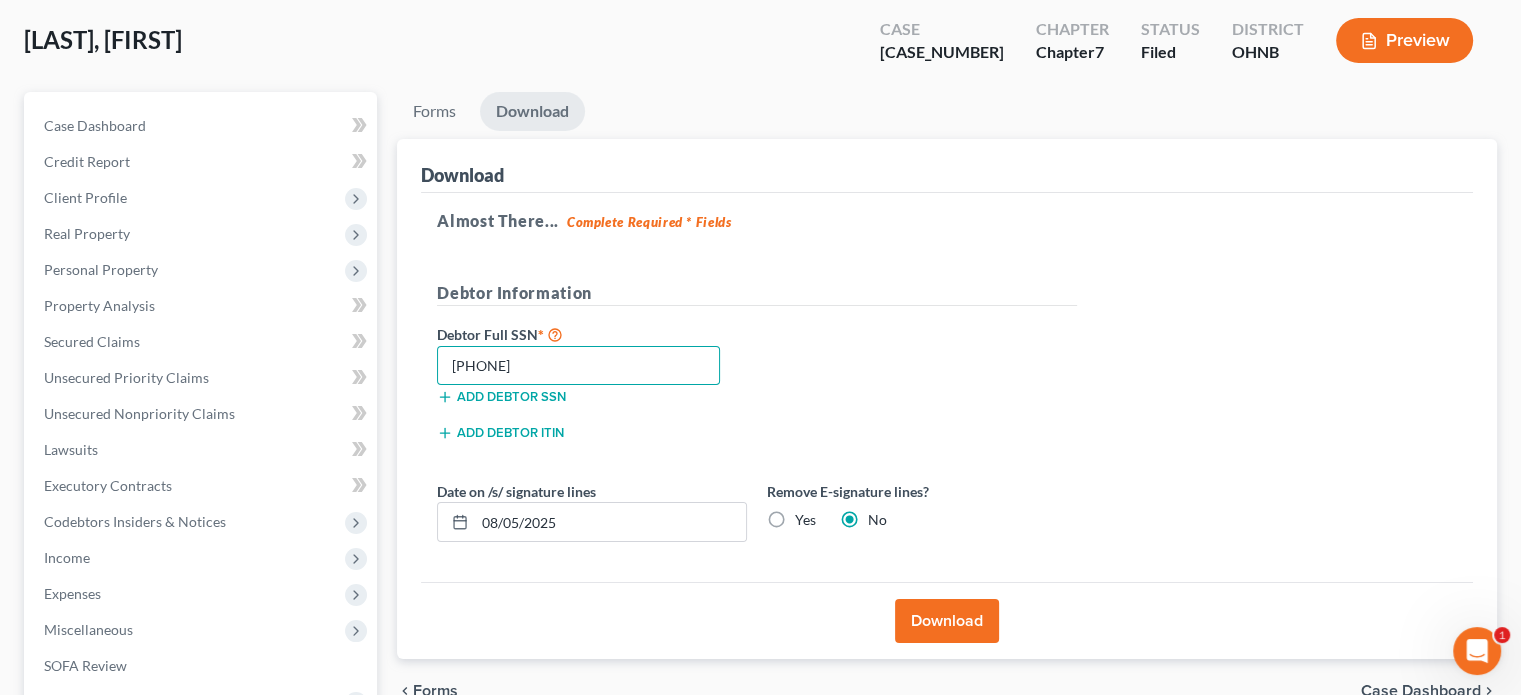 type on "[PHONE]" 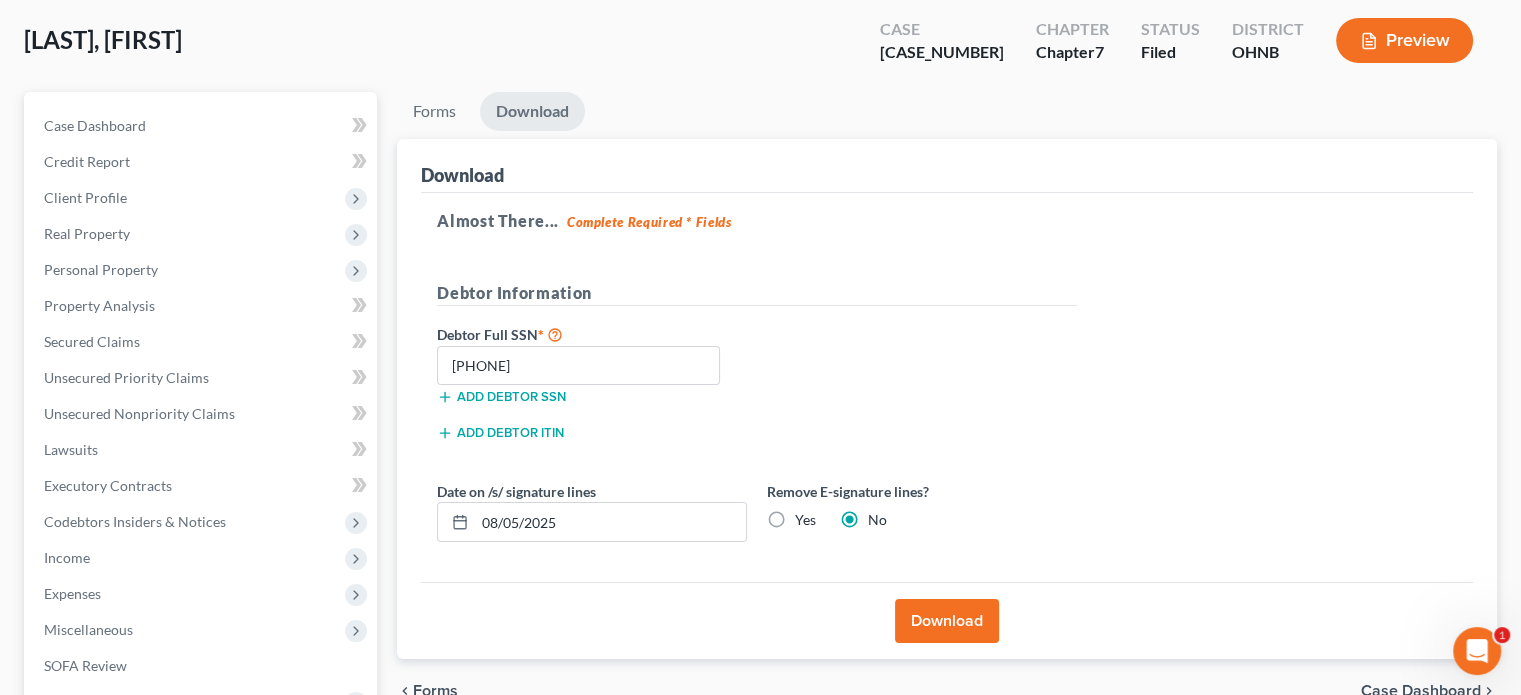 click on "Download" at bounding box center (947, 621) 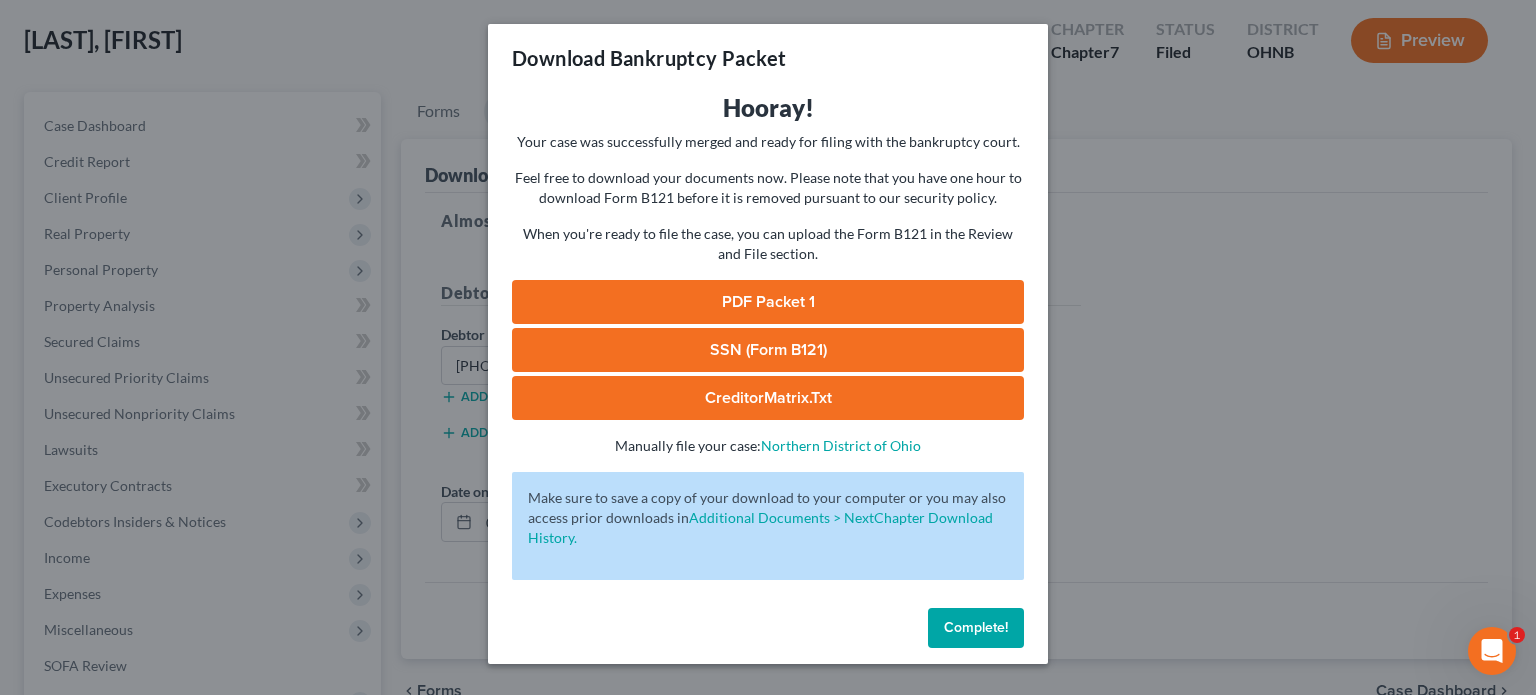 click on "PDF Packet 1" at bounding box center (768, 302) 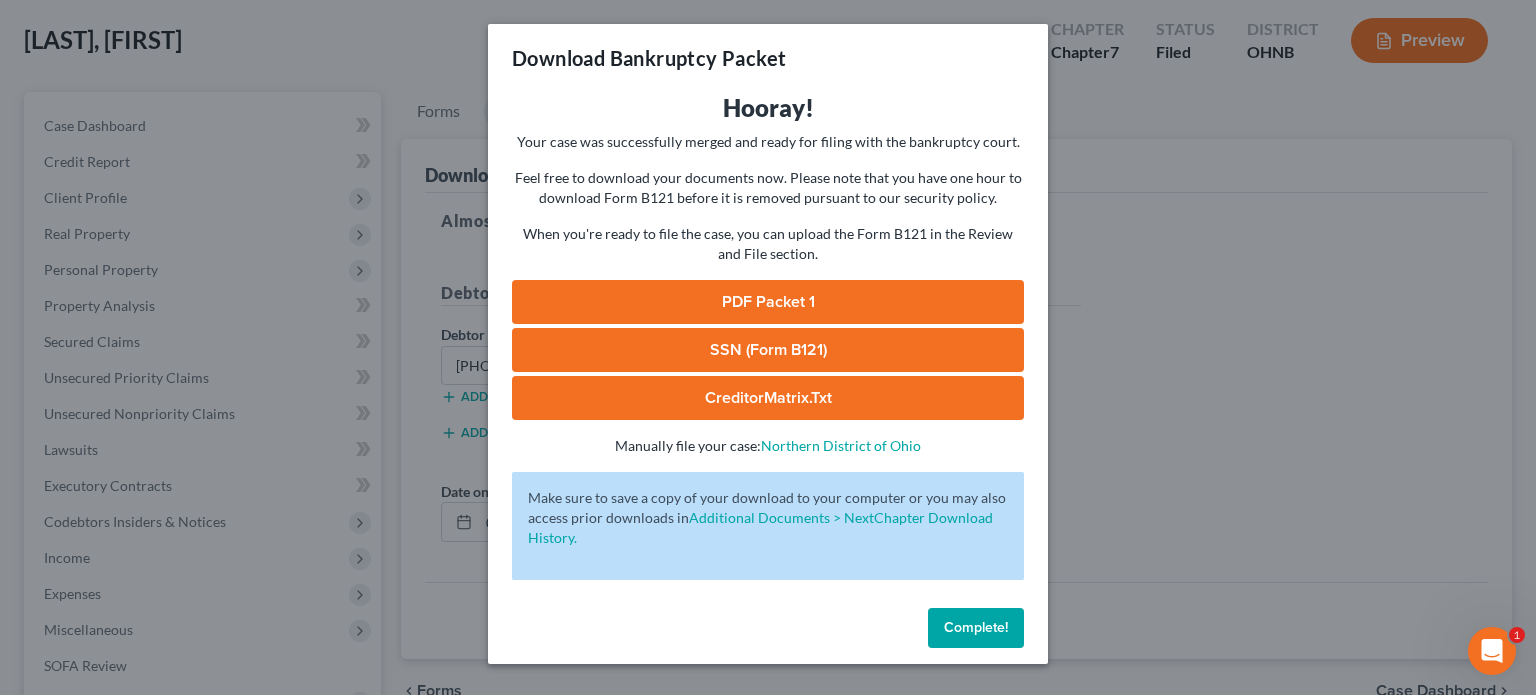 drag, startPoint x: 949, startPoint y: 628, endPoint x: 664, endPoint y: 561, distance: 292.76953 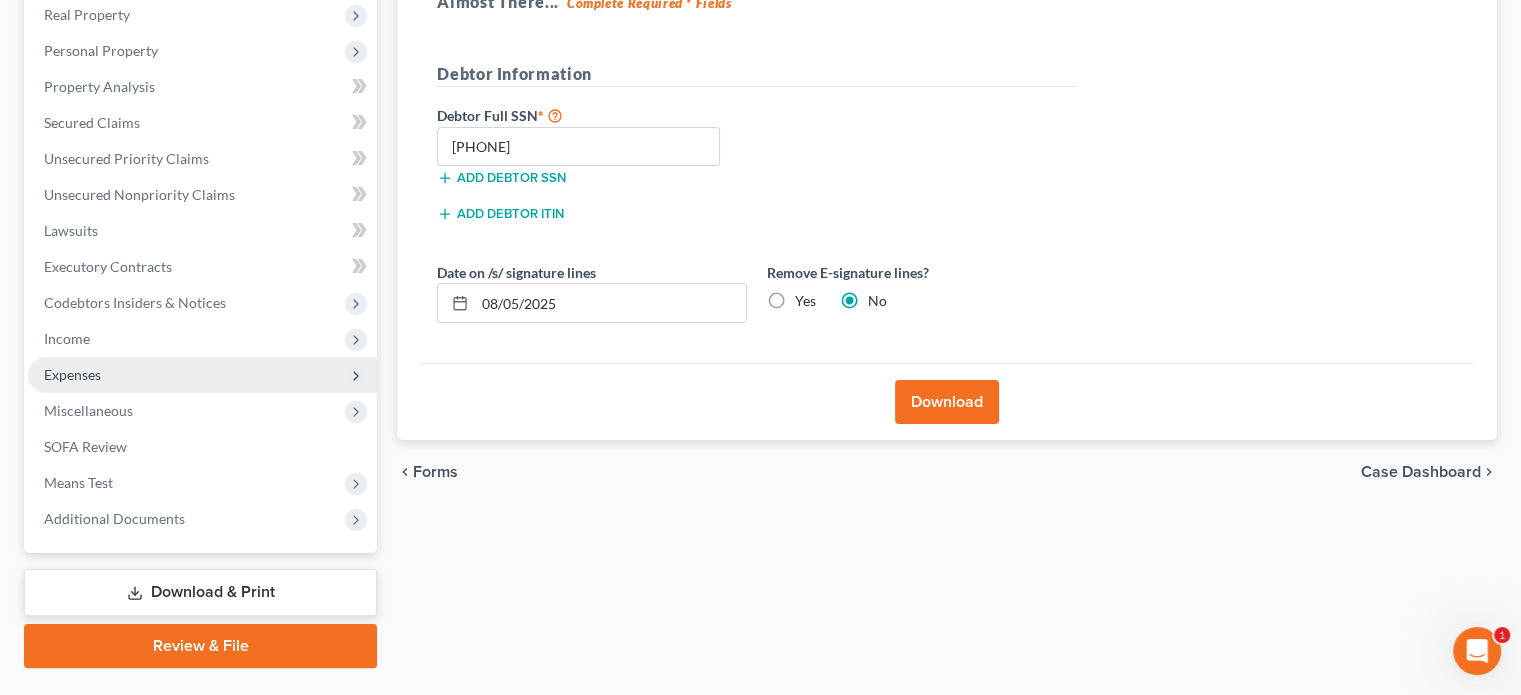 scroll, scrollTop: 366, scrollLeft: 0, axis: vertical 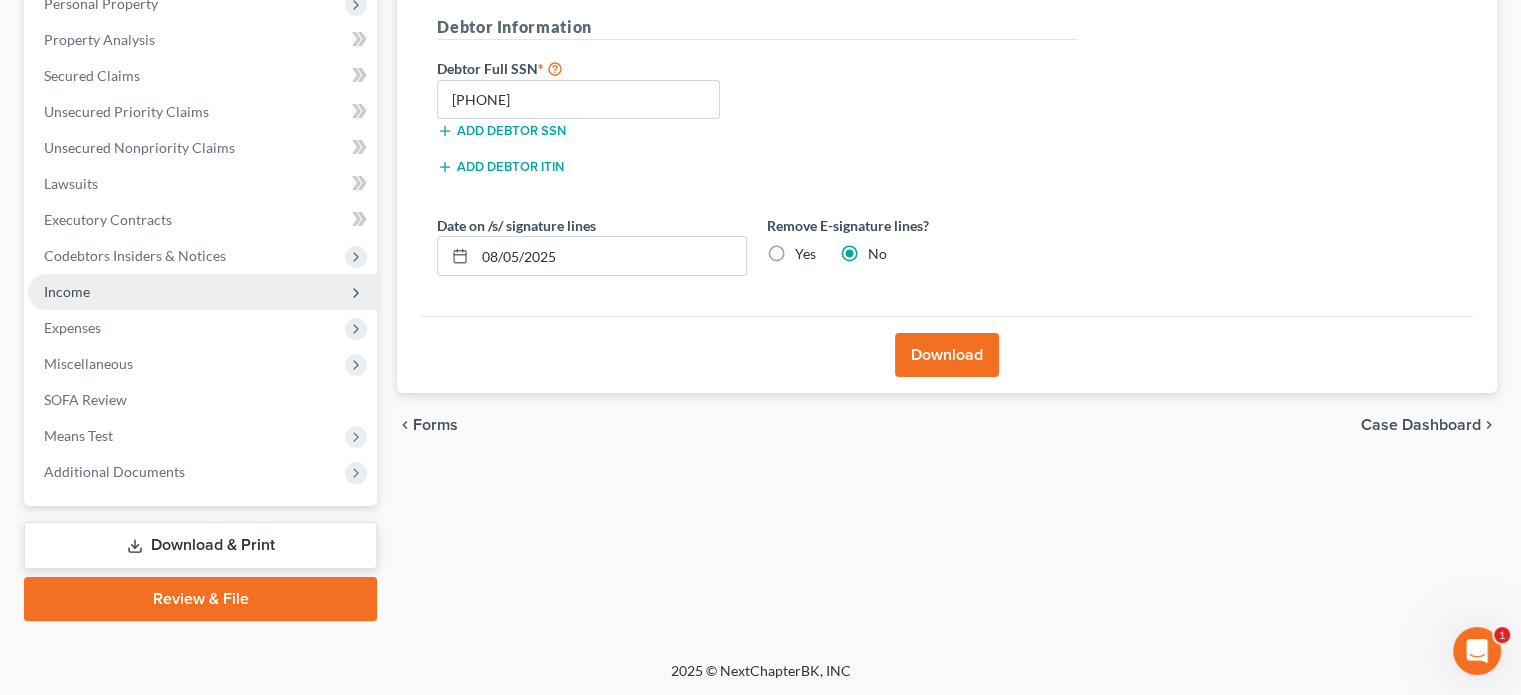 click on "Income" at bounding box center [202, 292] 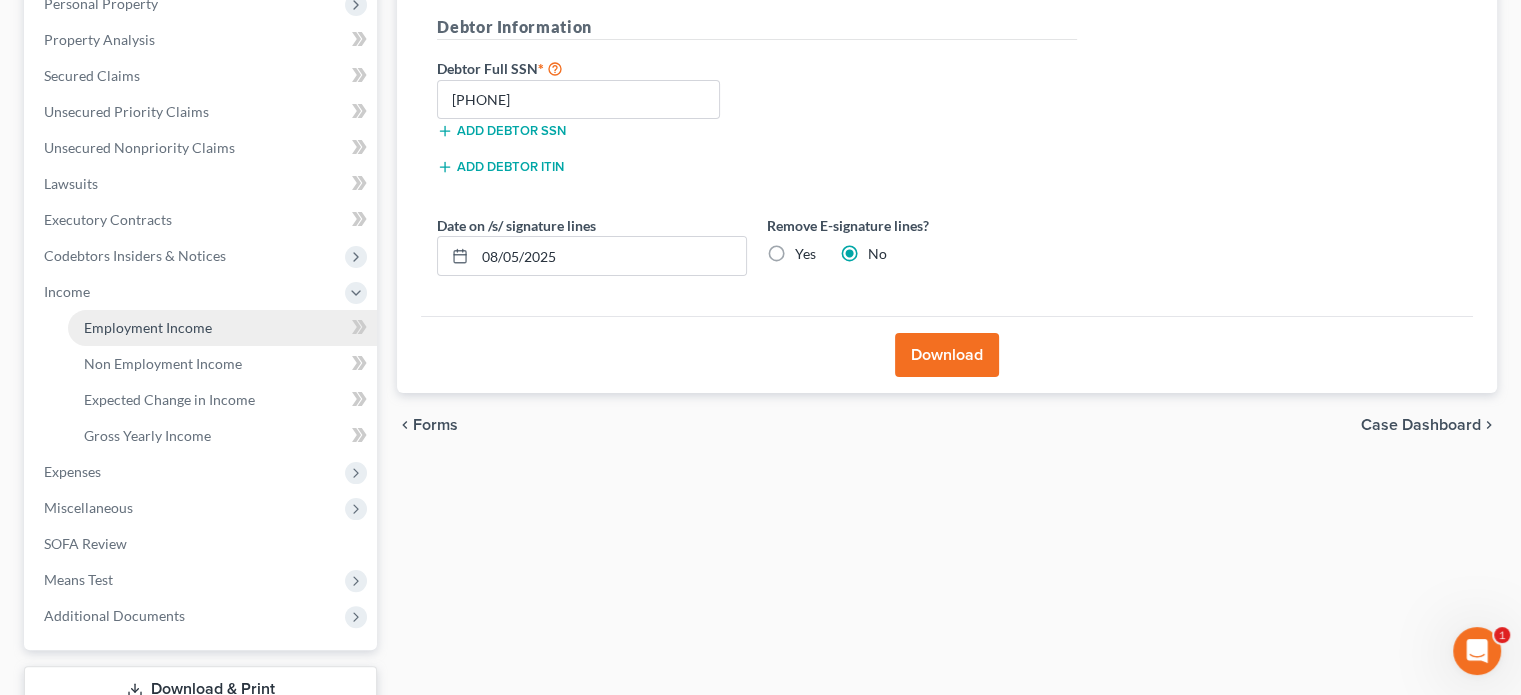 click on "Employment Income" at bounding box center [148, 327] 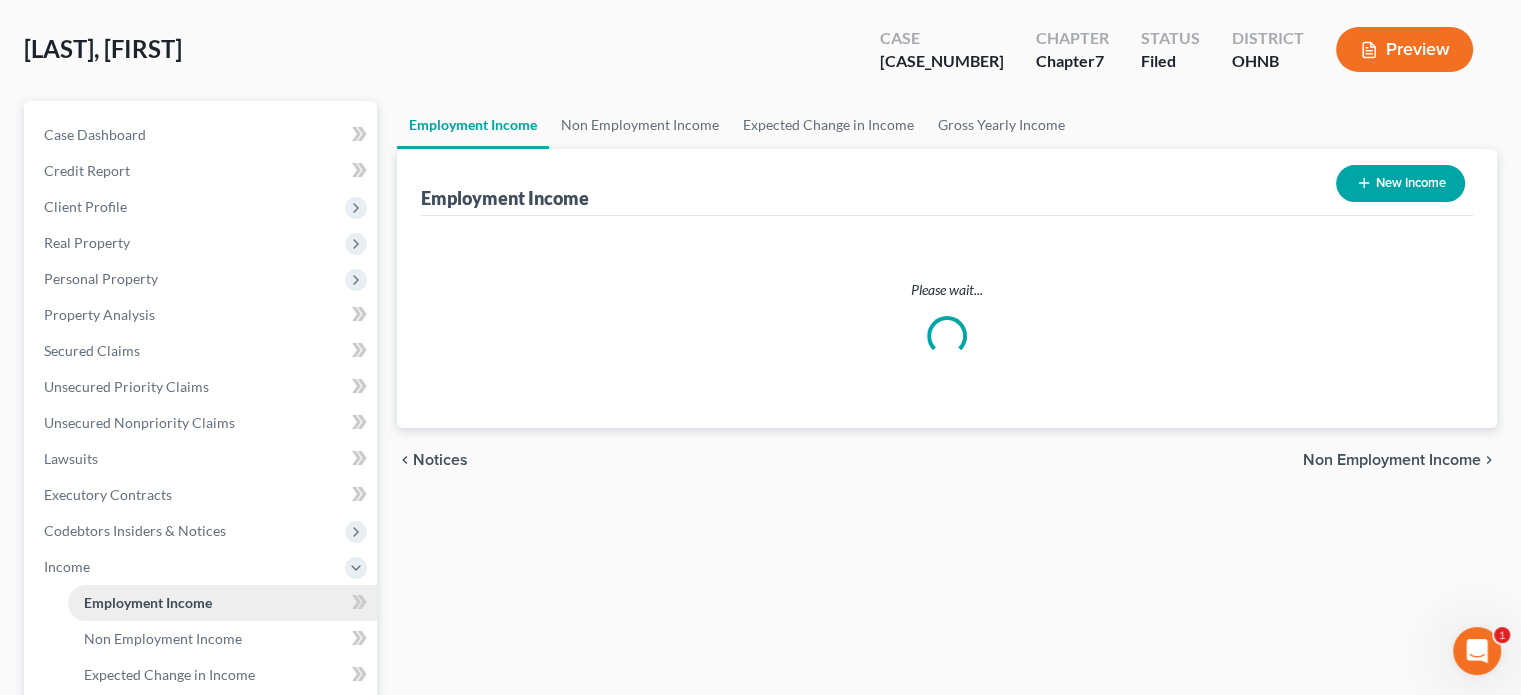scroll, scrollTop: 0, scrollLeft: 0, axis: both 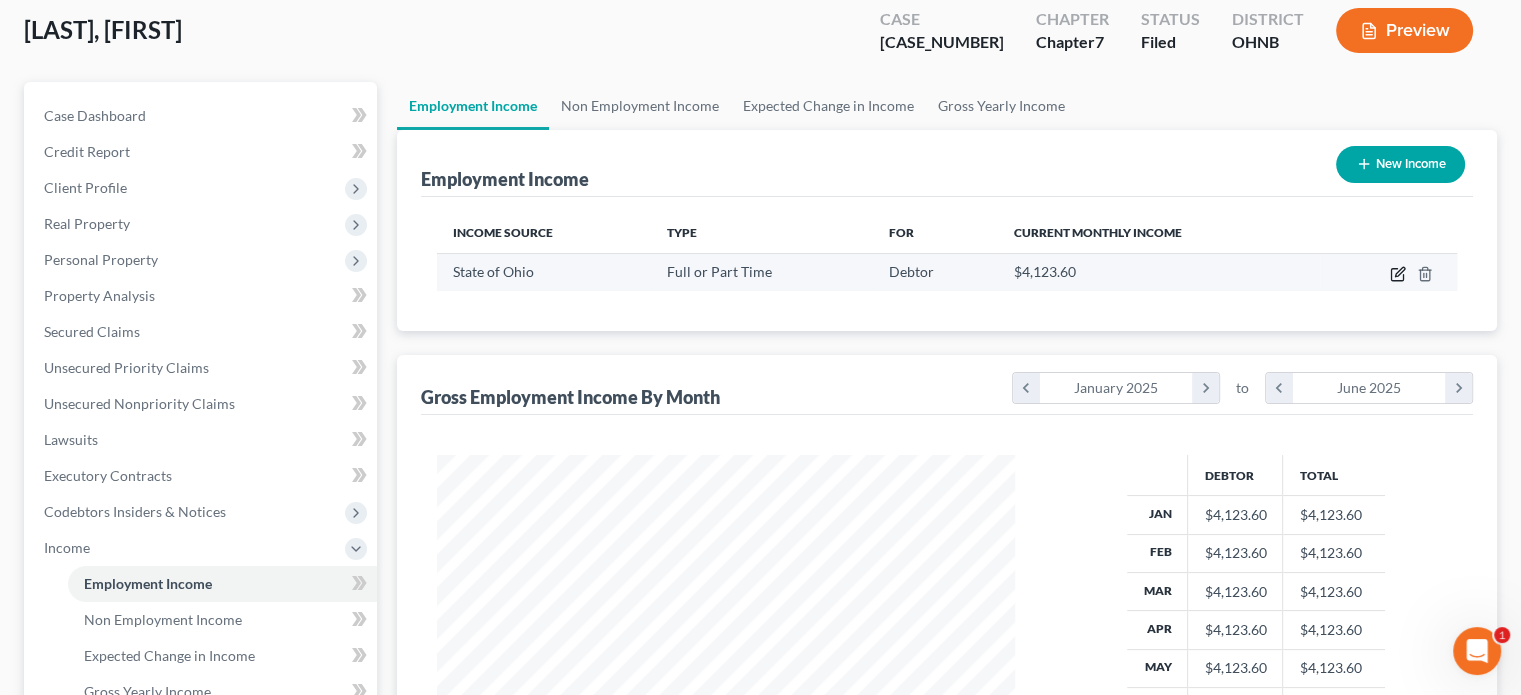 click 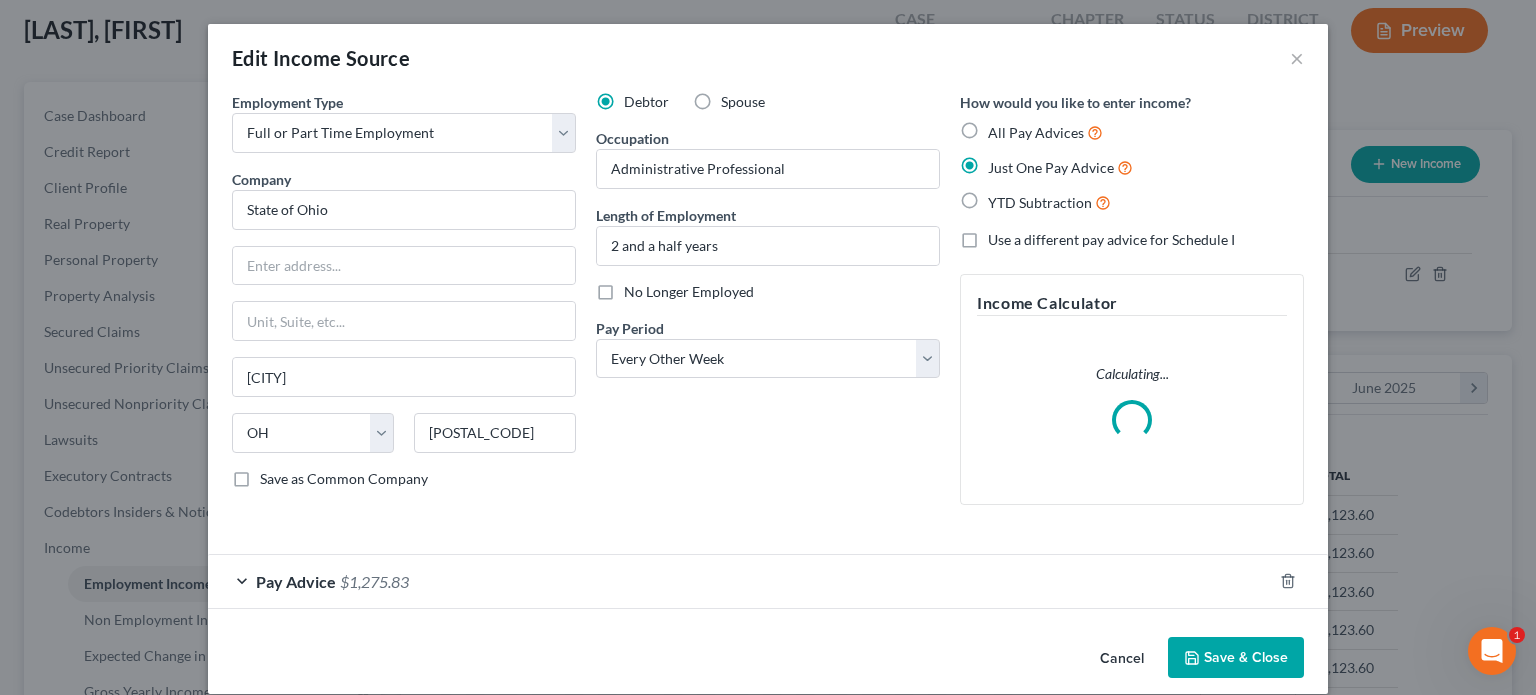 scroll, scrollTop: 999643, scrollLeft: 999375, axis: both 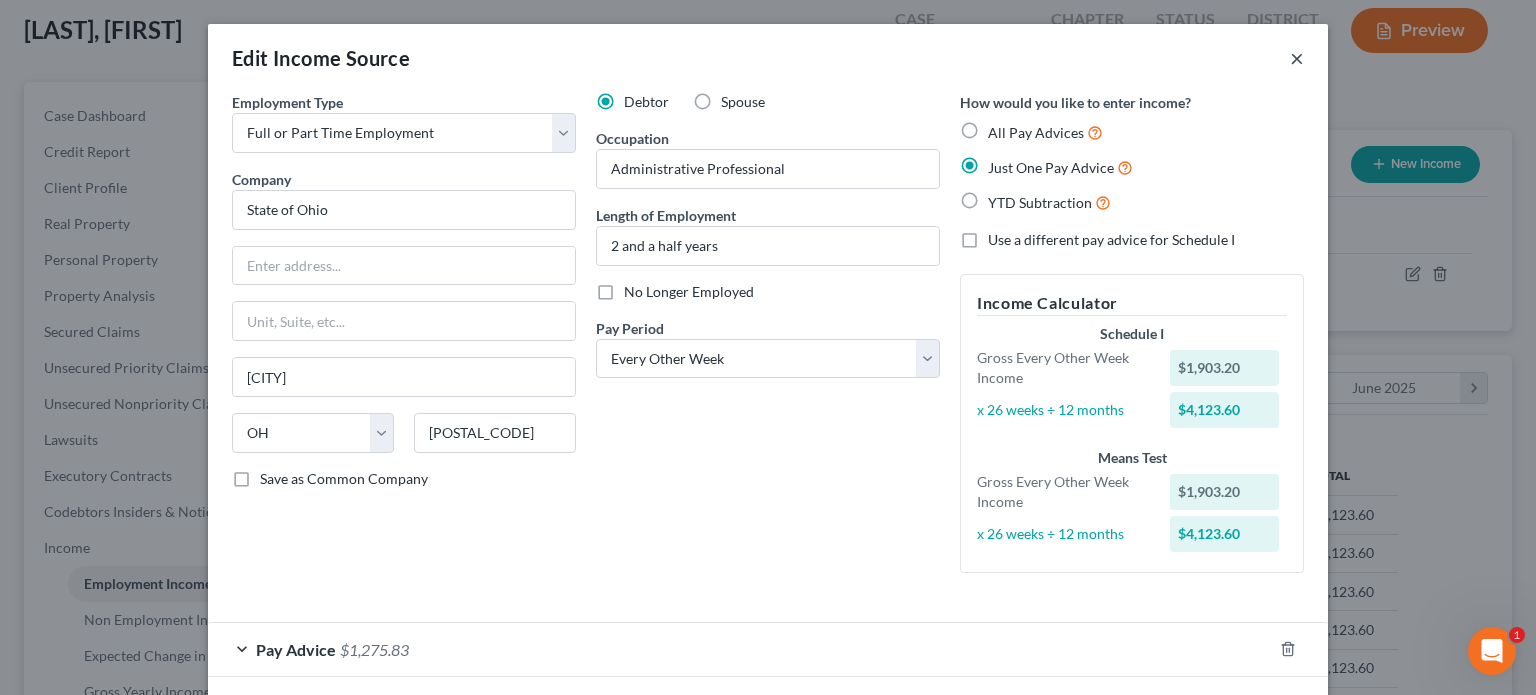 click on "×" at bounding box center [1297, 58] 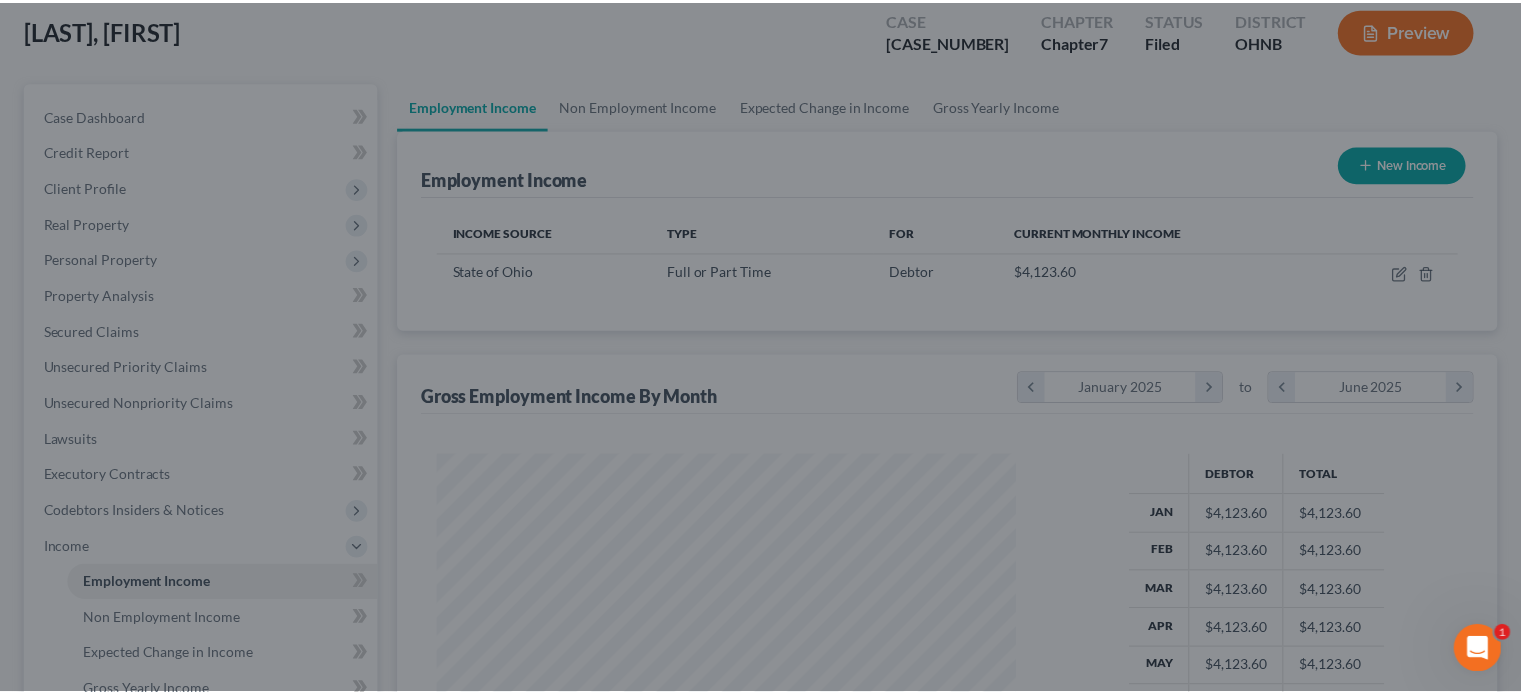 scroll, scrollTop: 356, scrollLeft: 617, axis: both 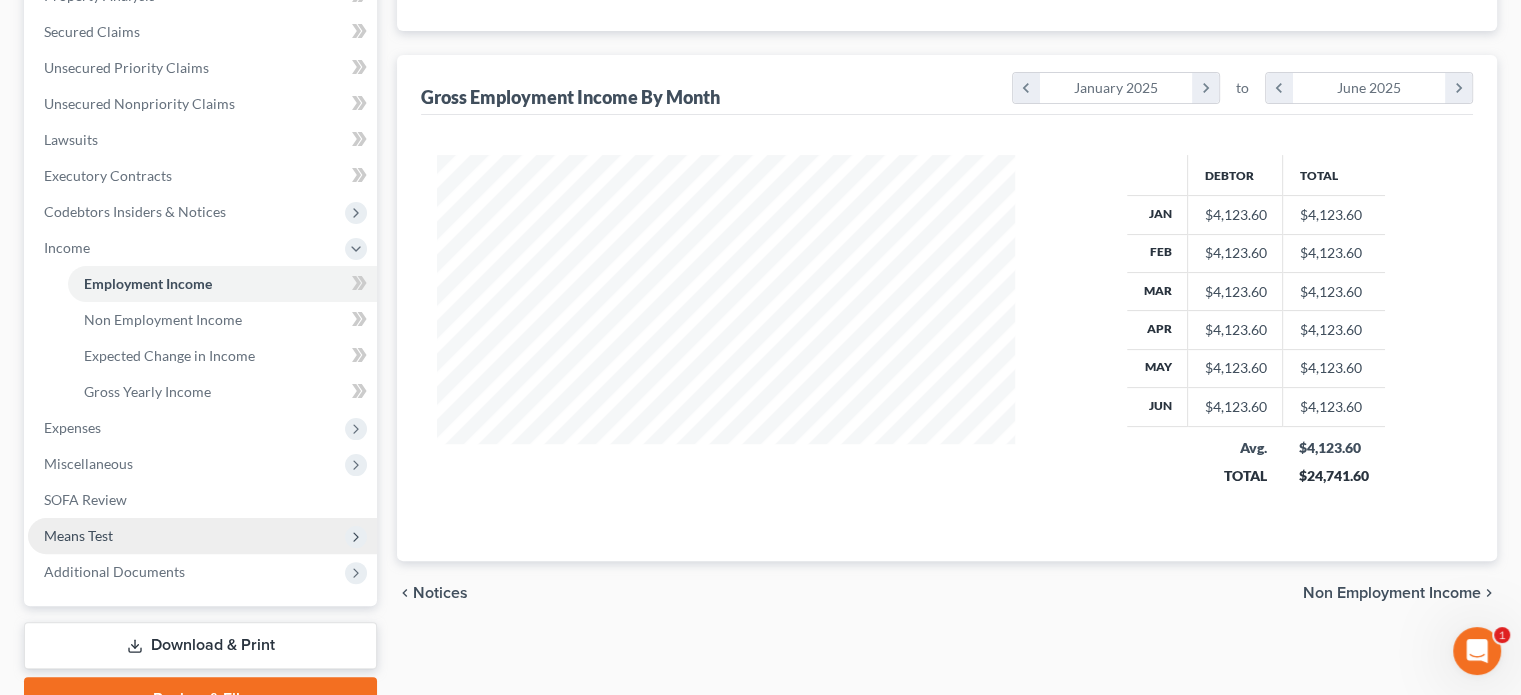 click on "Means Test" at bounding box center [78, 535] 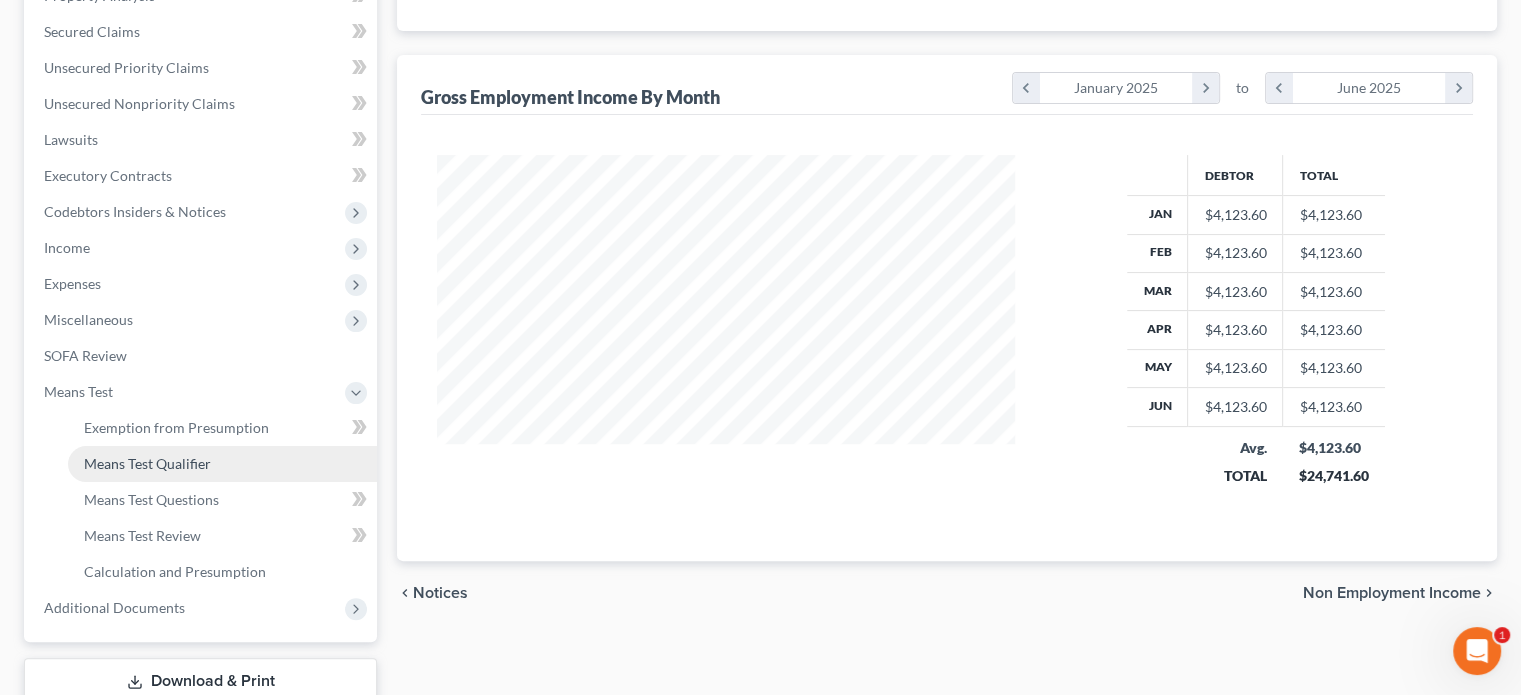 click on "Means Test Qualifier" at bounding box center (147, 463) 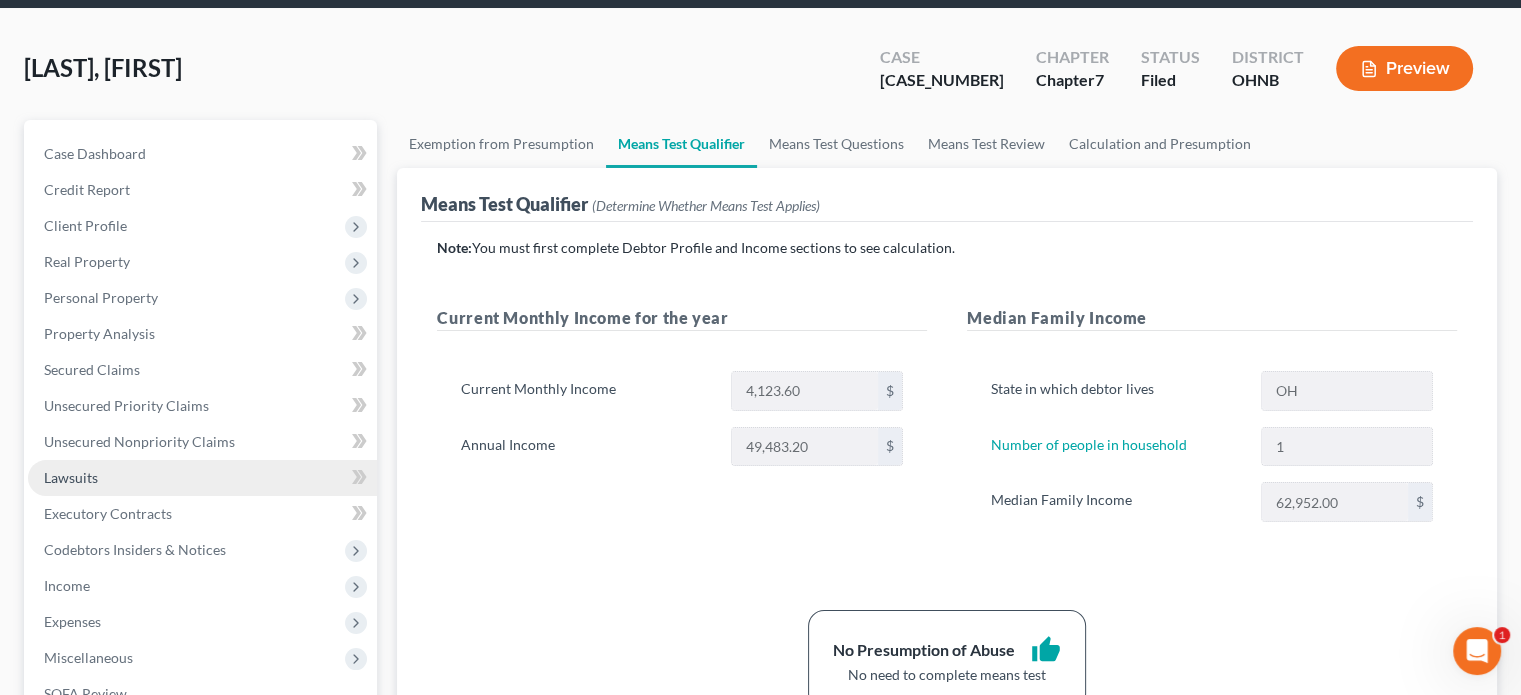 scroll, scrollTop: 200, scrollLeft: 0, axis: vertical 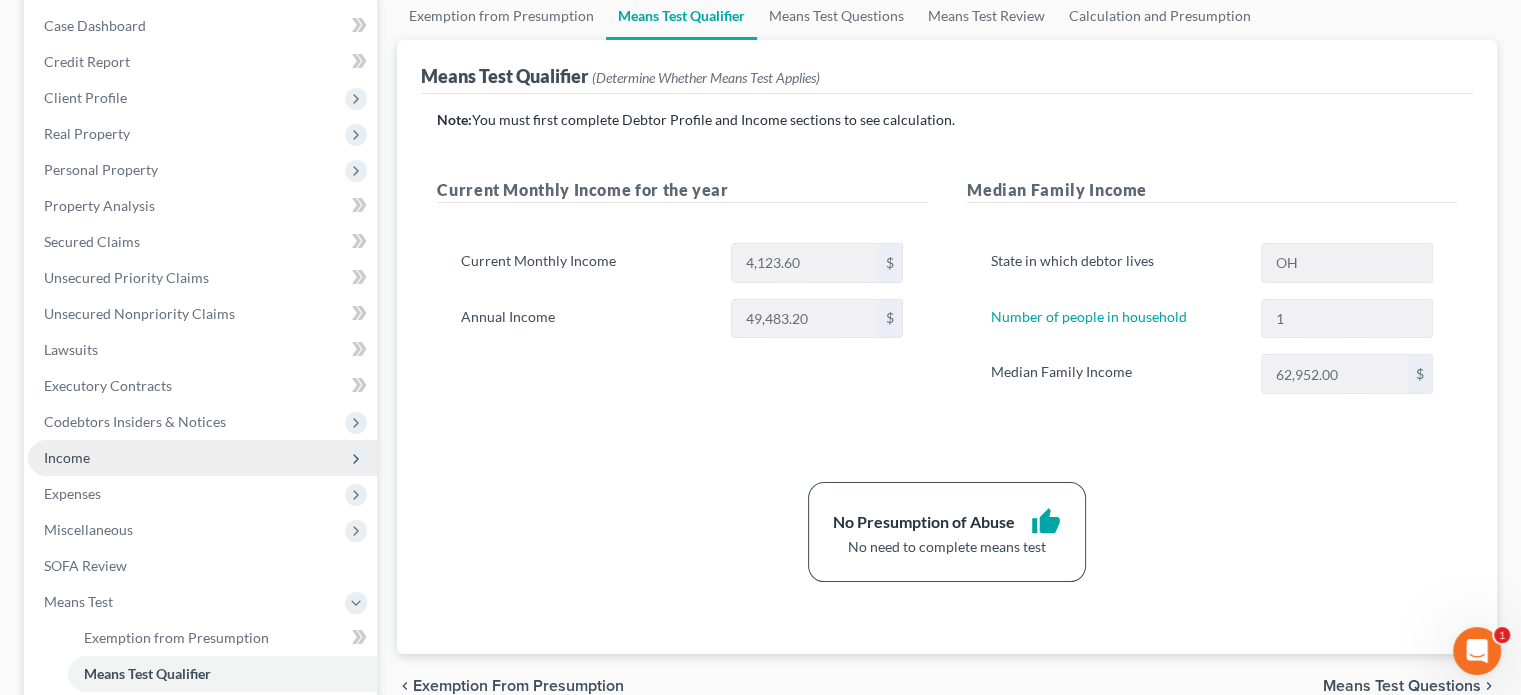 click on "Income" at bounding box center (67, 457) 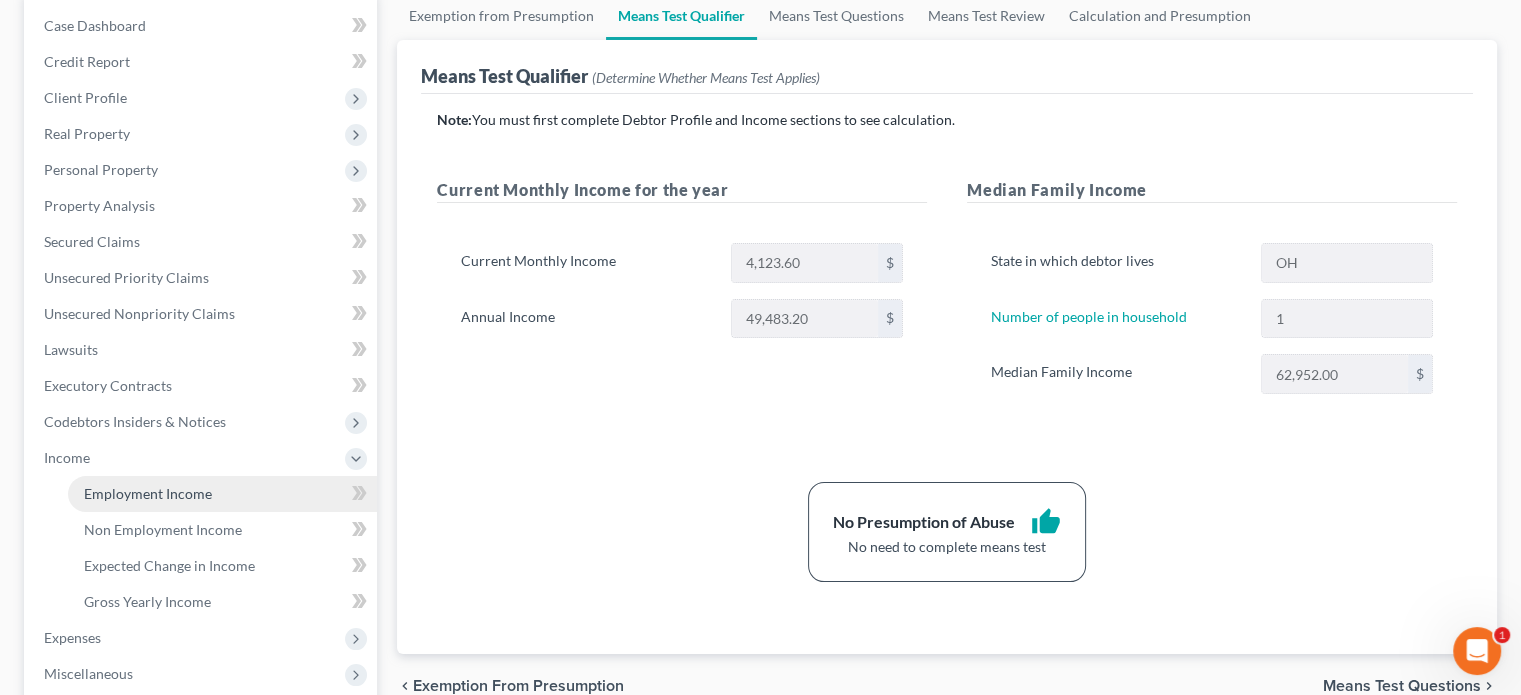 click on "Employment Income" at bounding box center [148, 493] 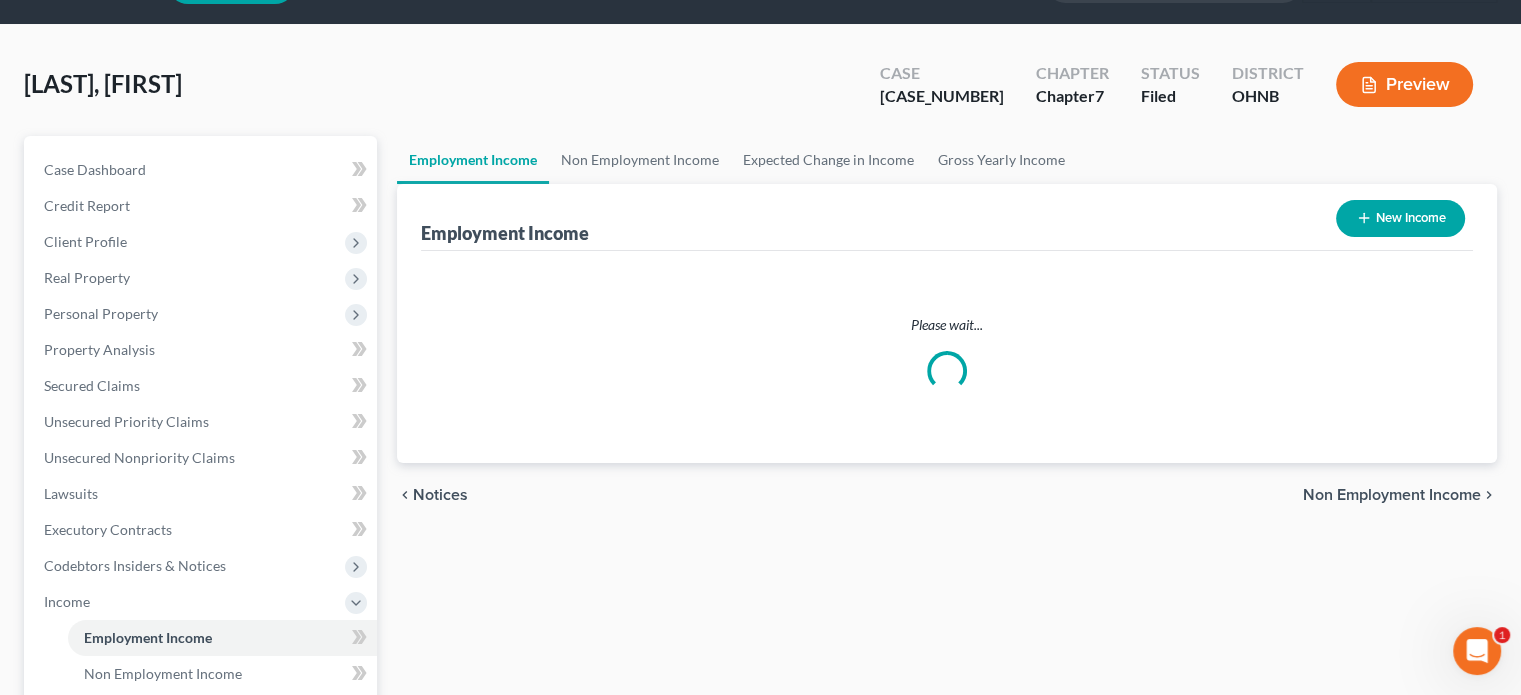 scroll, scrollTop: 0, scrollLeft: 0, axis: both 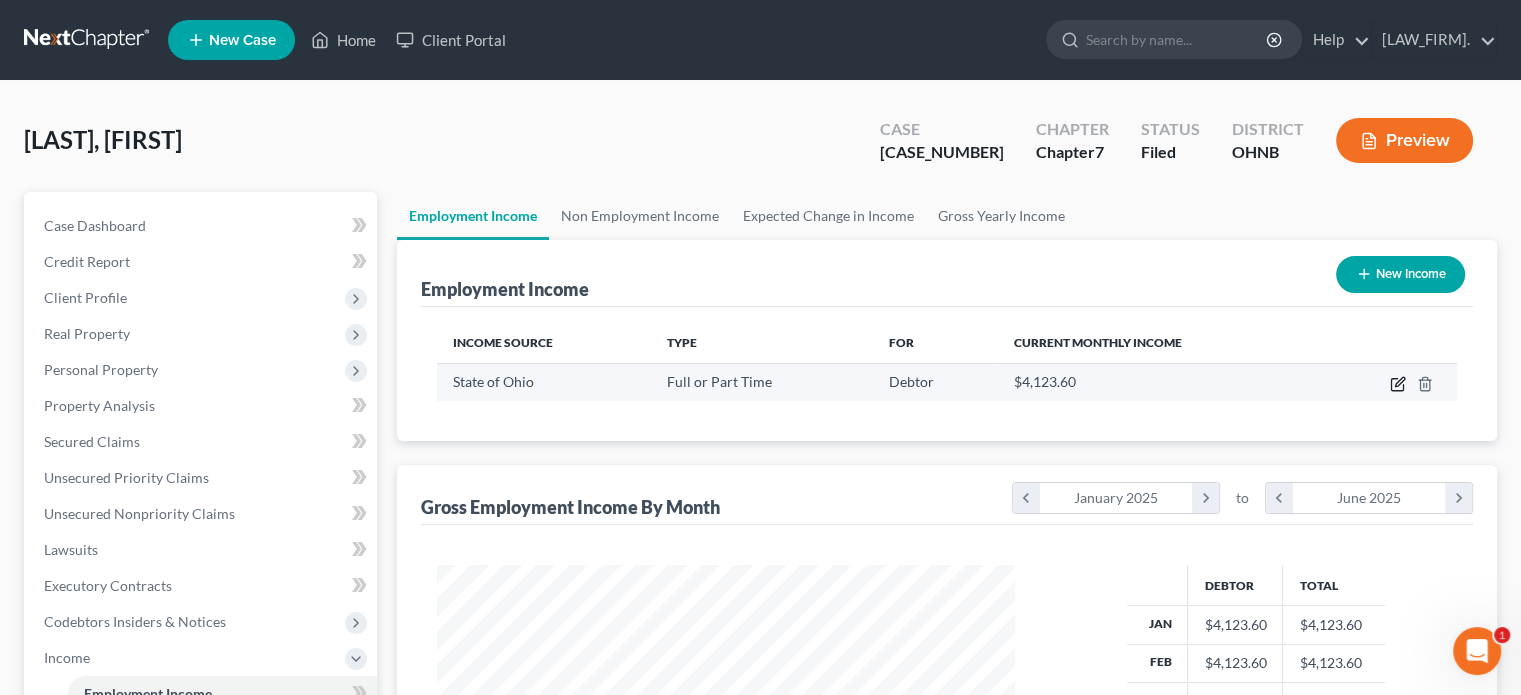 click 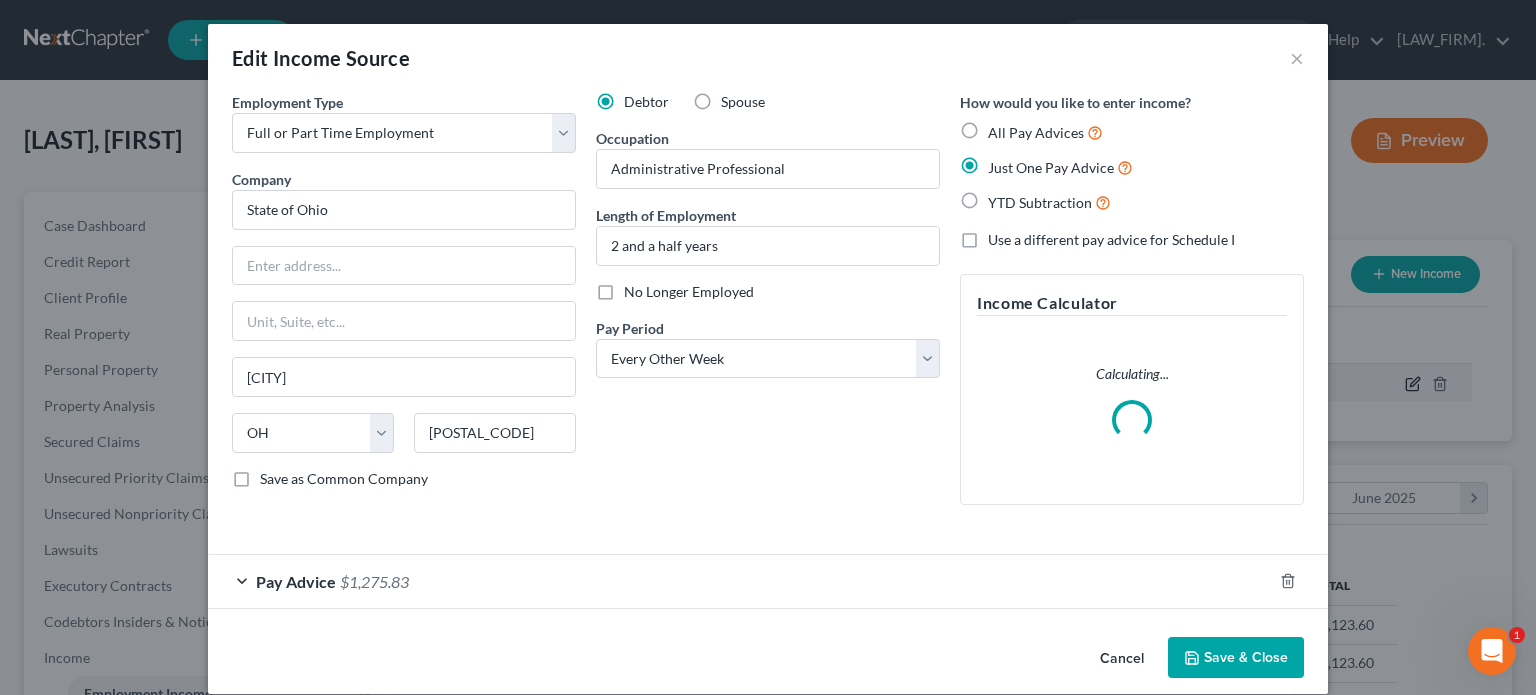 scroll, scrollTop: 999643, scrollLeft: 999375, axis: both 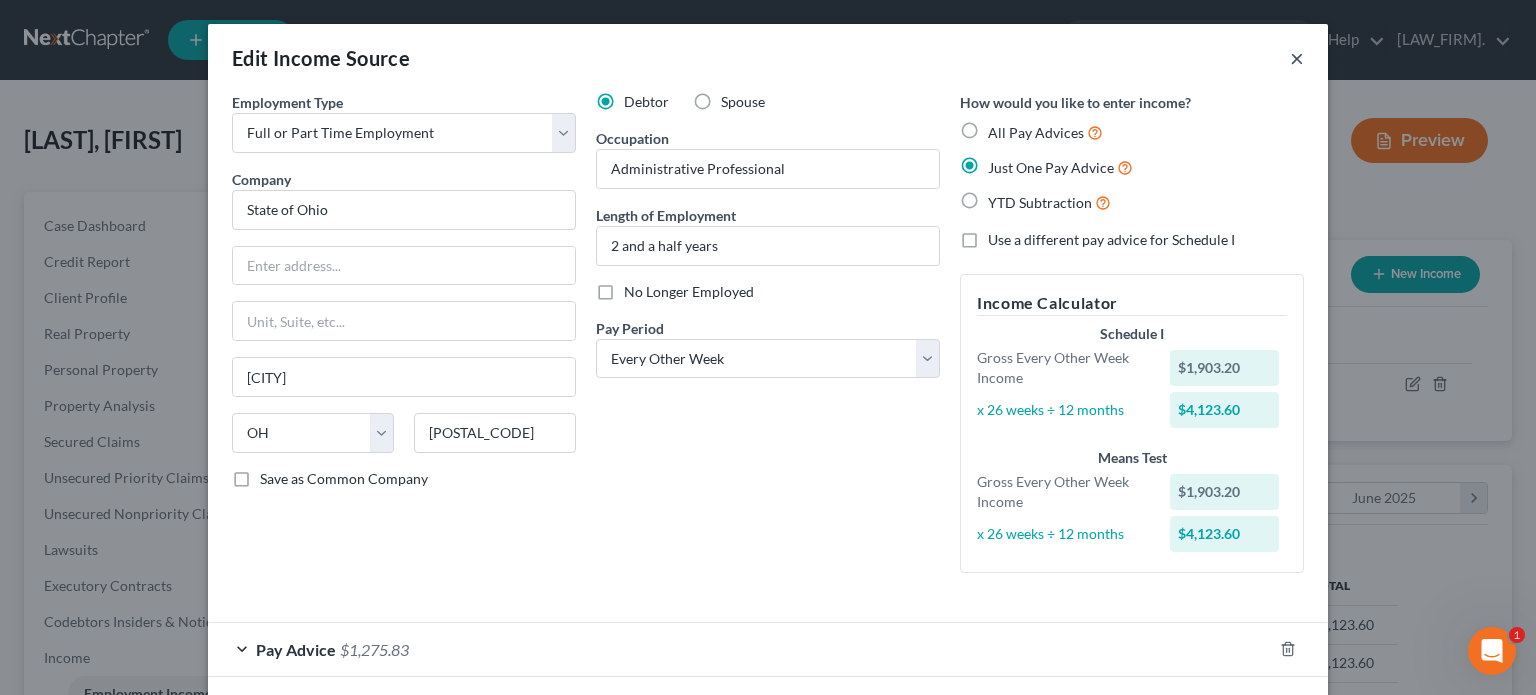 click on "×" at bounding box center [1297, 58] 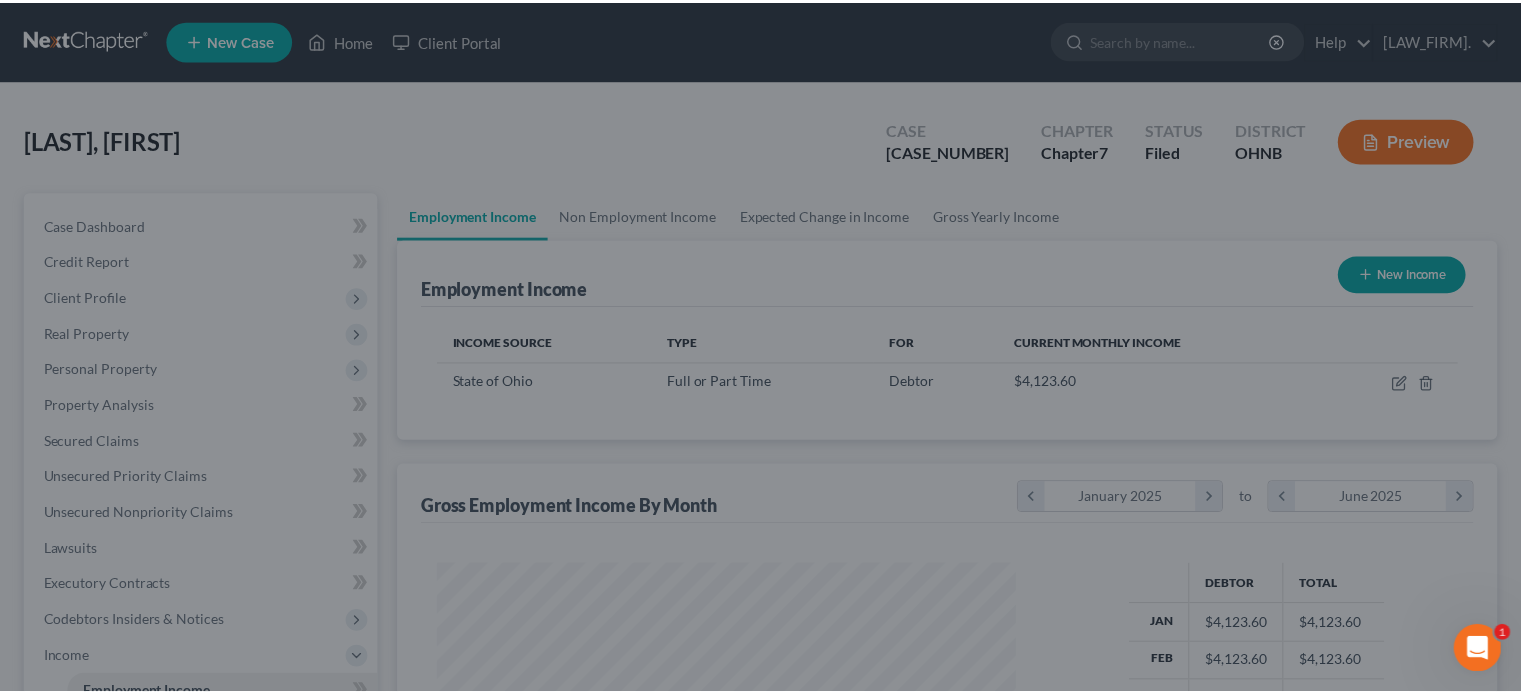 scroll, scrollTop: 356, scrollLeft: 617, axis: both 